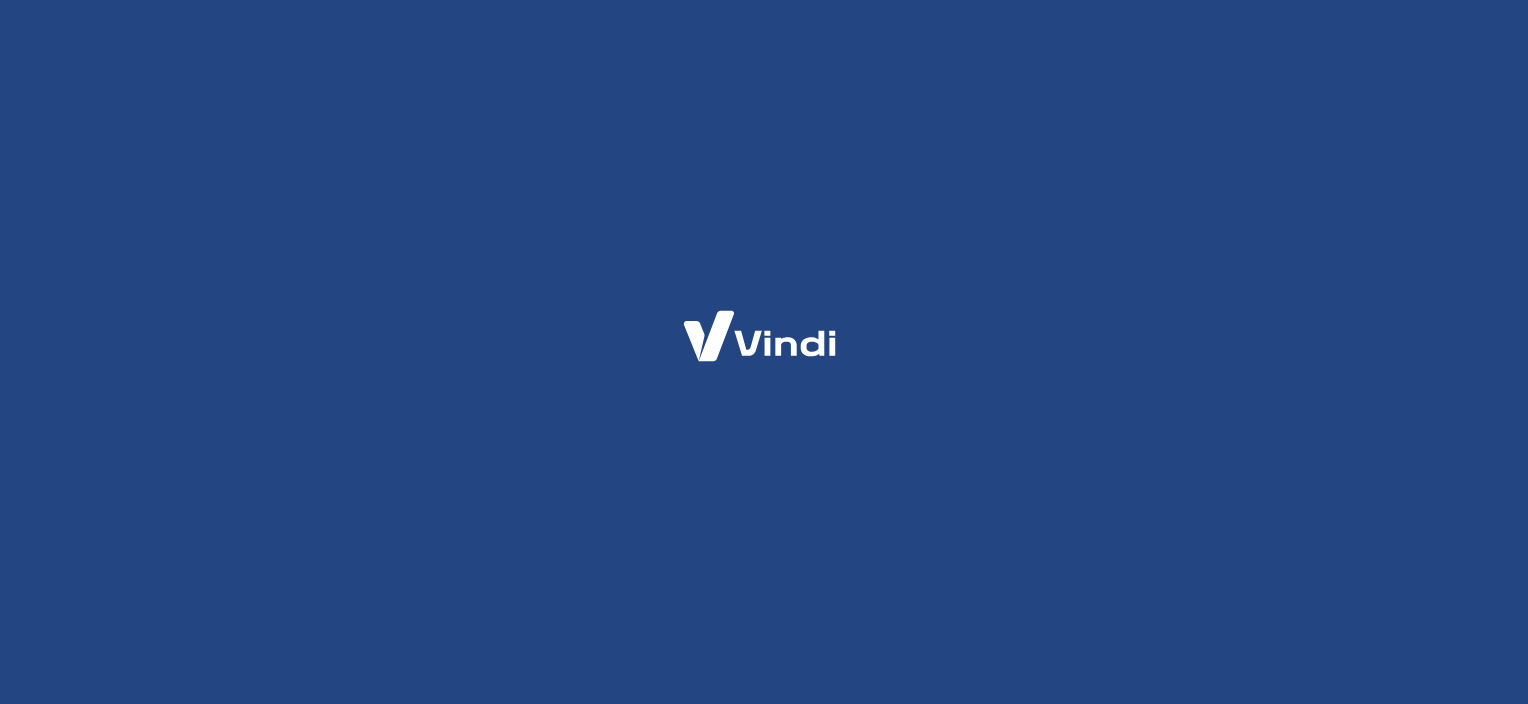 scroll, scrollTop: 0, scrollLeft: 0, axis: both 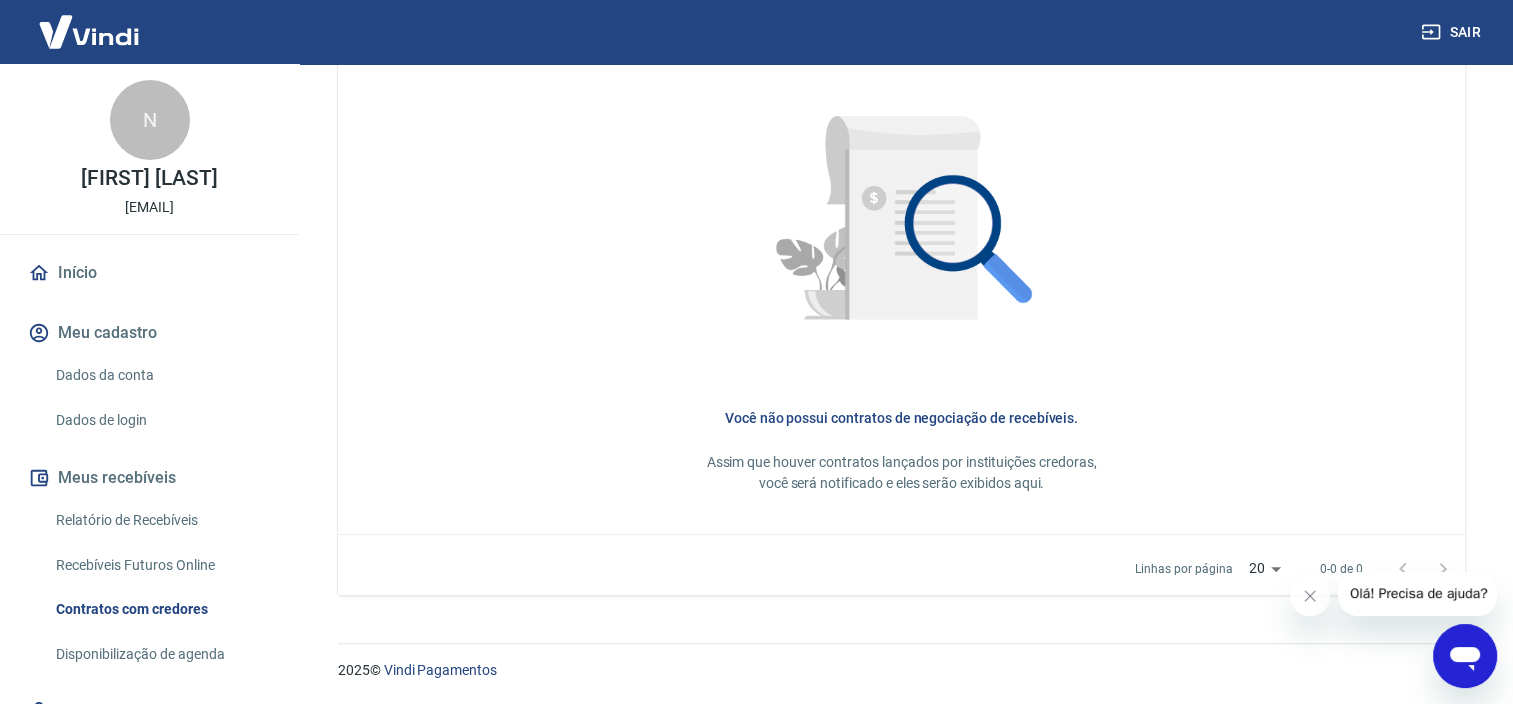 click on "Início" at bounding box center [149, 273] 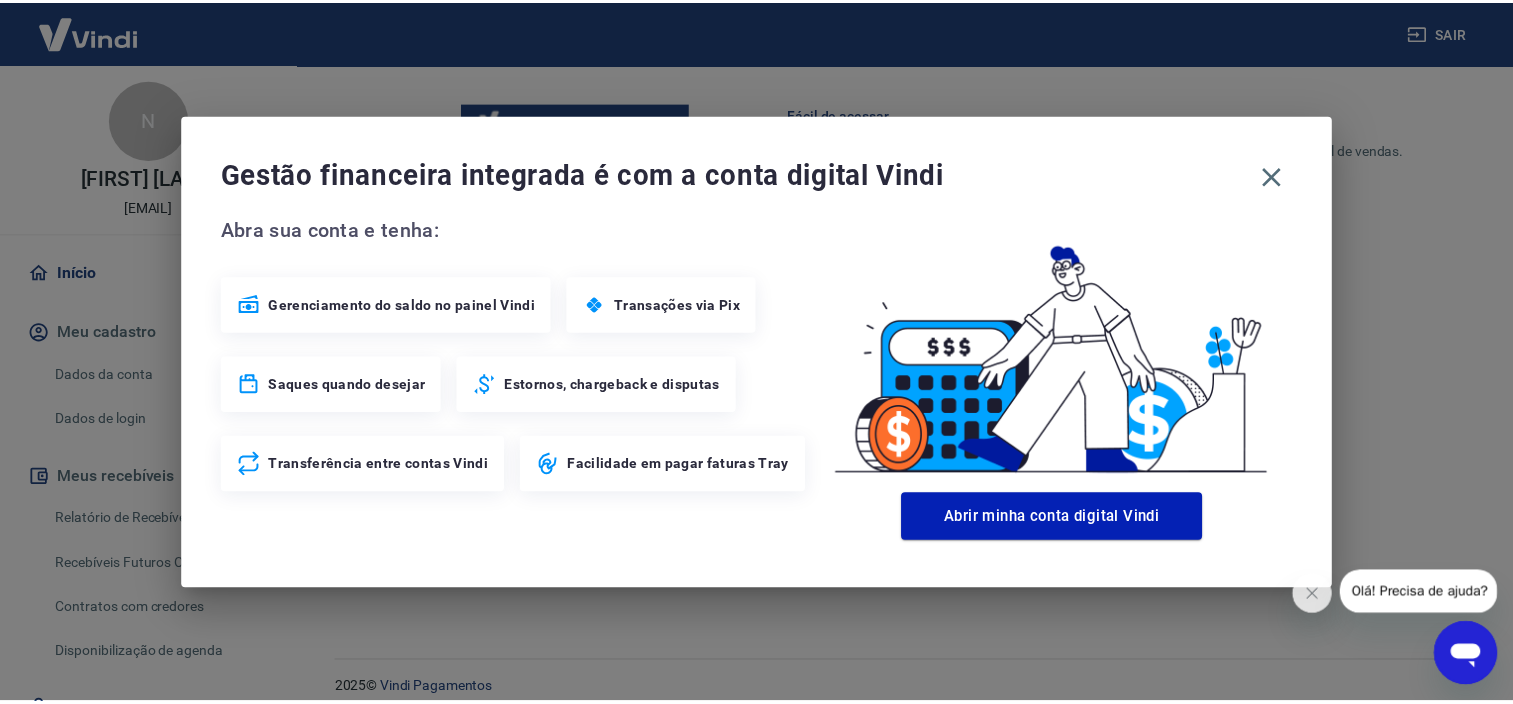 scroll, scrollTop: 1080, scrollLeft: 0, axis: vertical 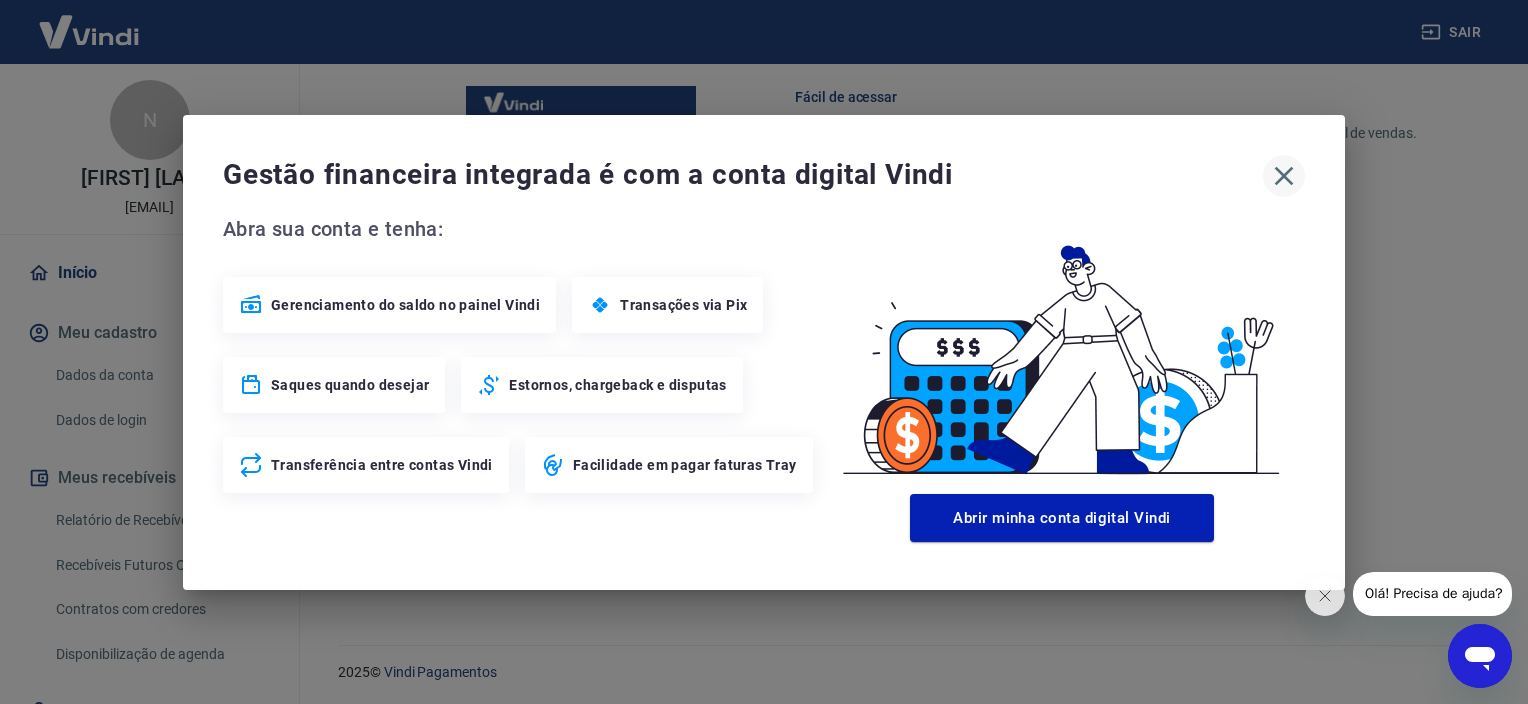 click 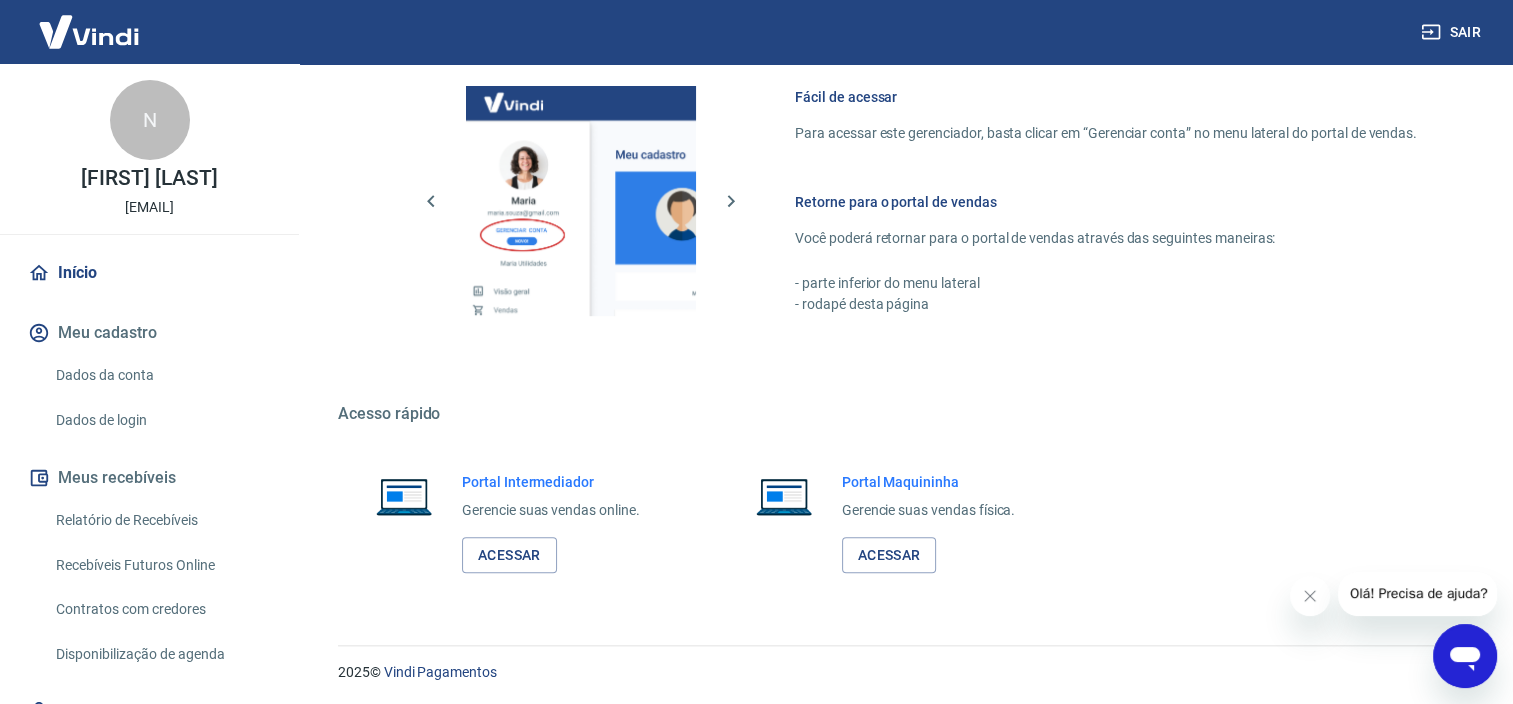 click on "Dados da conta" at bounding box center [161, 375] 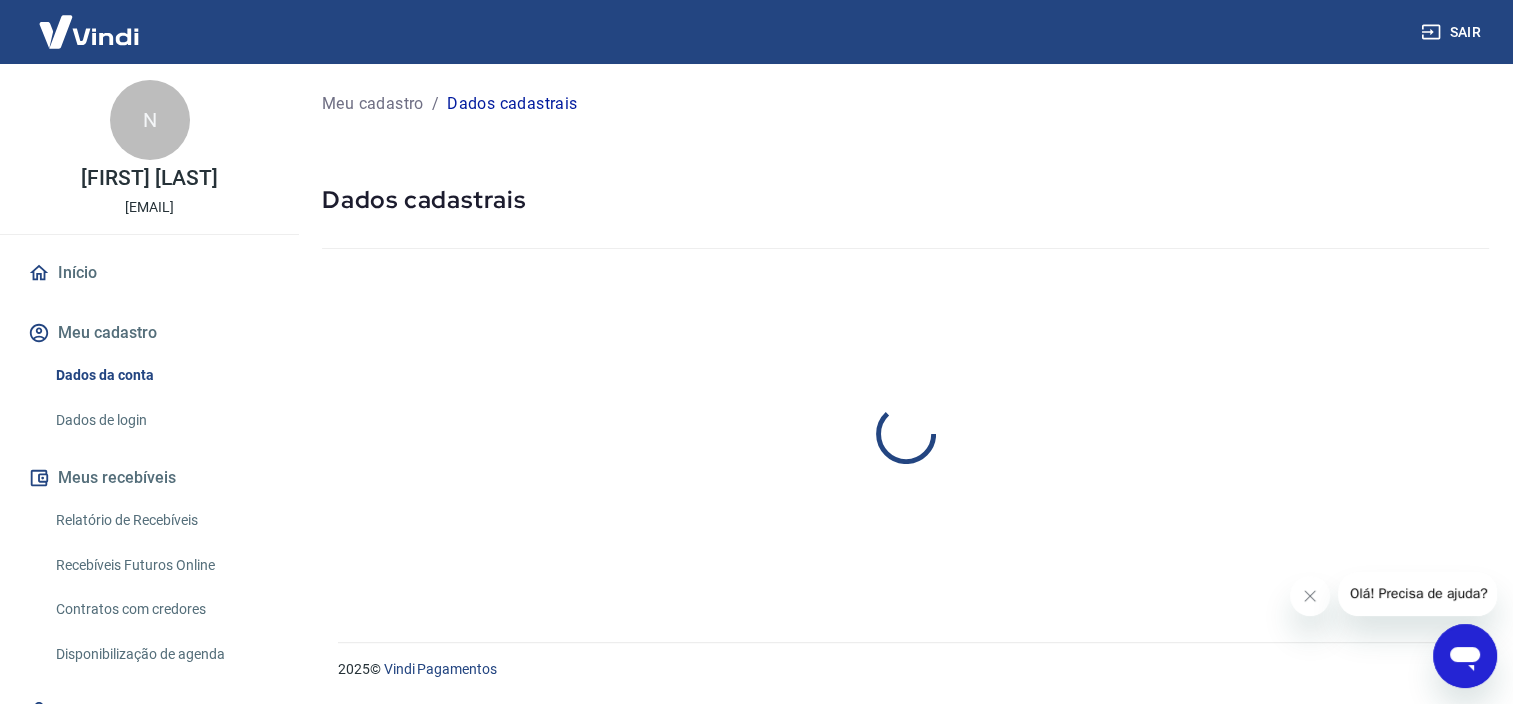 scroll, scrollTop: 0, scrollLeft: 0, axis: both 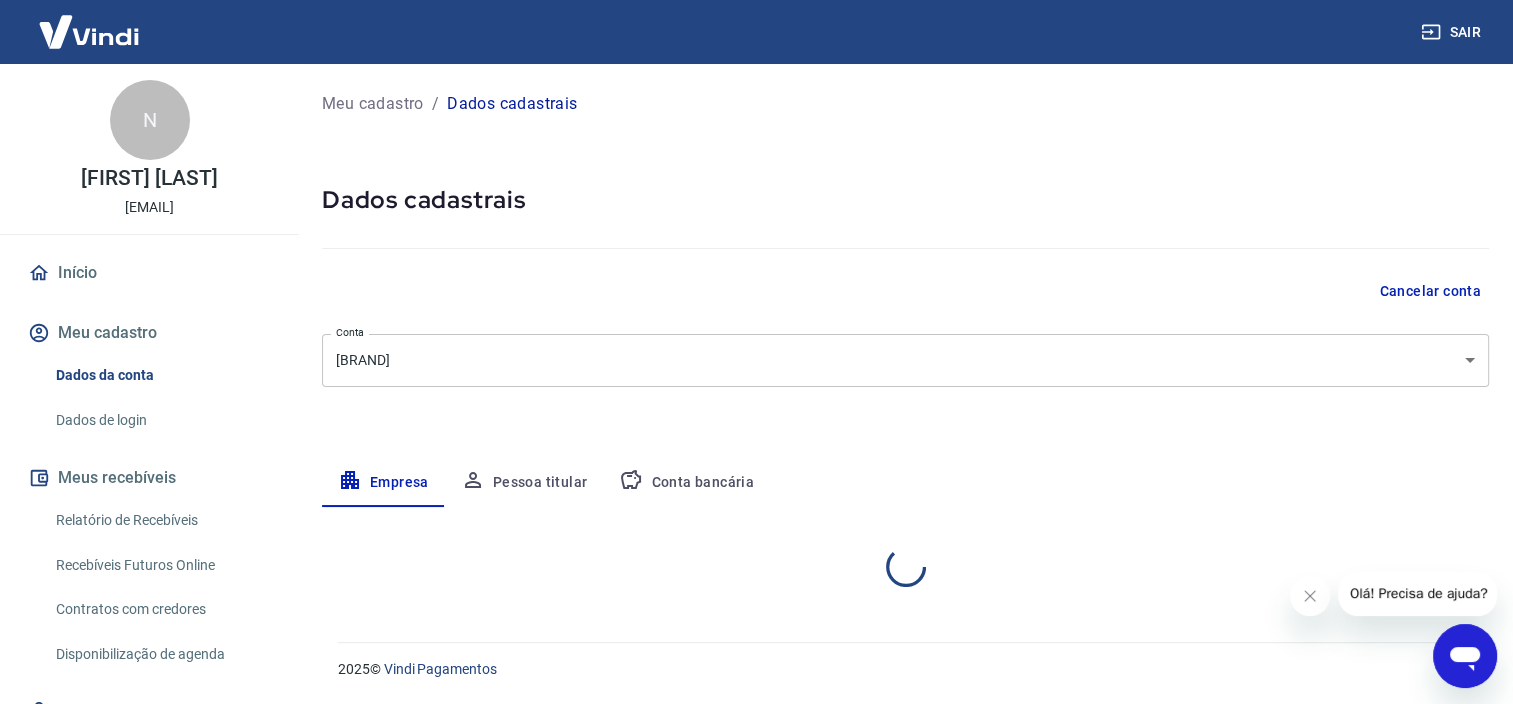select on "SP" 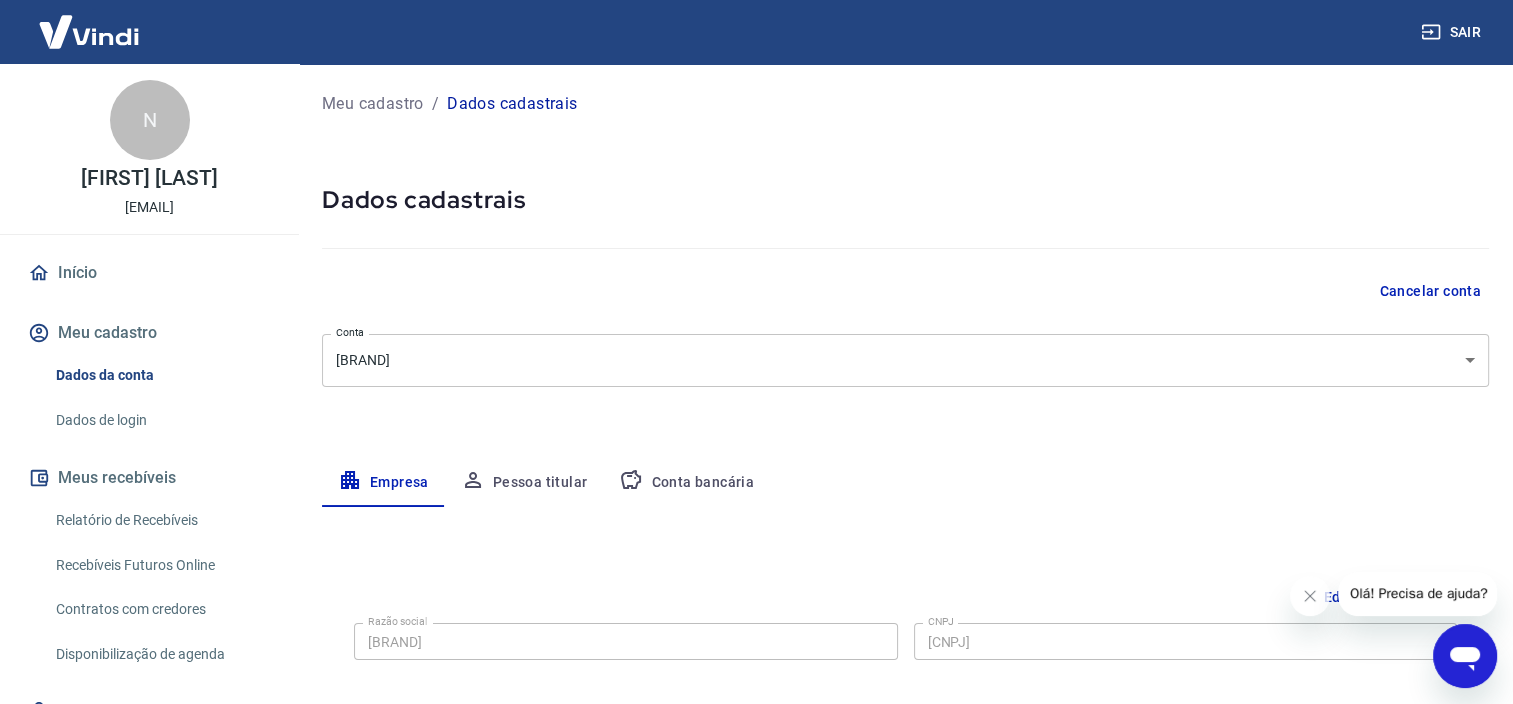 scroll, scrollTop: 0, scrollLeft: 0, axis: both 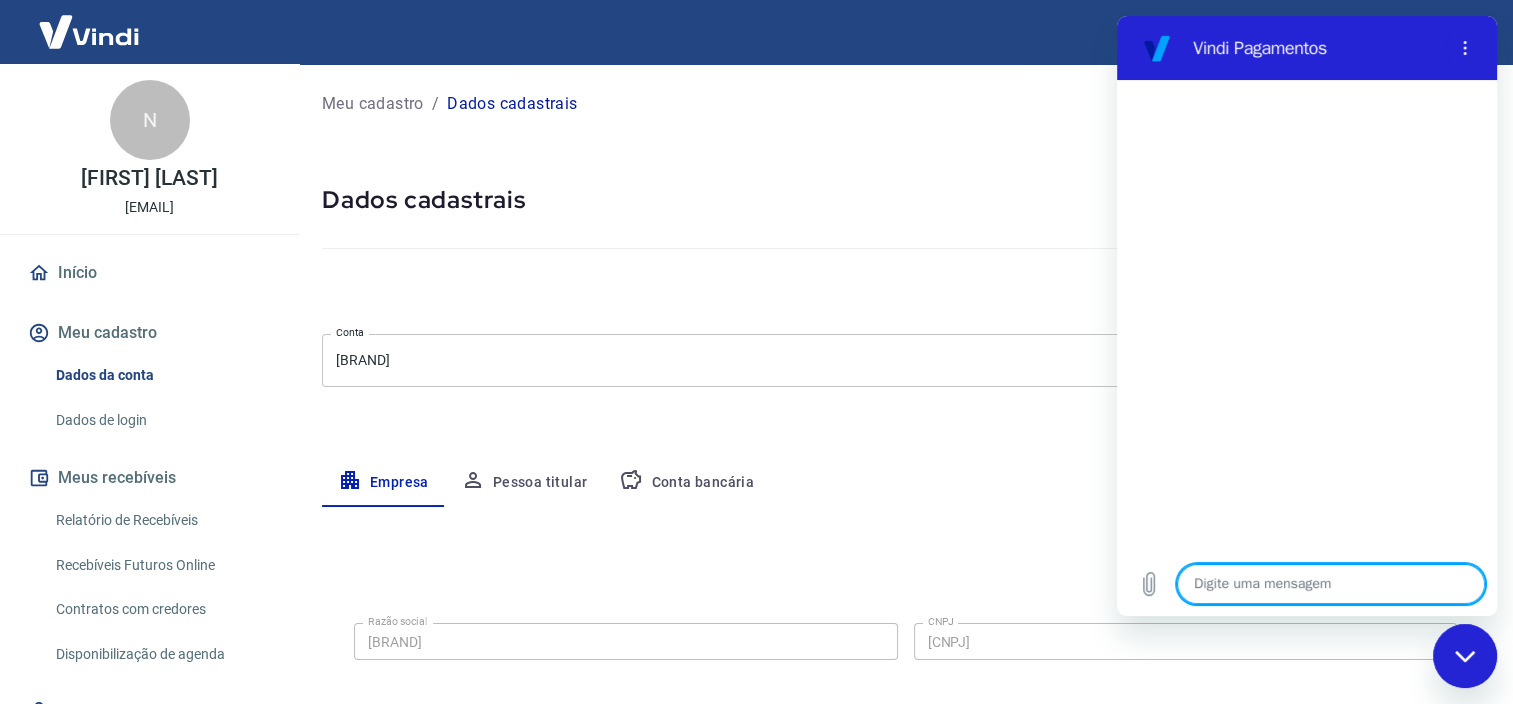click at bounding box center [1331, 584] 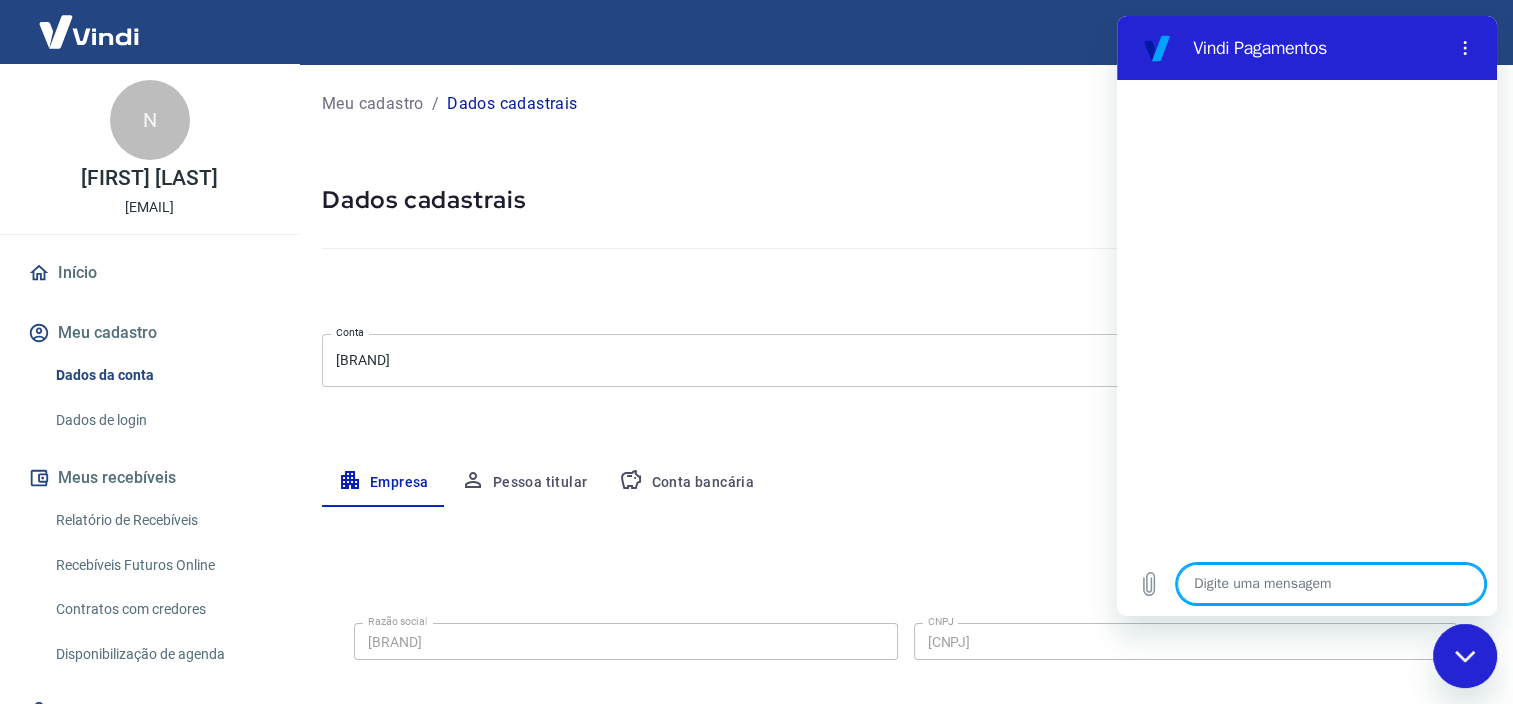 type on "b" 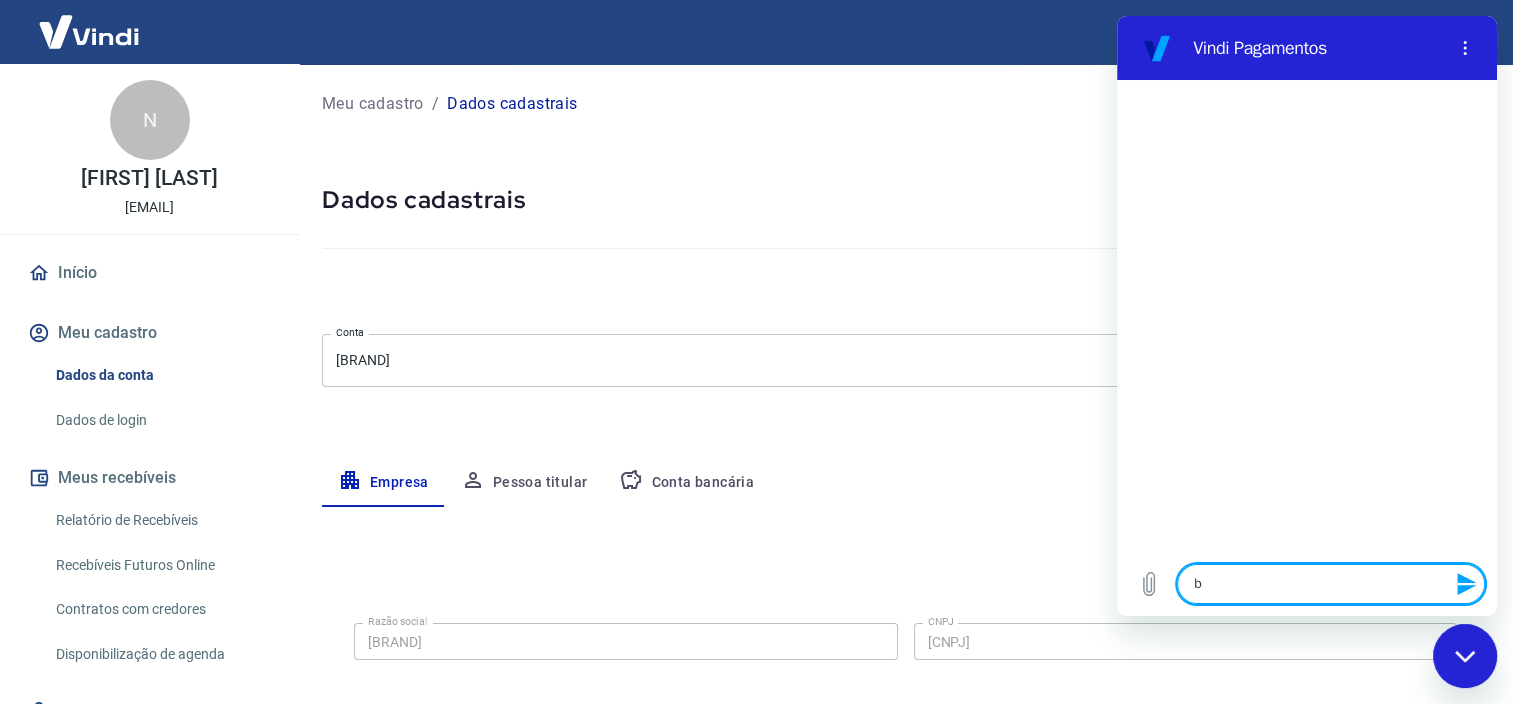 type on "bo" 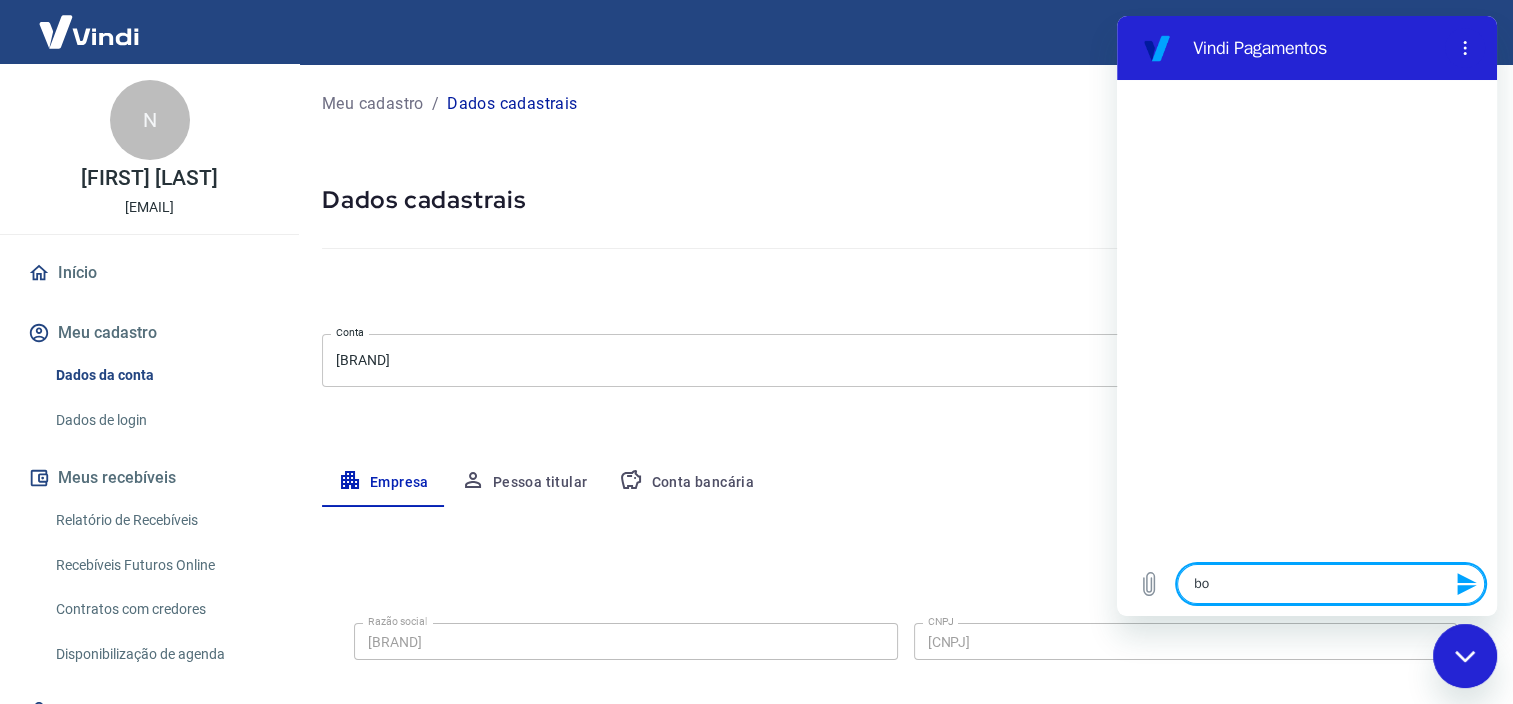 type on "boa" 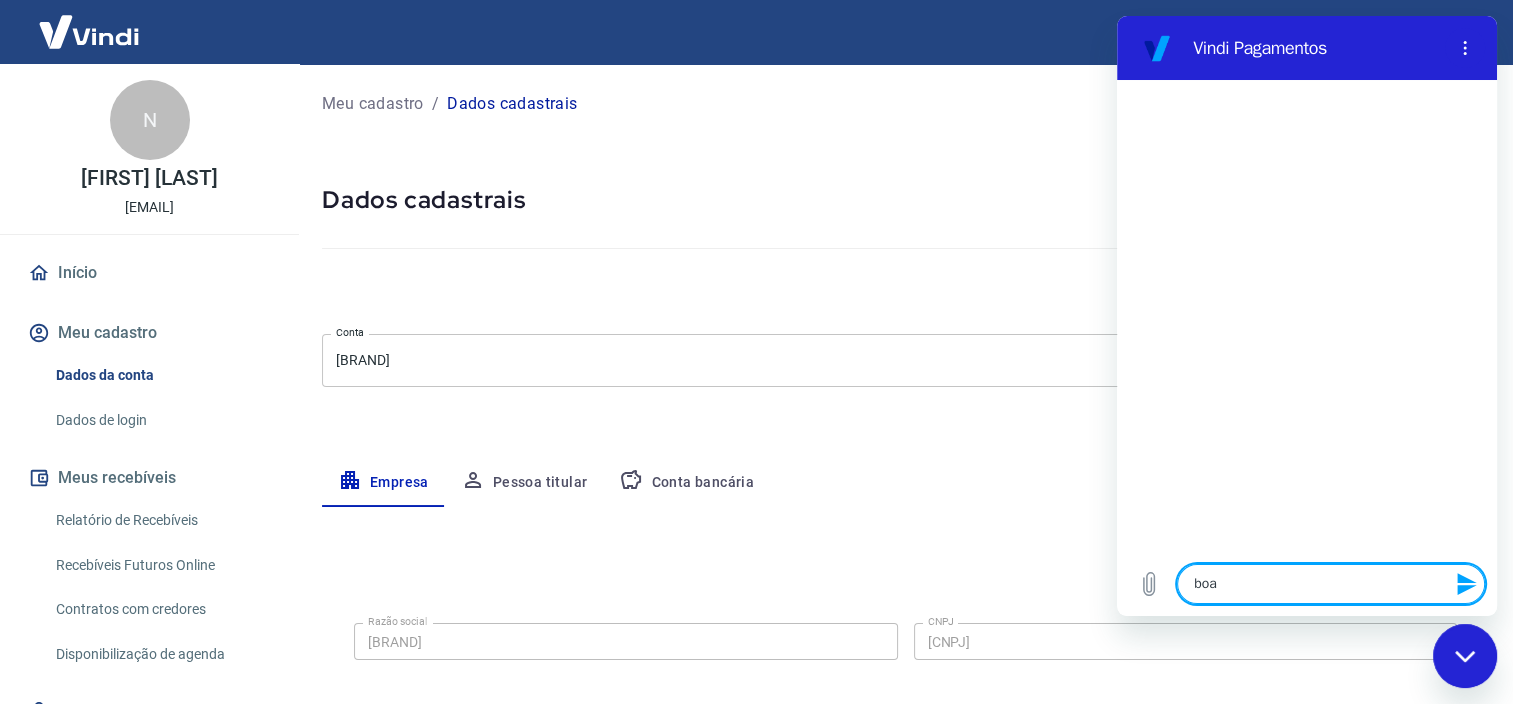 type on "boa" 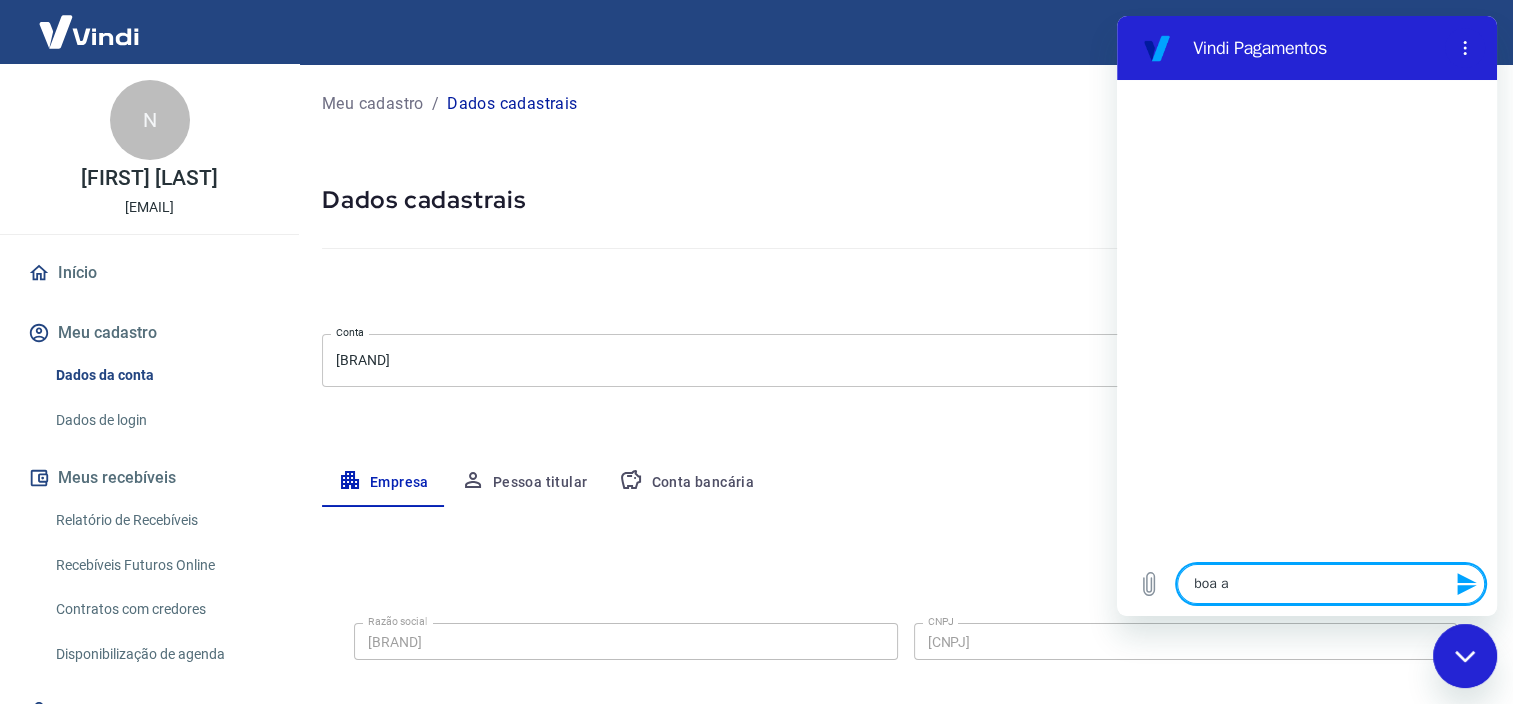 type on "boa at" 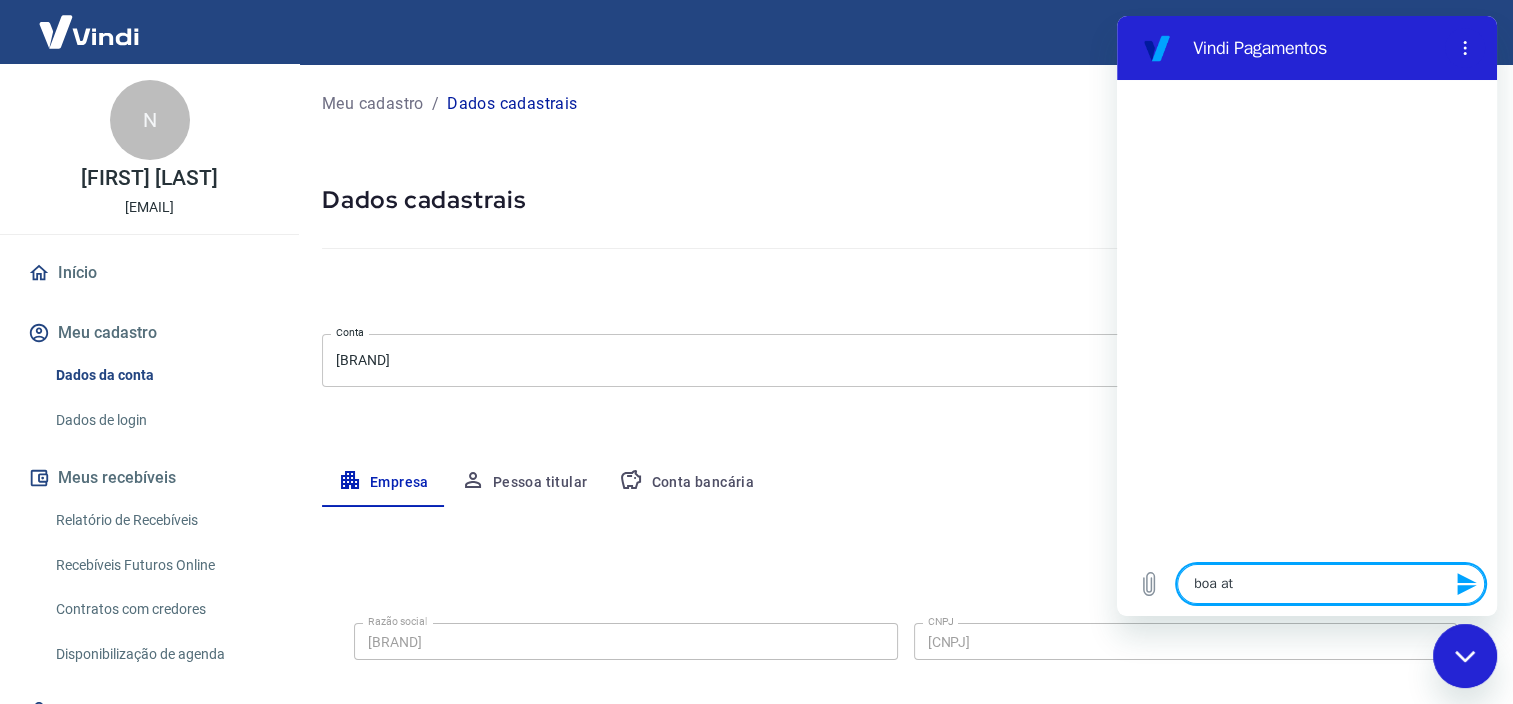 type on "boa atr" 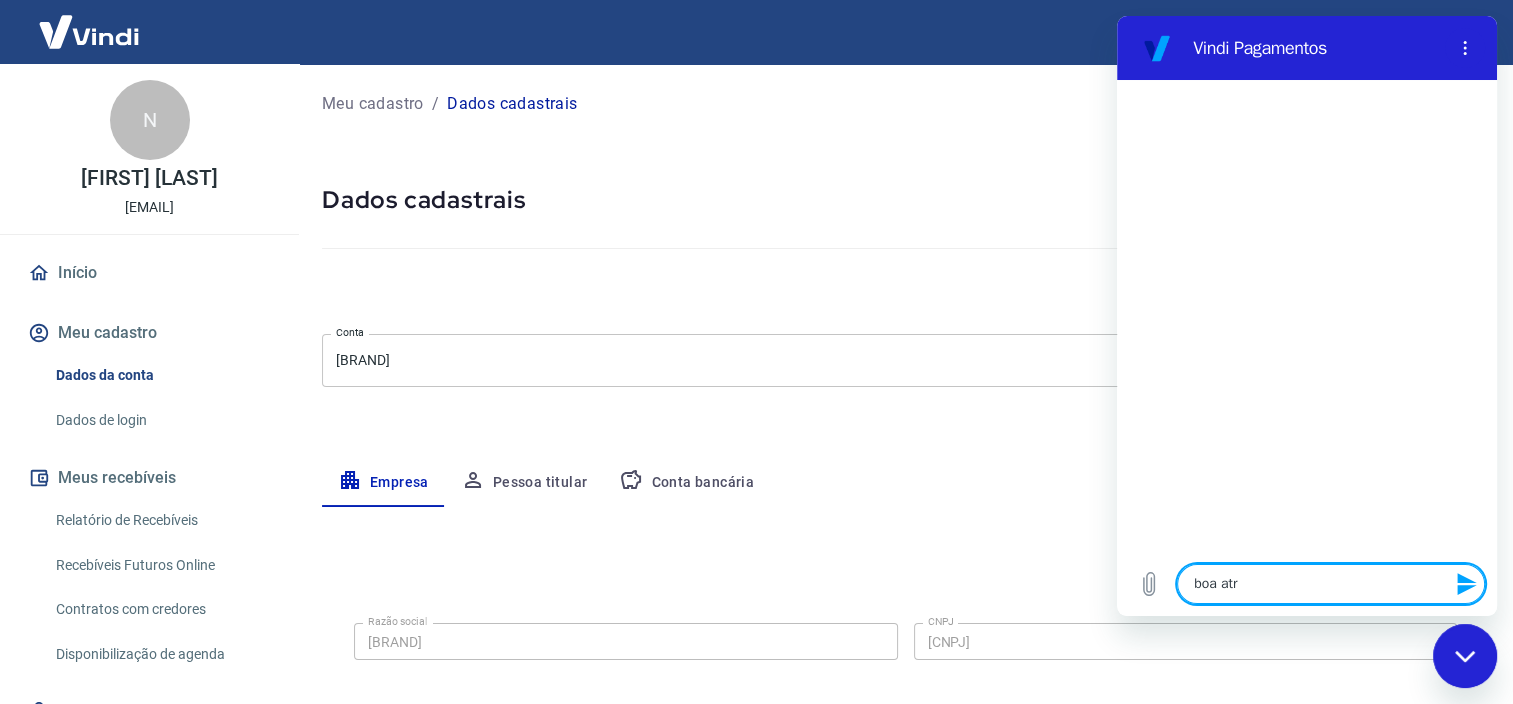 type on "x" 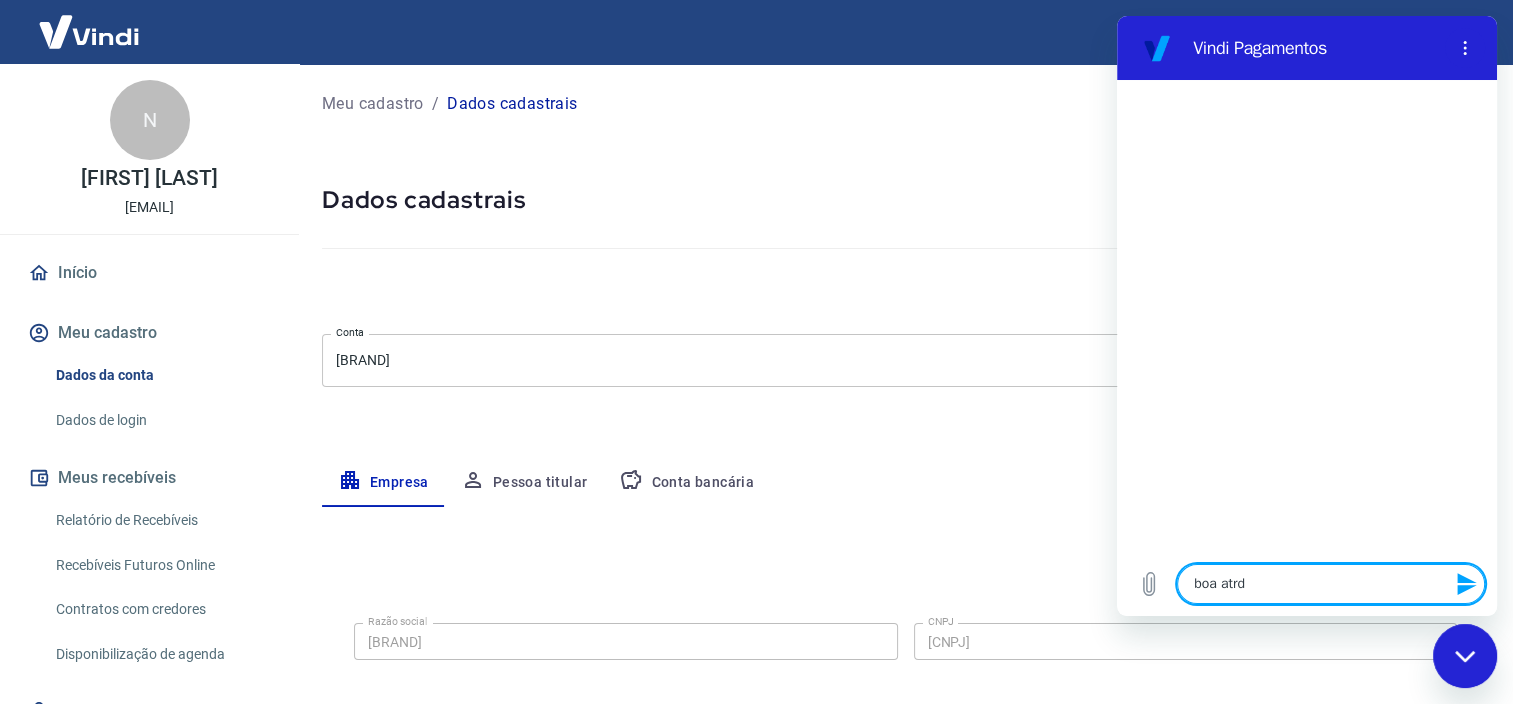 type on "boa atrde" 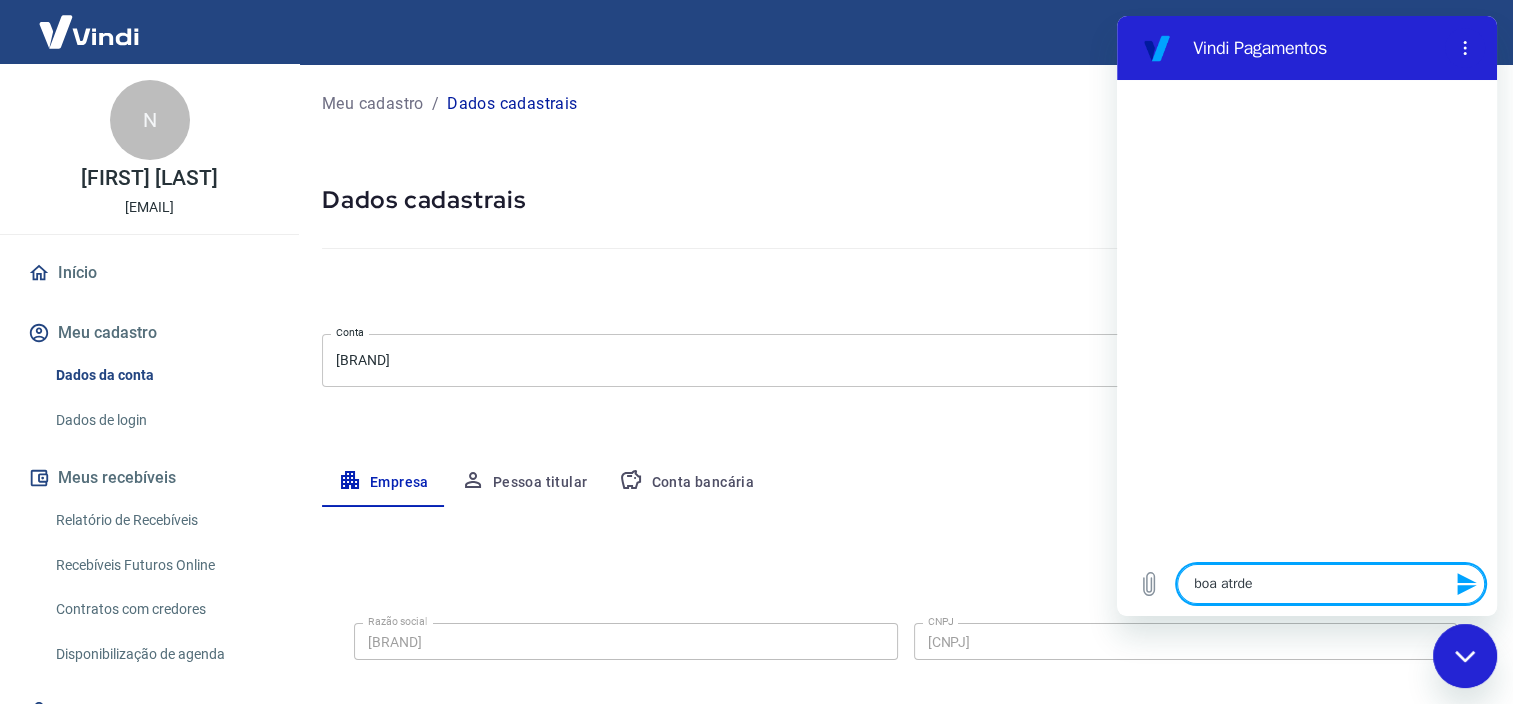 type on "boa atrd" 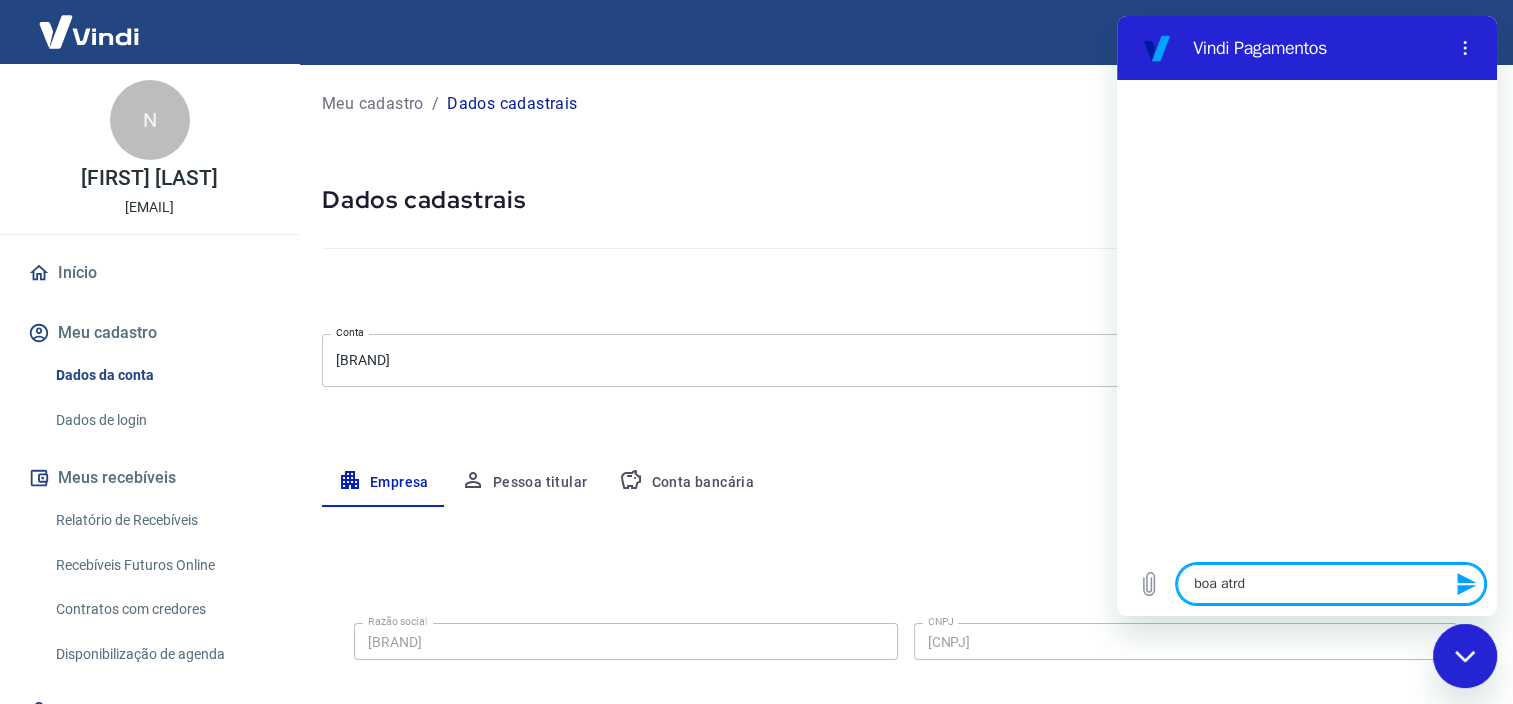 type on "boa atr" 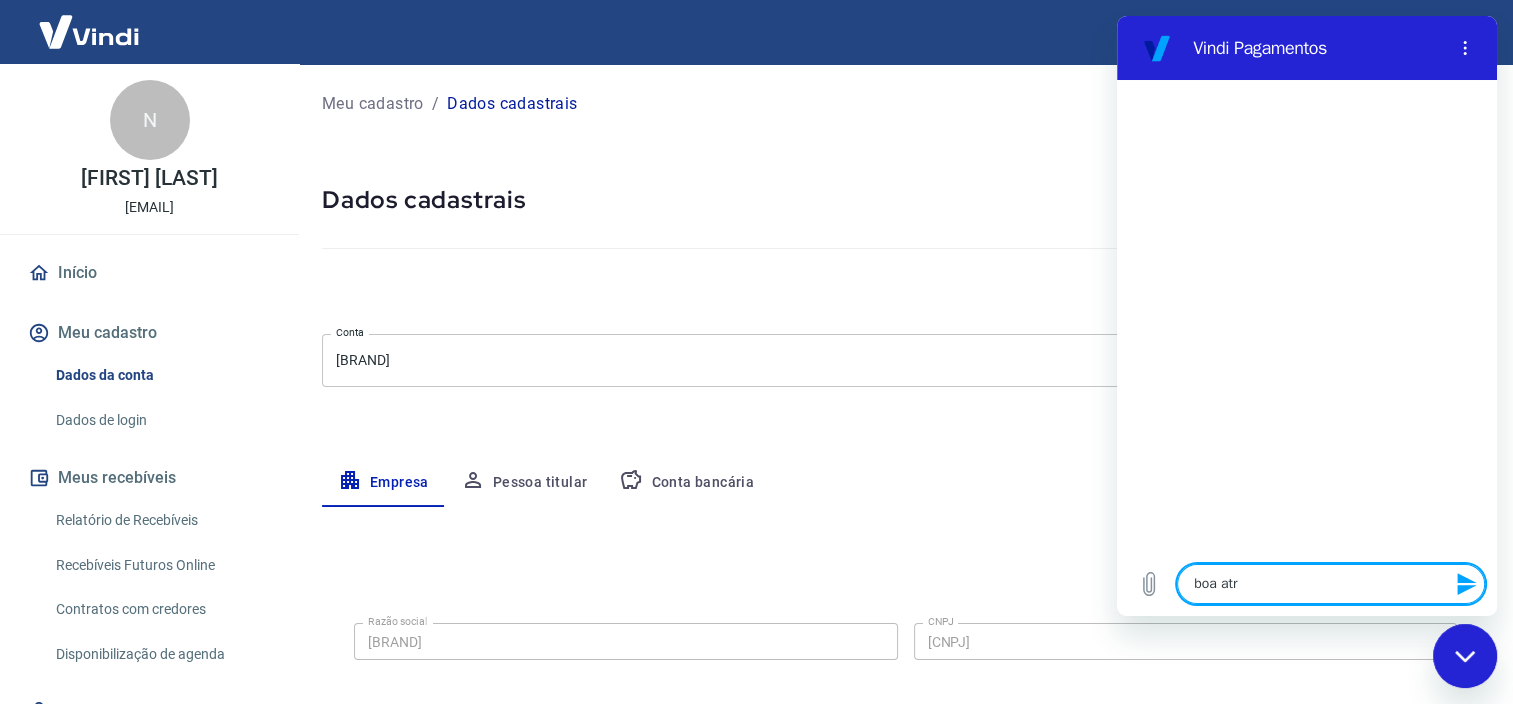type on "boa at" 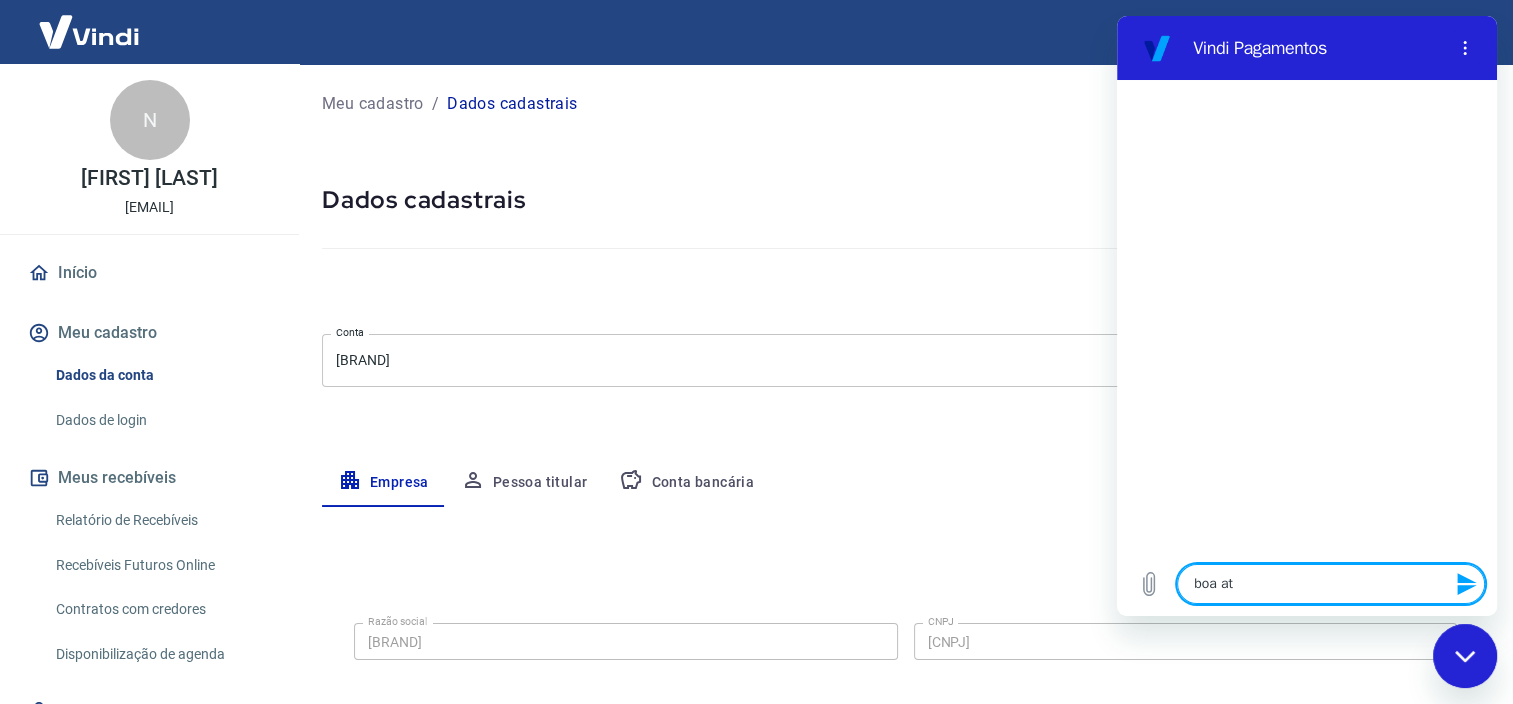 type on "boa a" 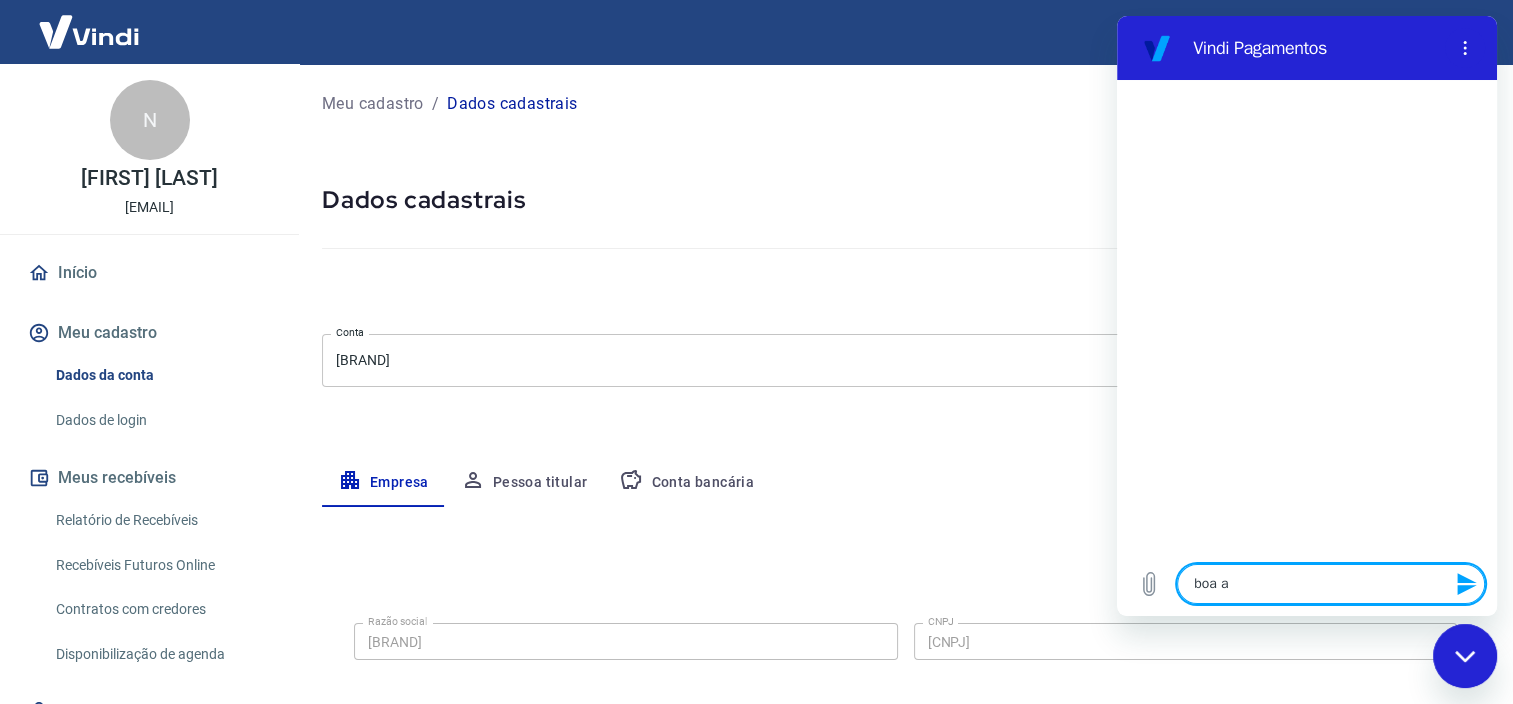type on "boa" 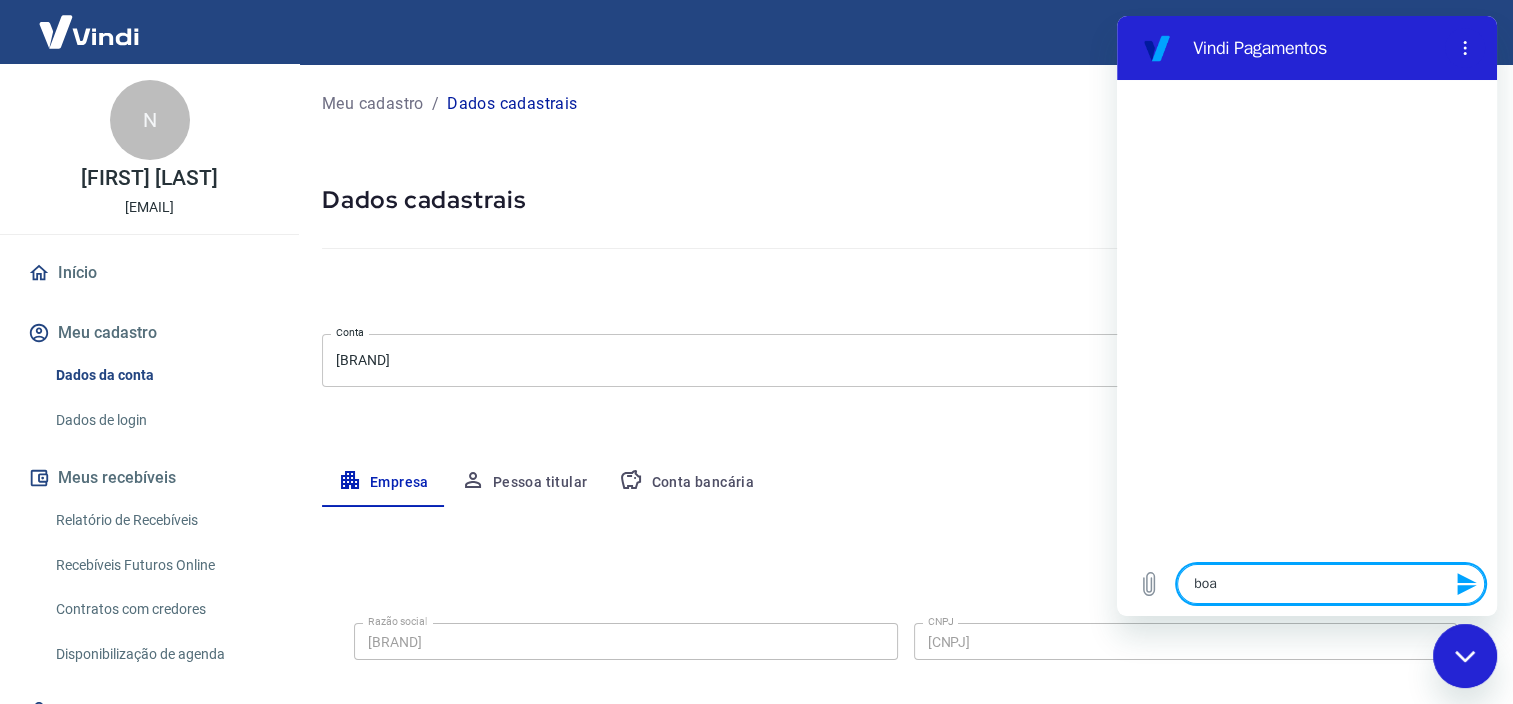 type on "boa t" 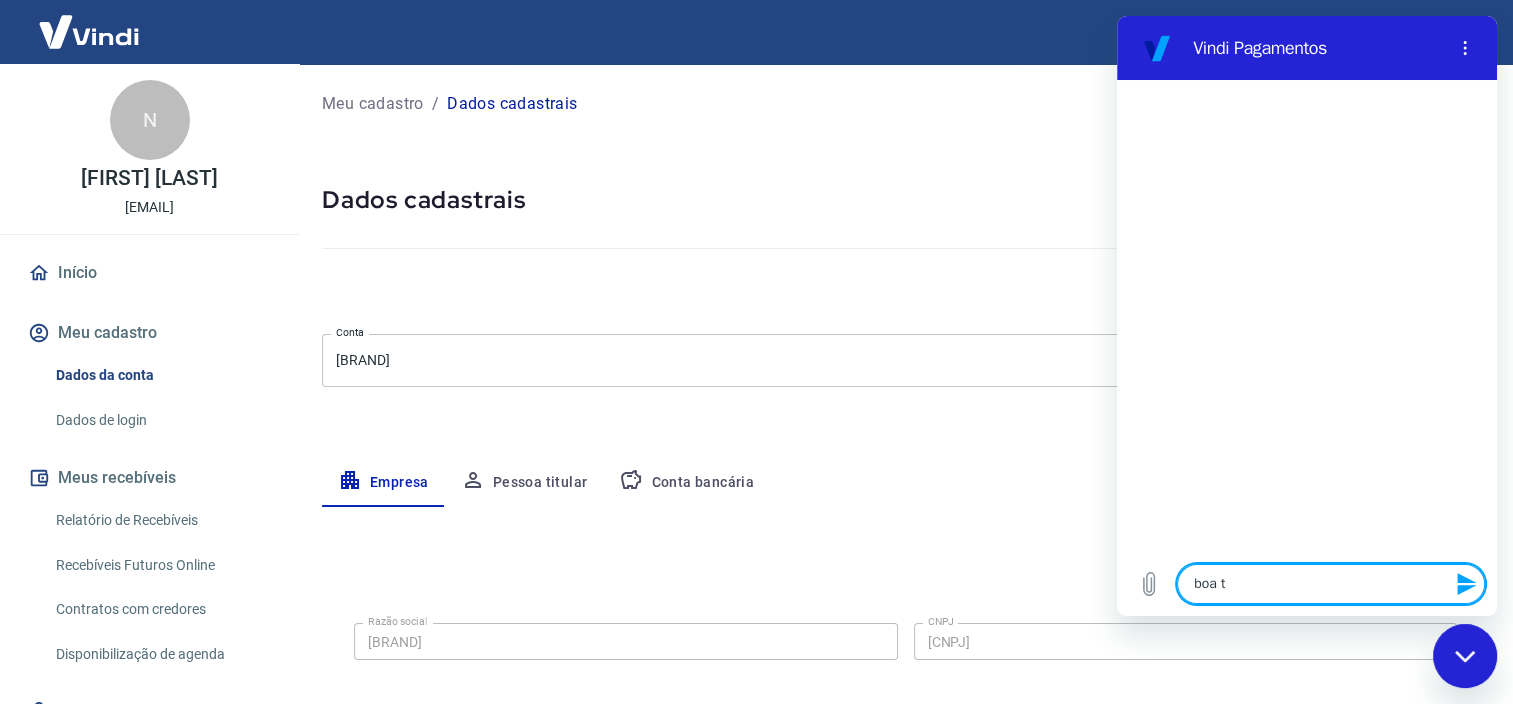 type on "boa ta" 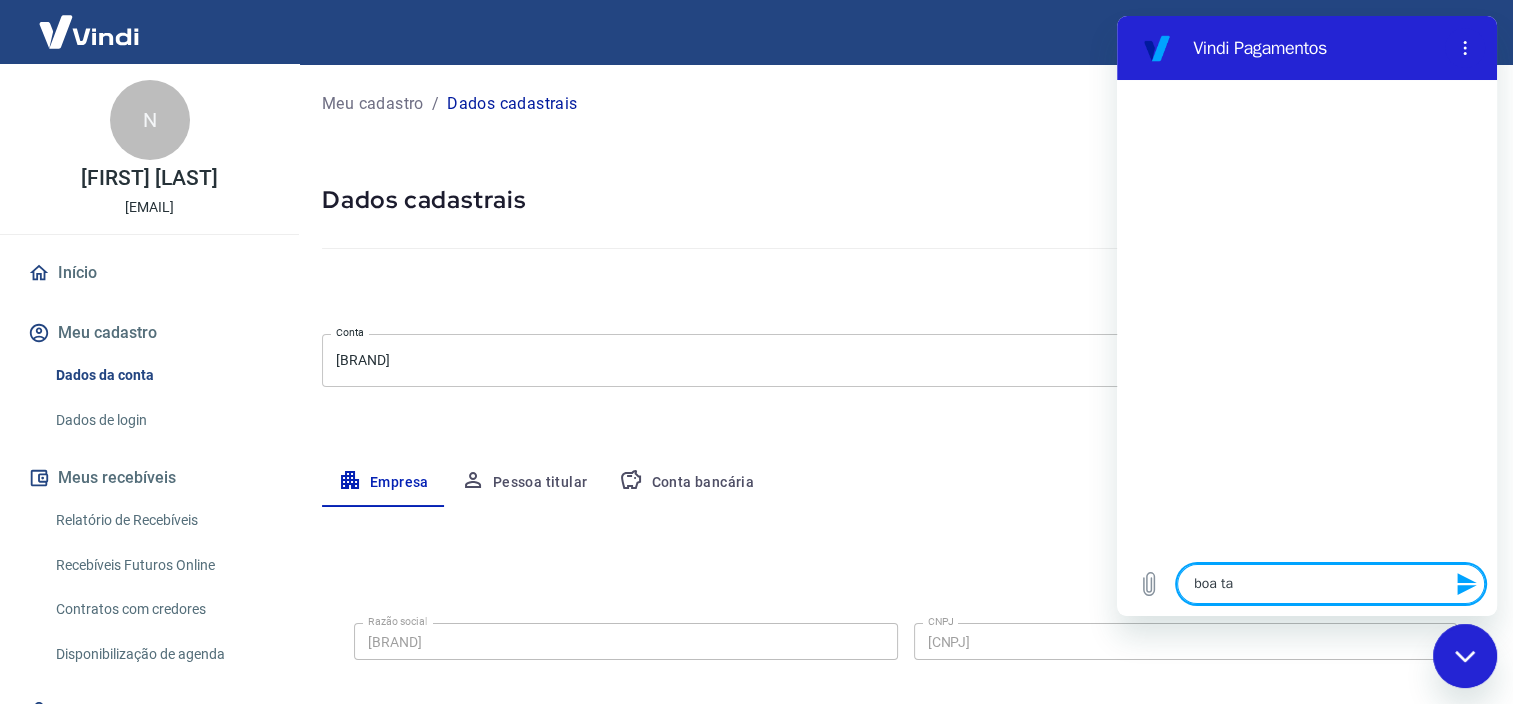 type on "boa tar" 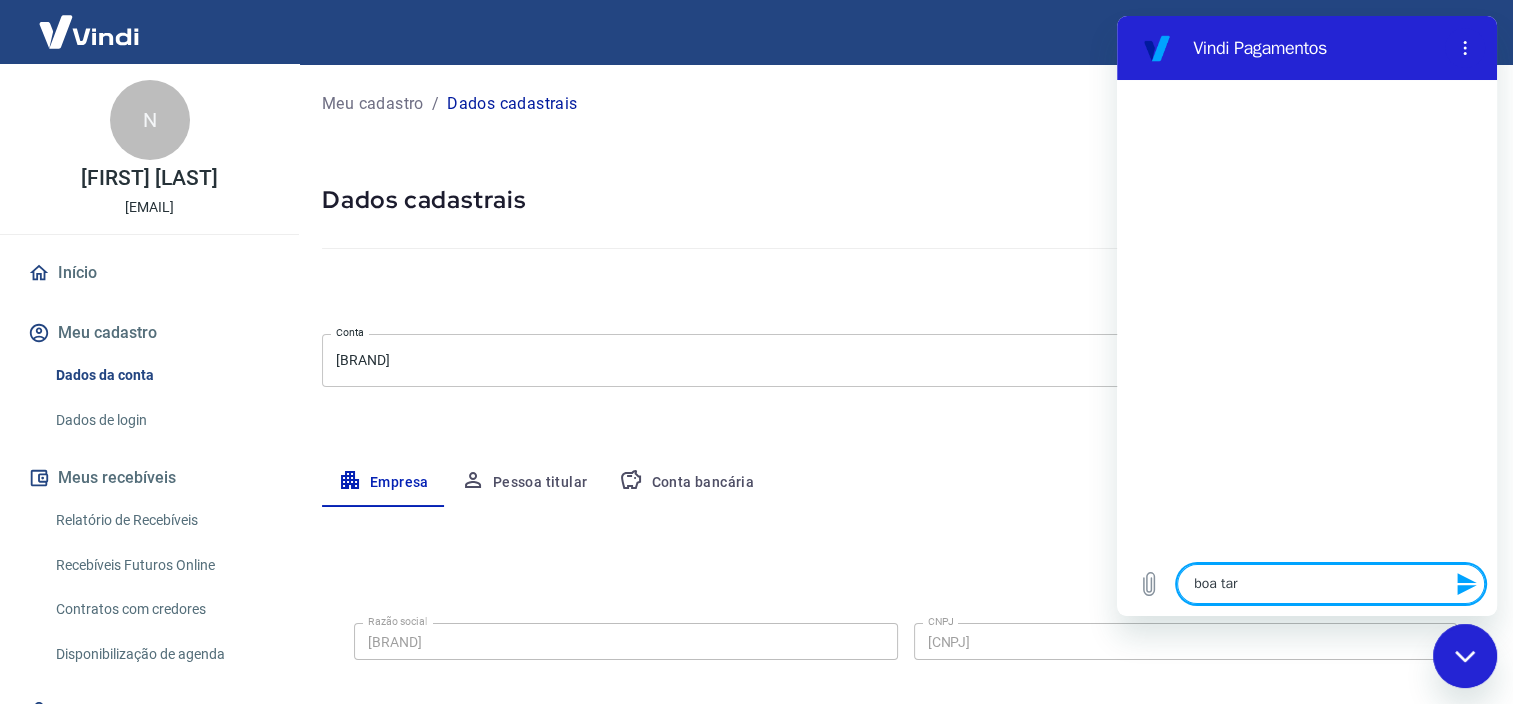type on "boa tard" 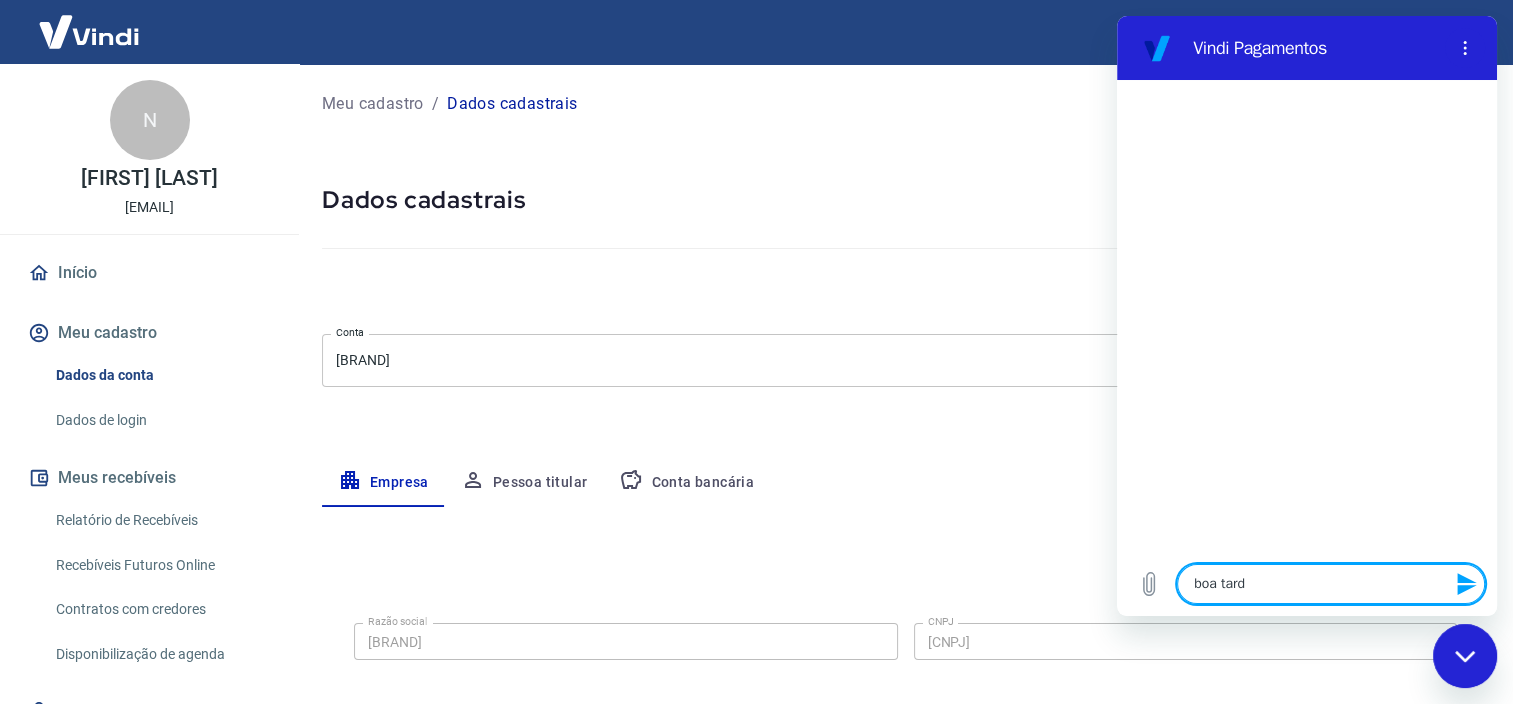 type on "boa tarde" 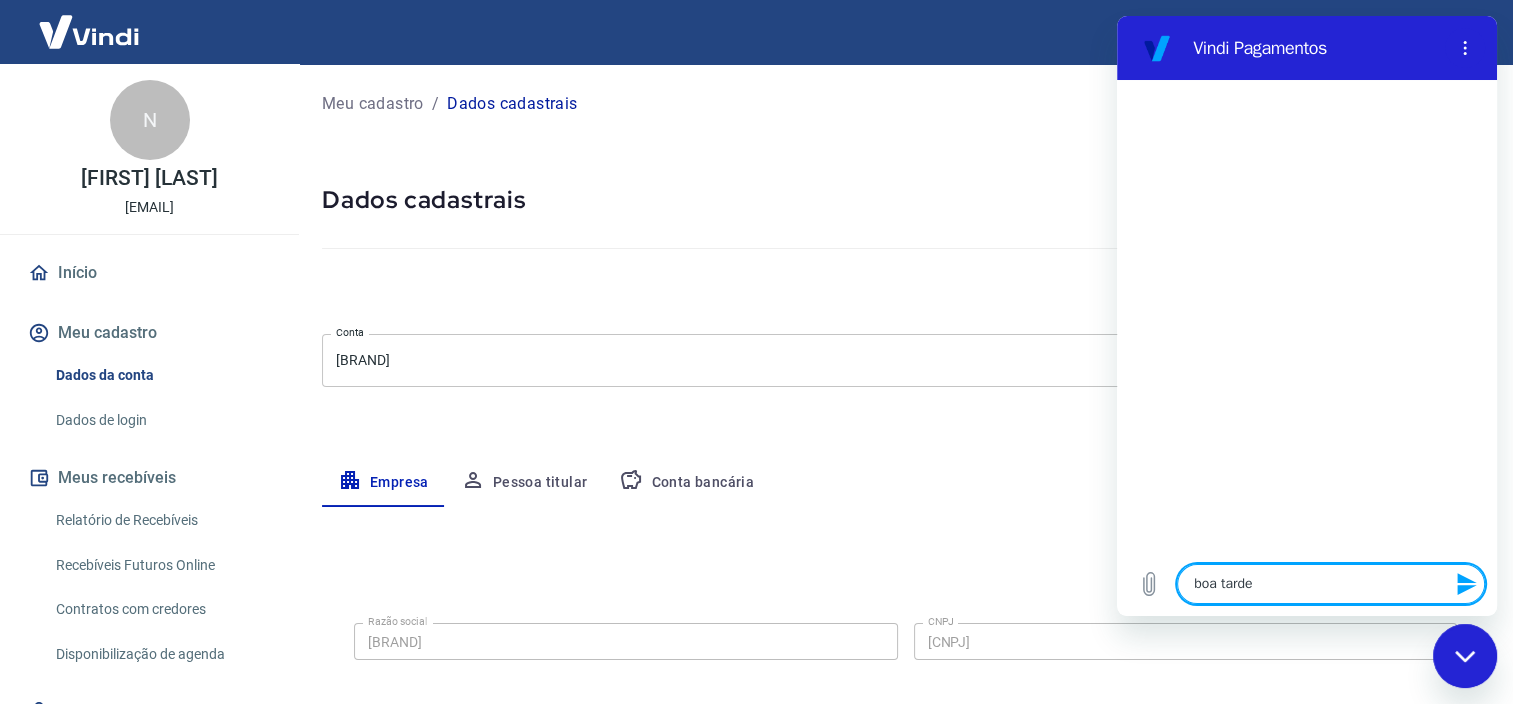 type on "boa tarde!" 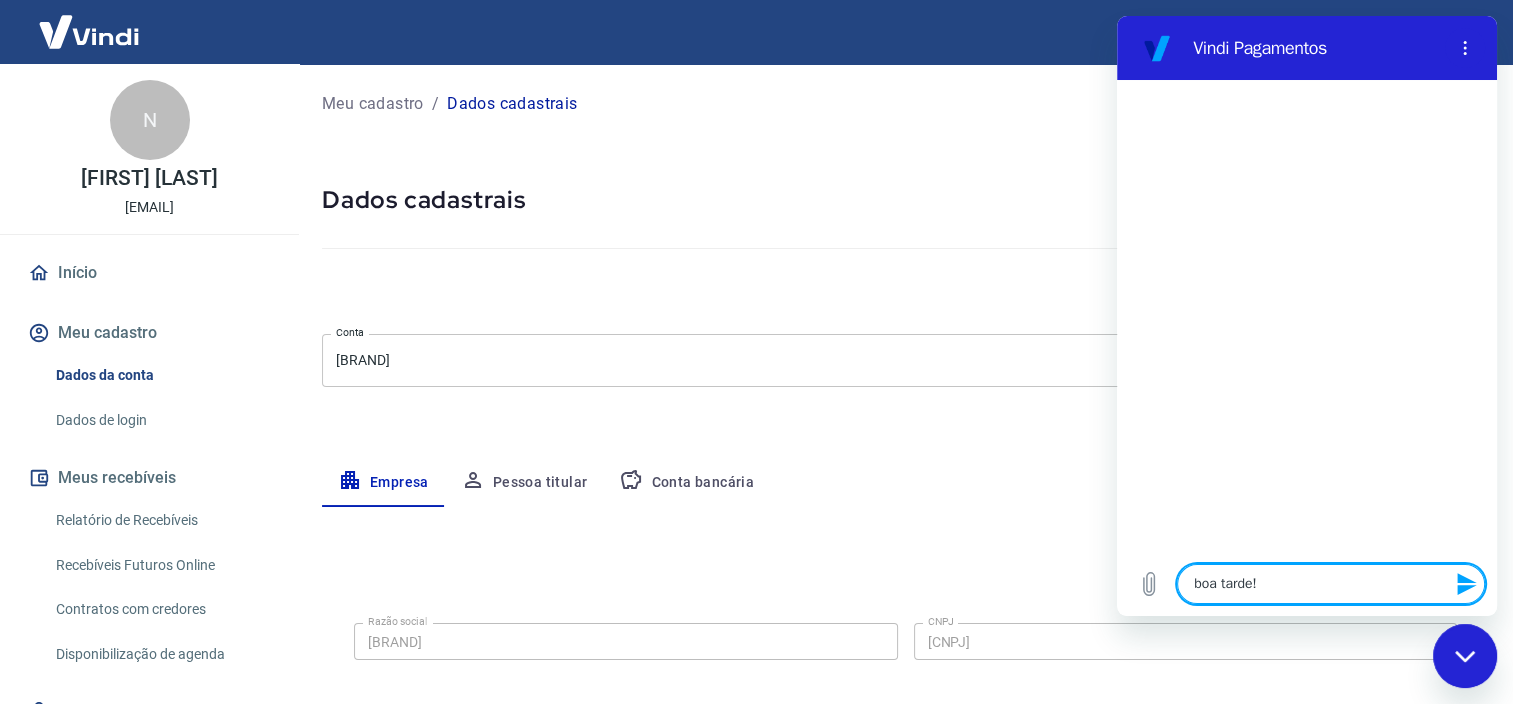type 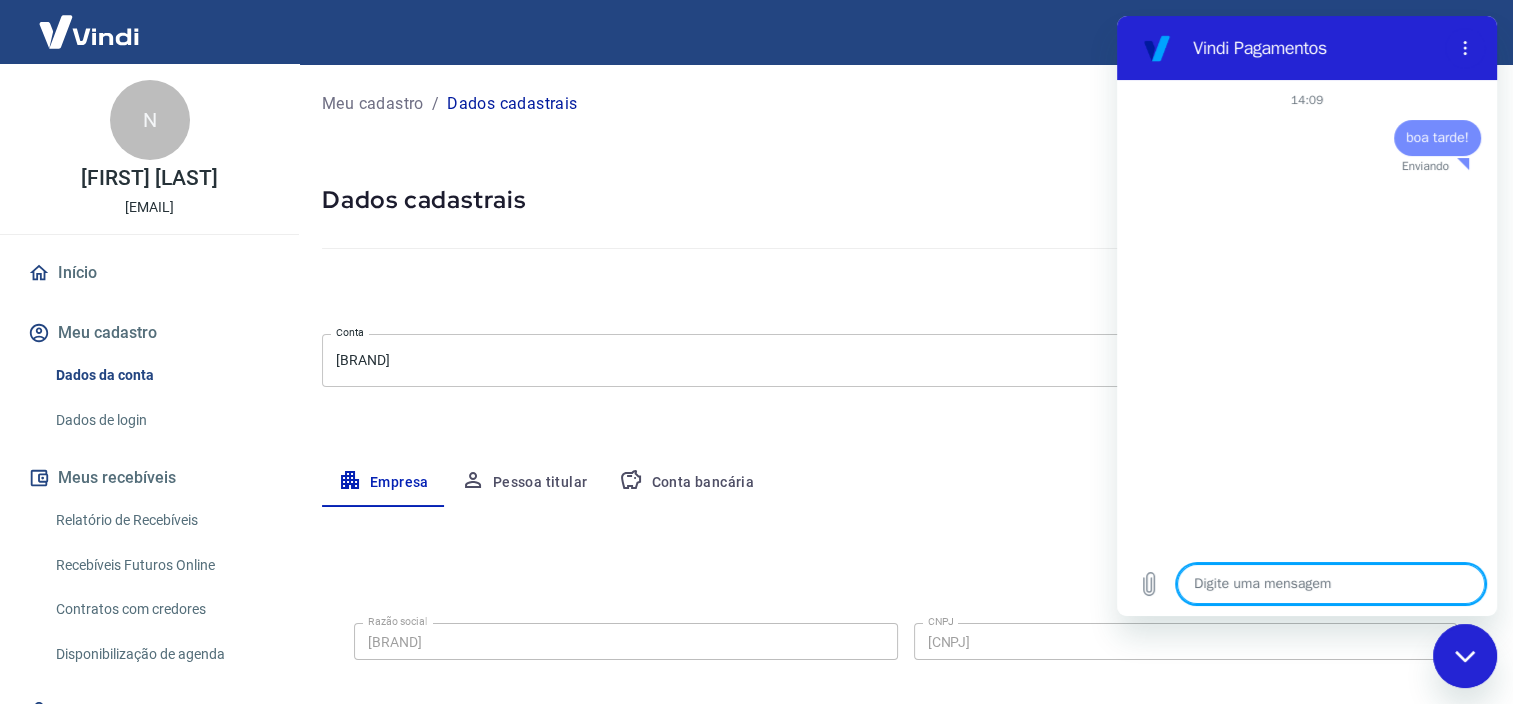 type on "x" 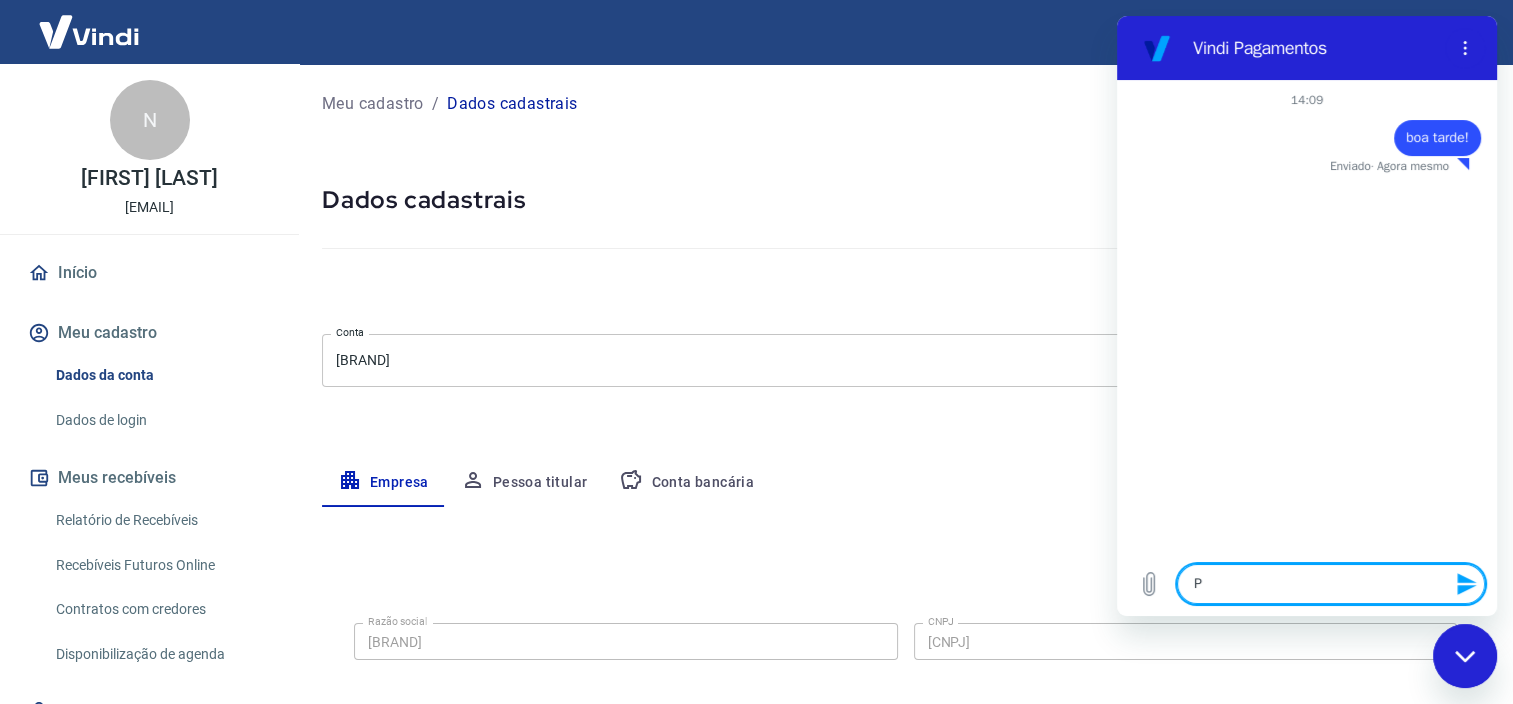 type on "Po" 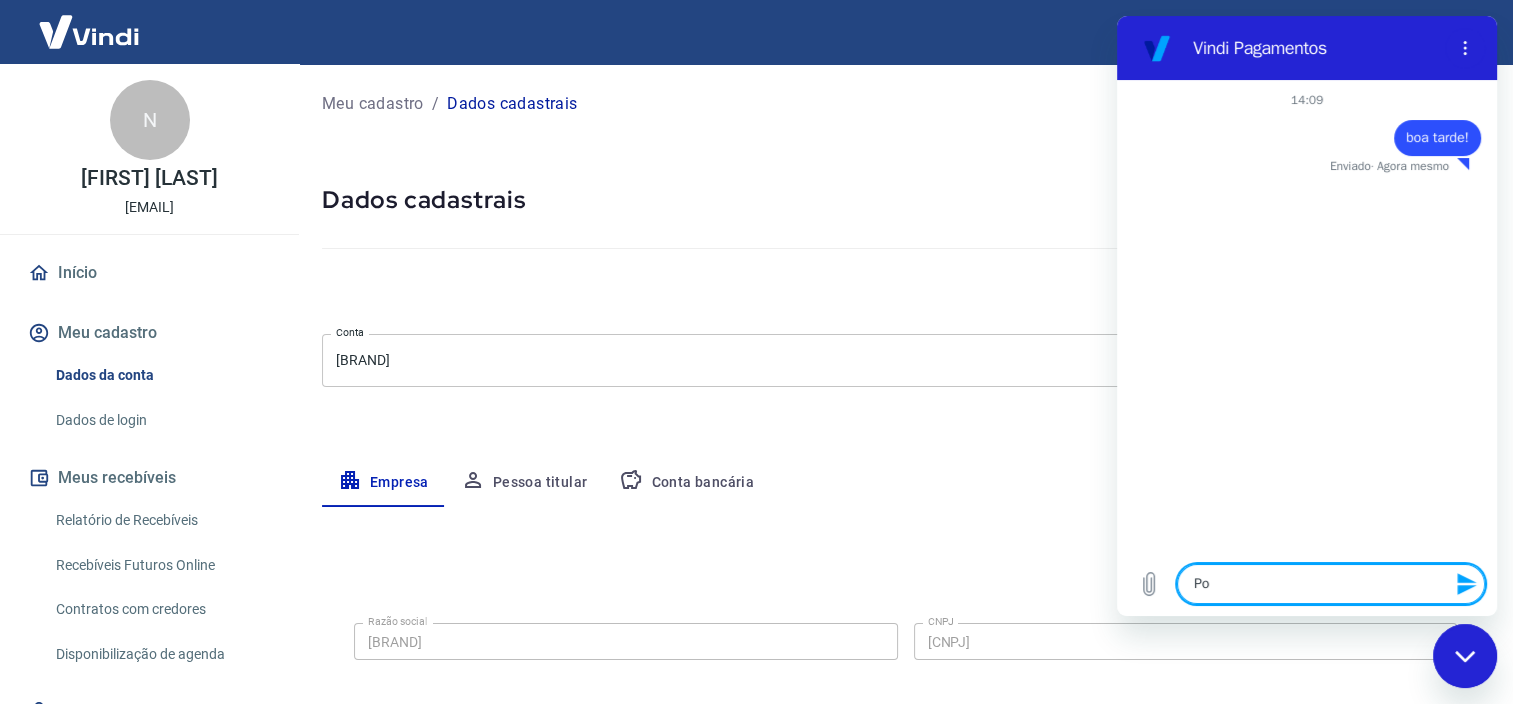 type on "Pod" 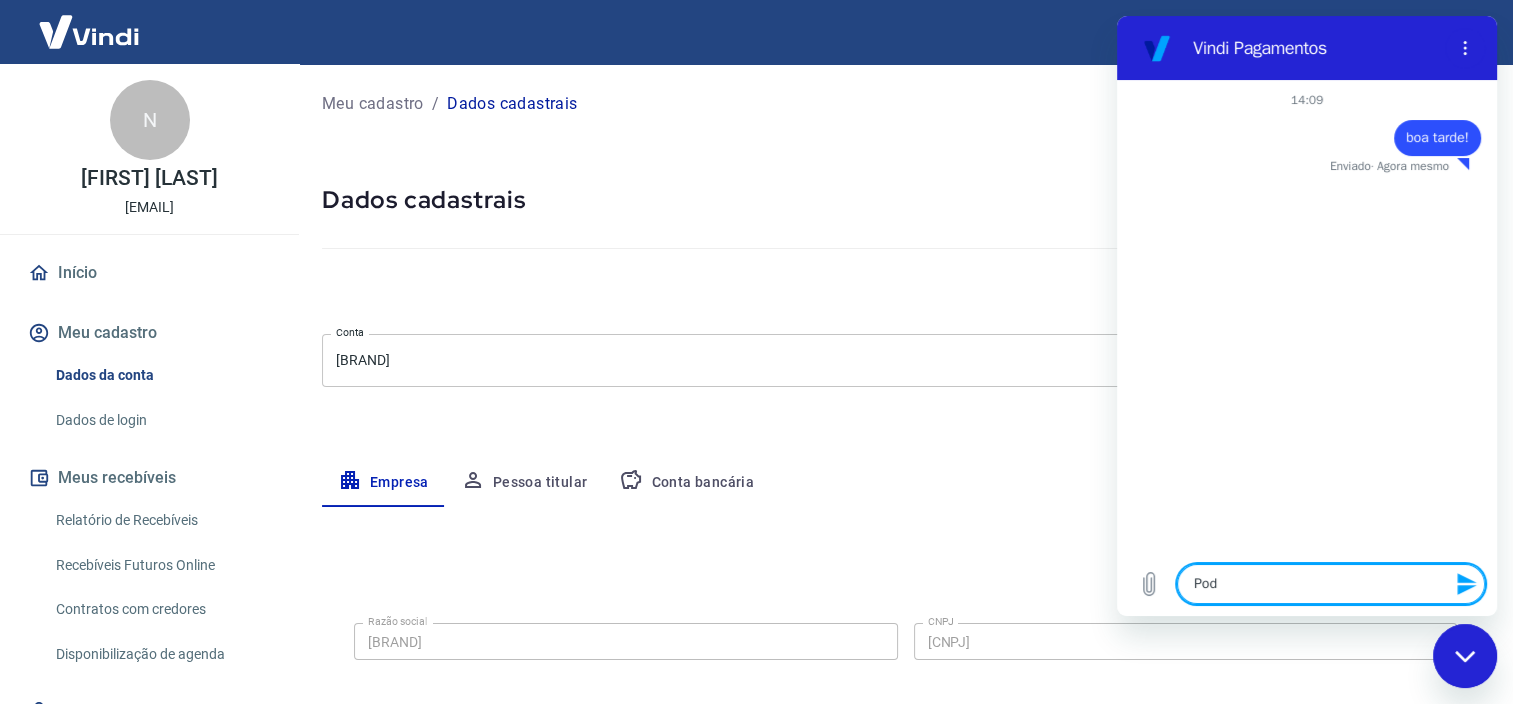 type on "Pode" 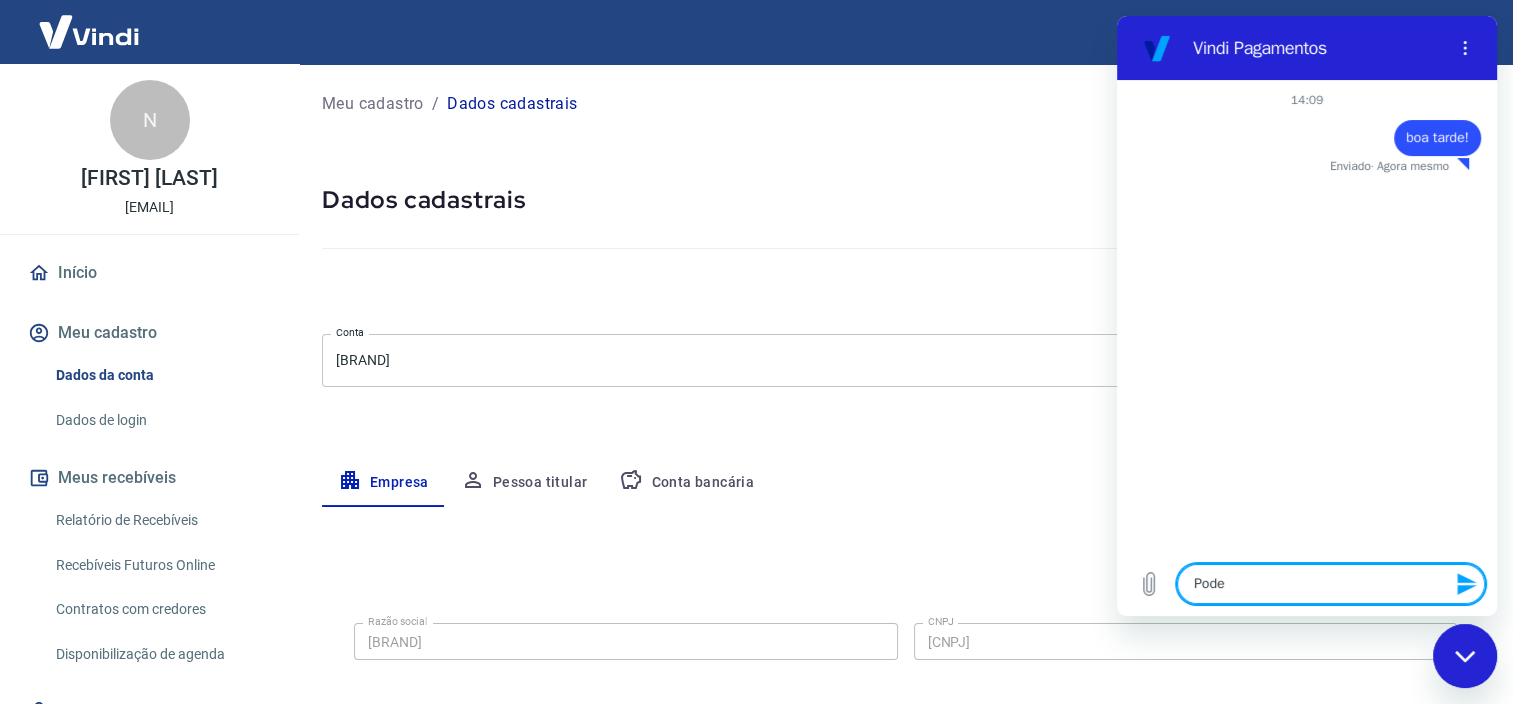 type on "Poder" 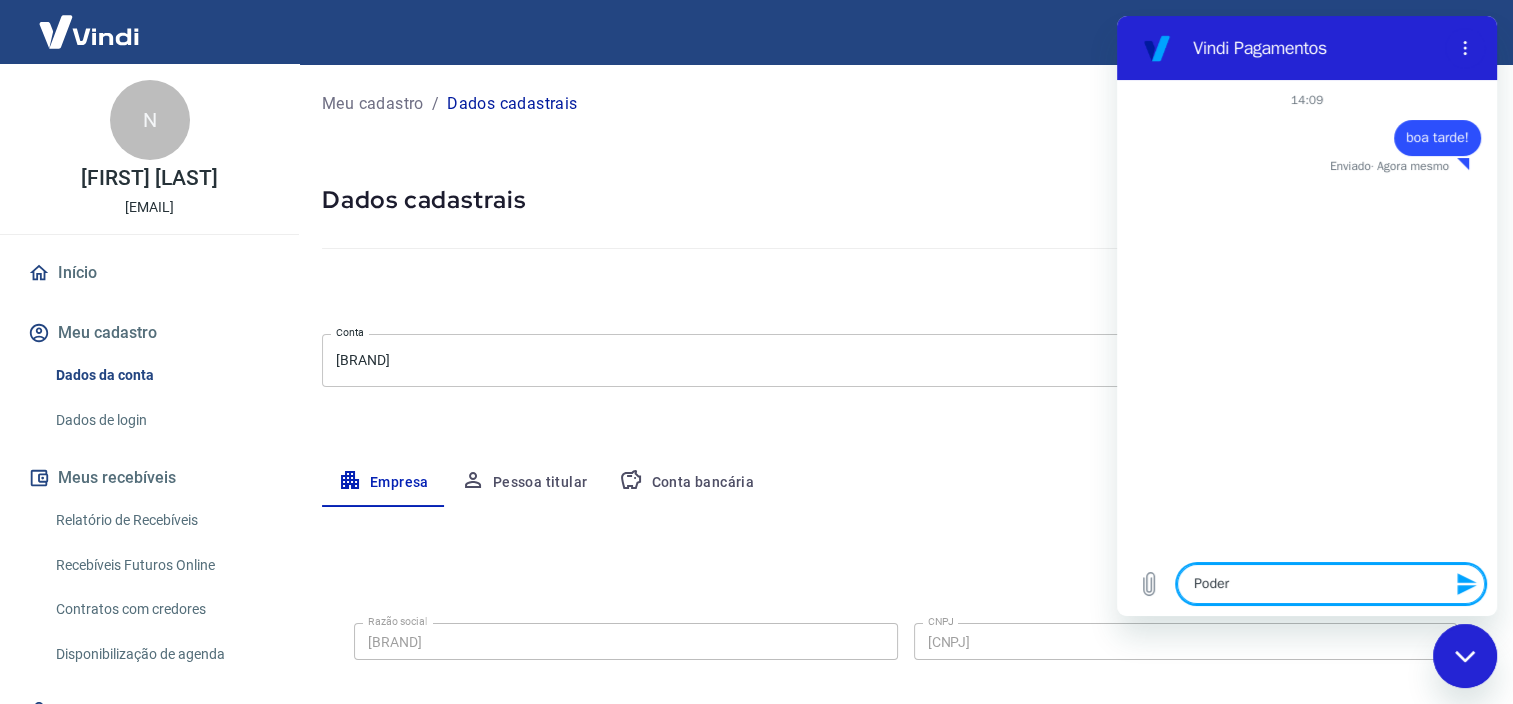 type on "Poderi" 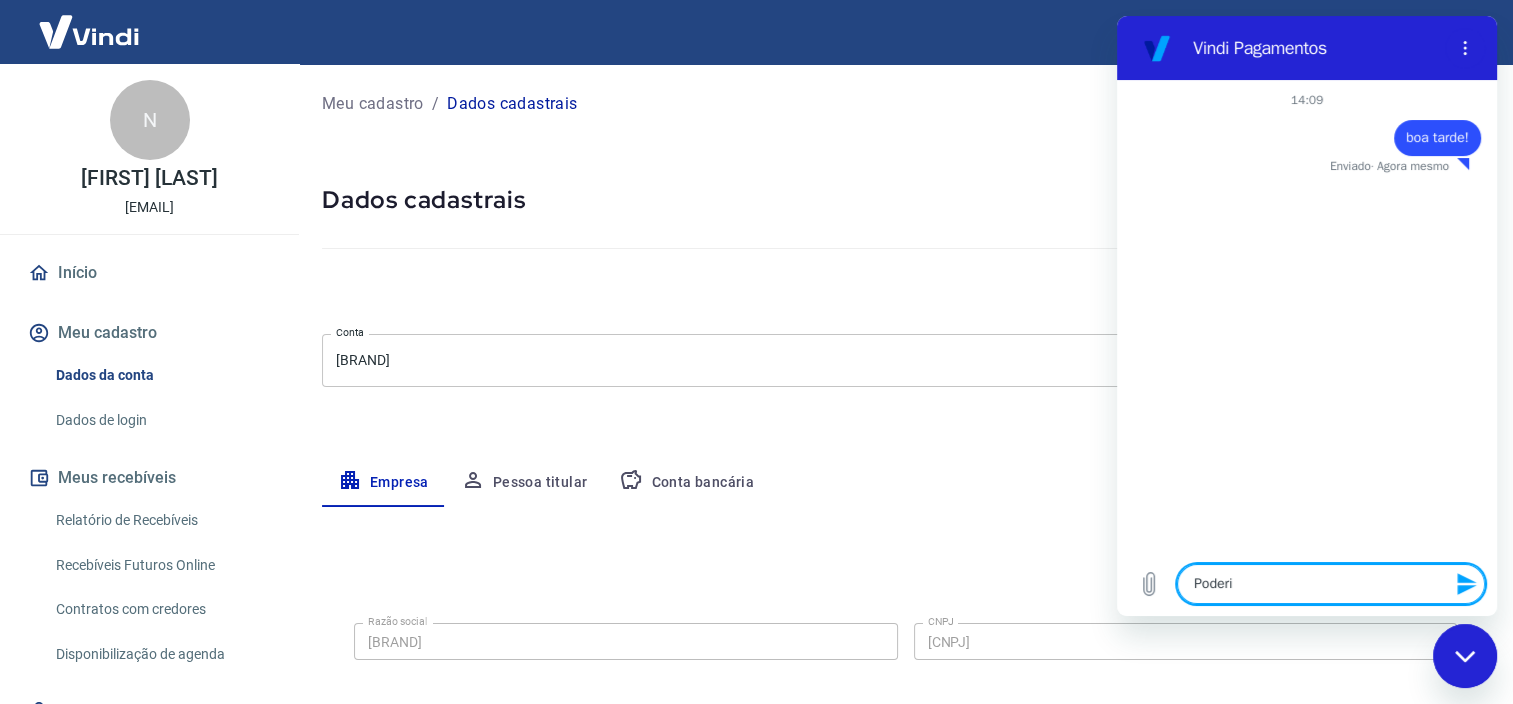 type on "Poderia" 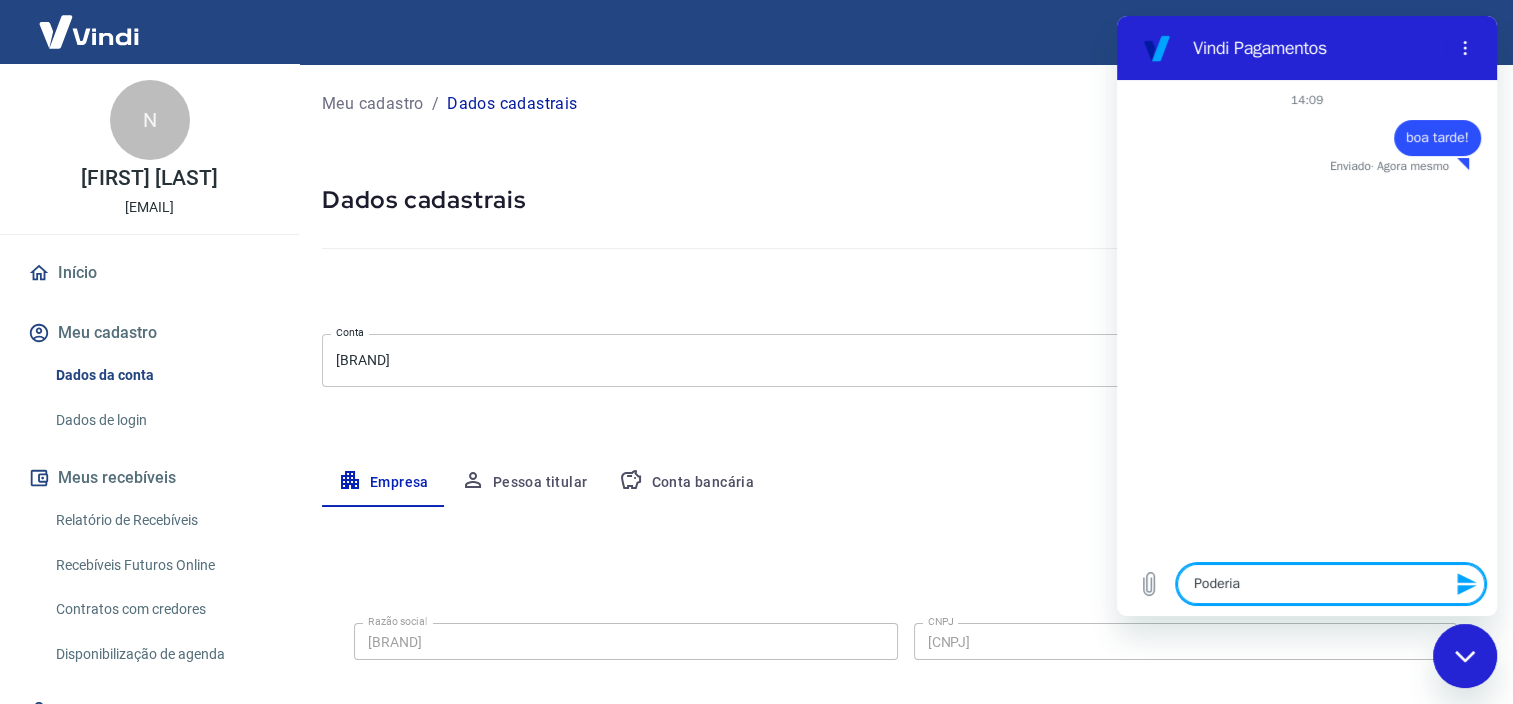 type on "Poderia" 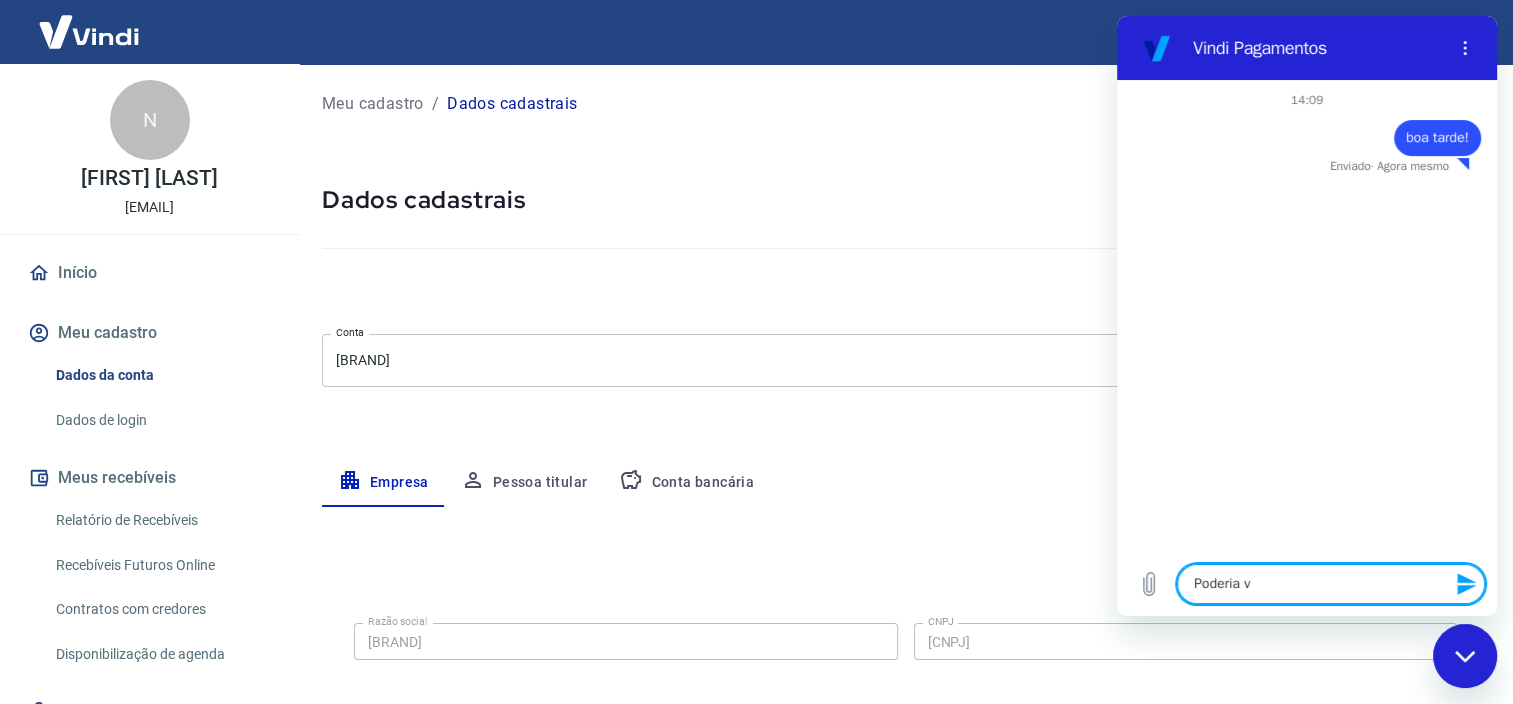 type on "Poderia ve" 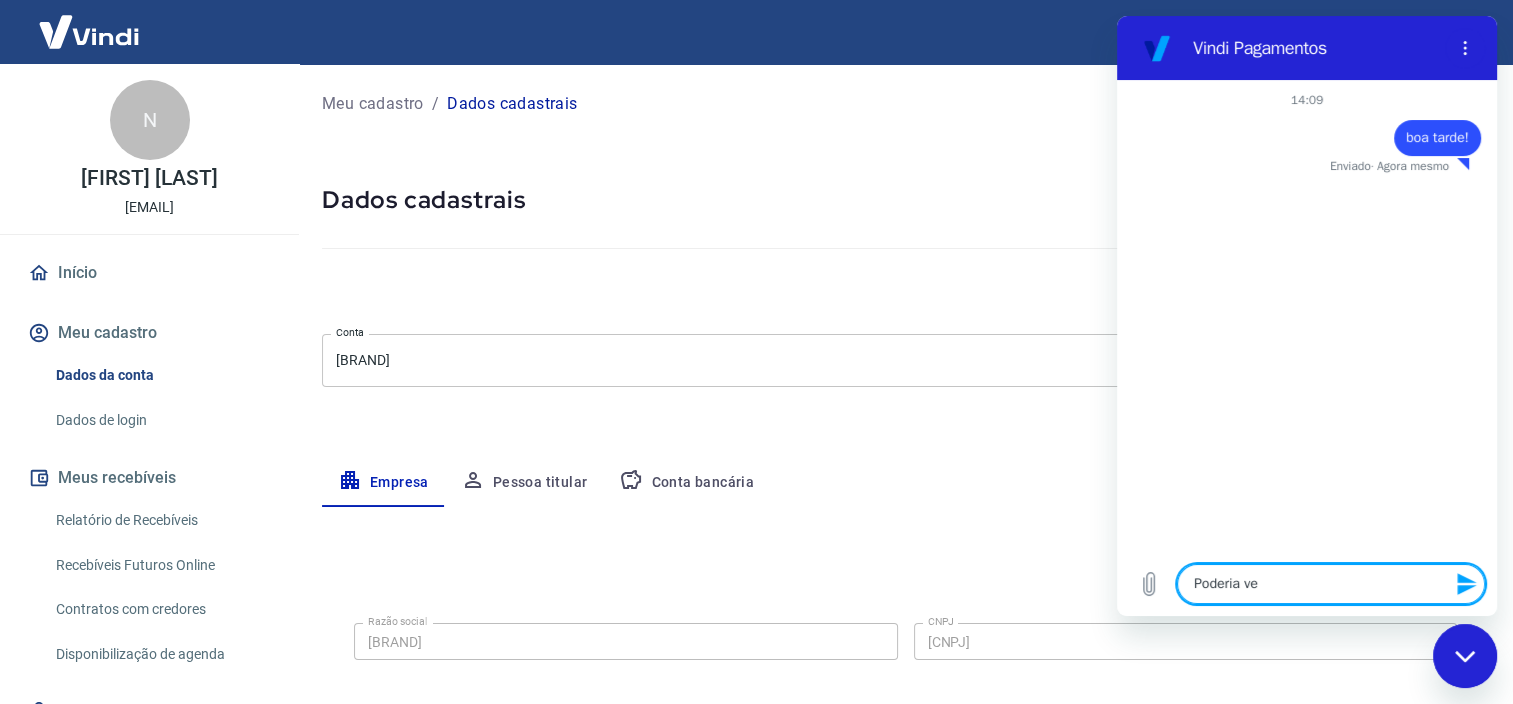 type on "Poderia ver" 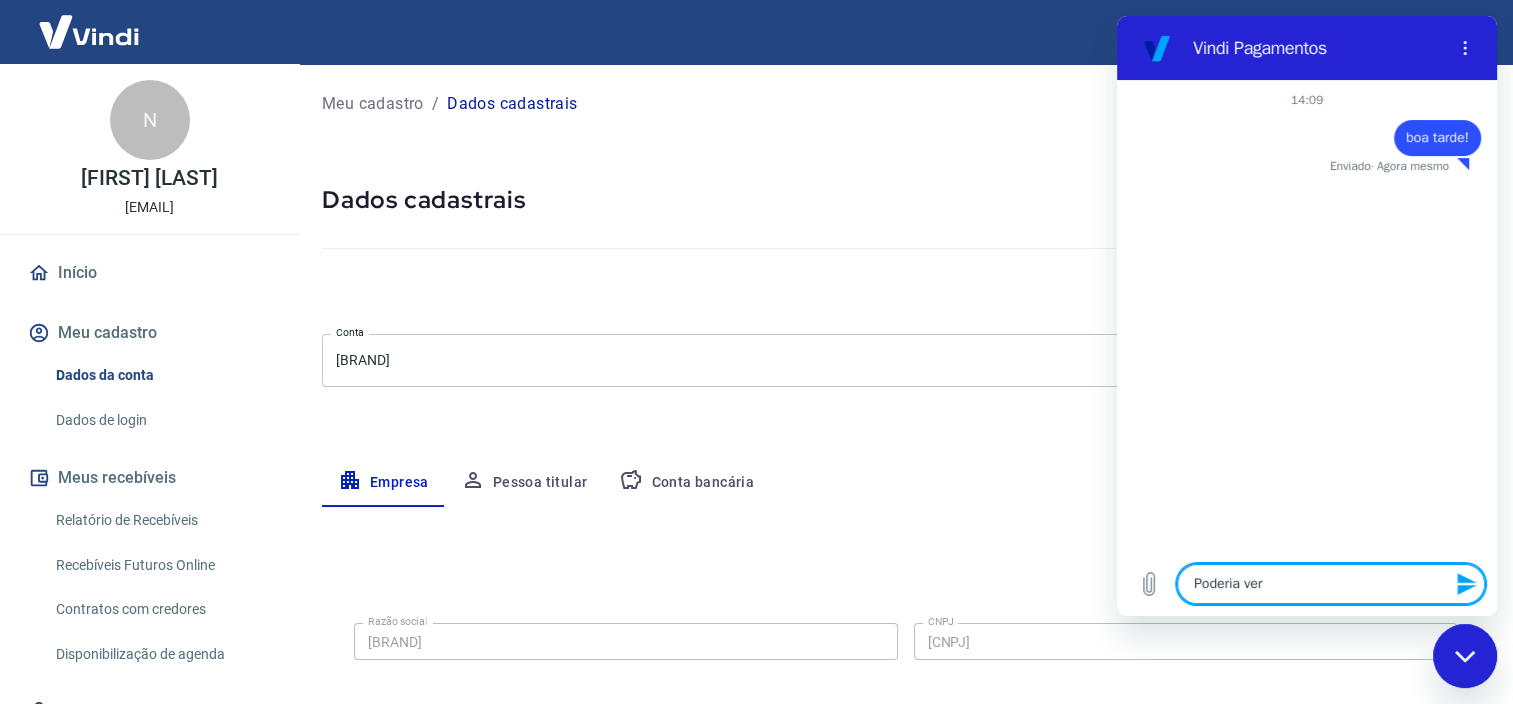 type on "Poderia veri" 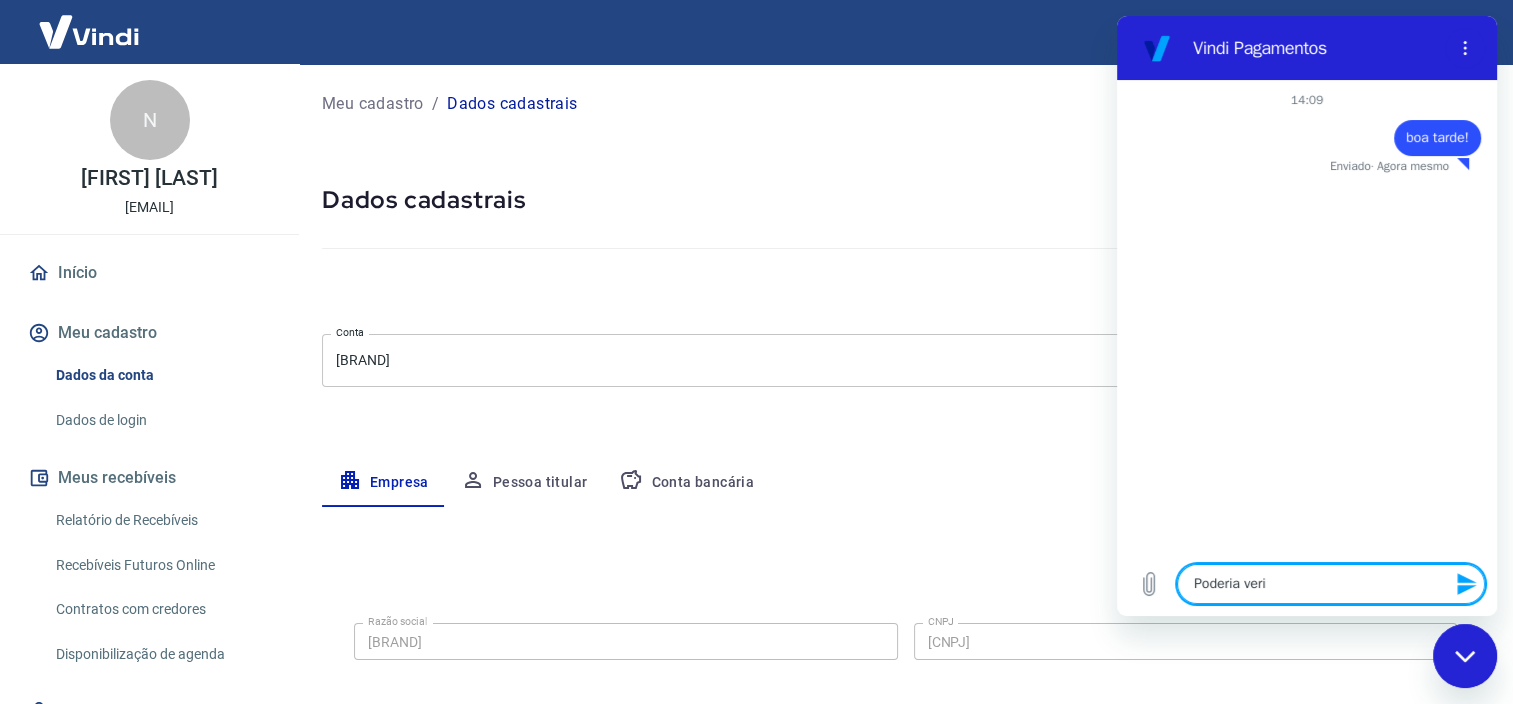 type on "Poderia verif" 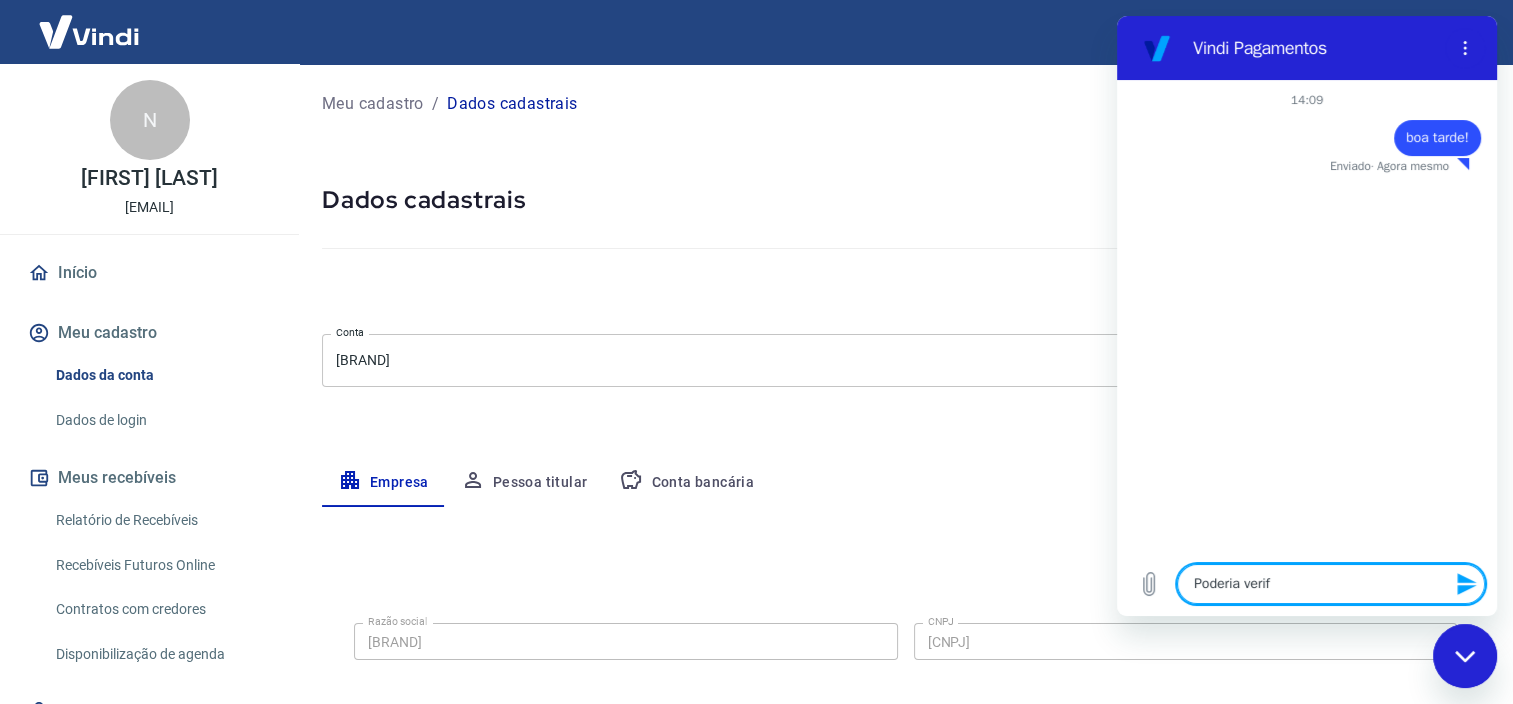 type on "Poderia verifi" 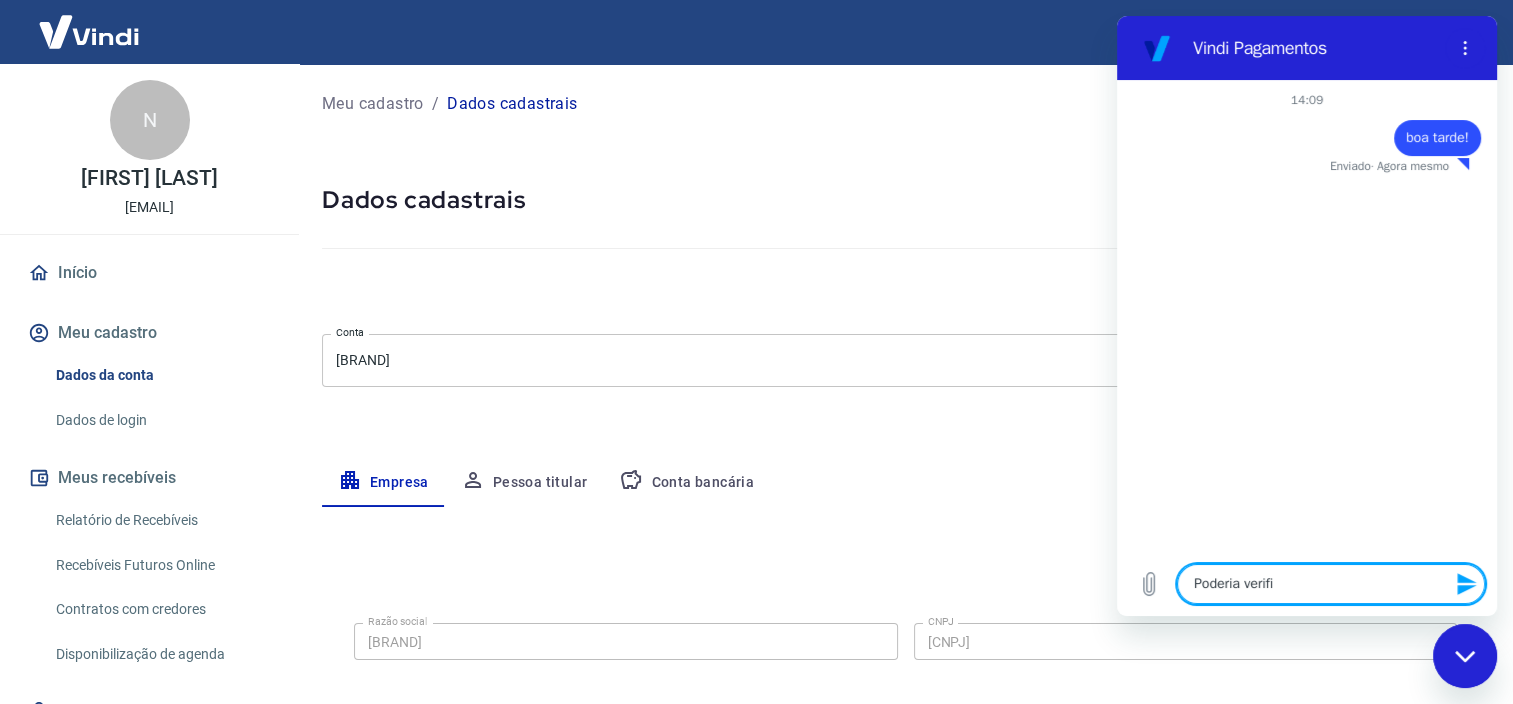 type on "Poderia verific" 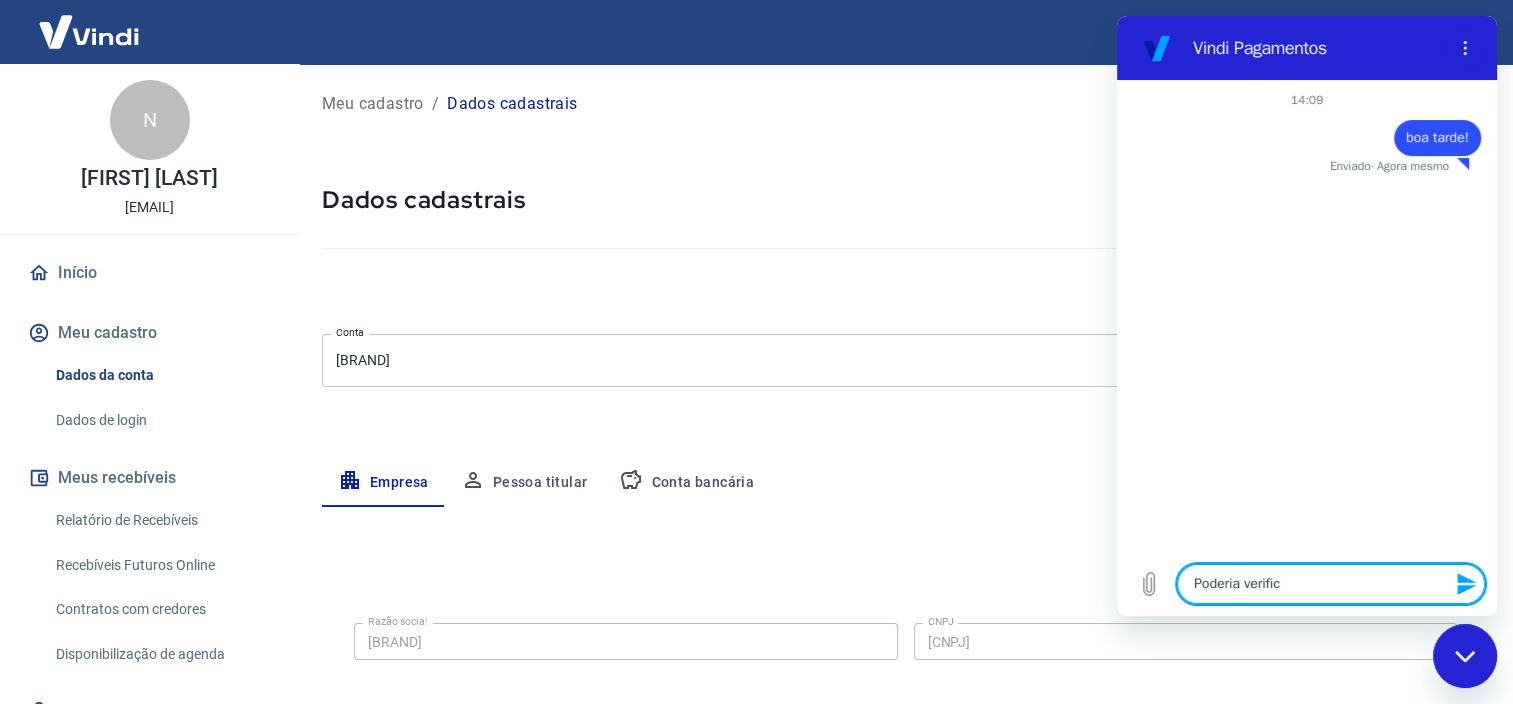 type on "Poderia verifica" 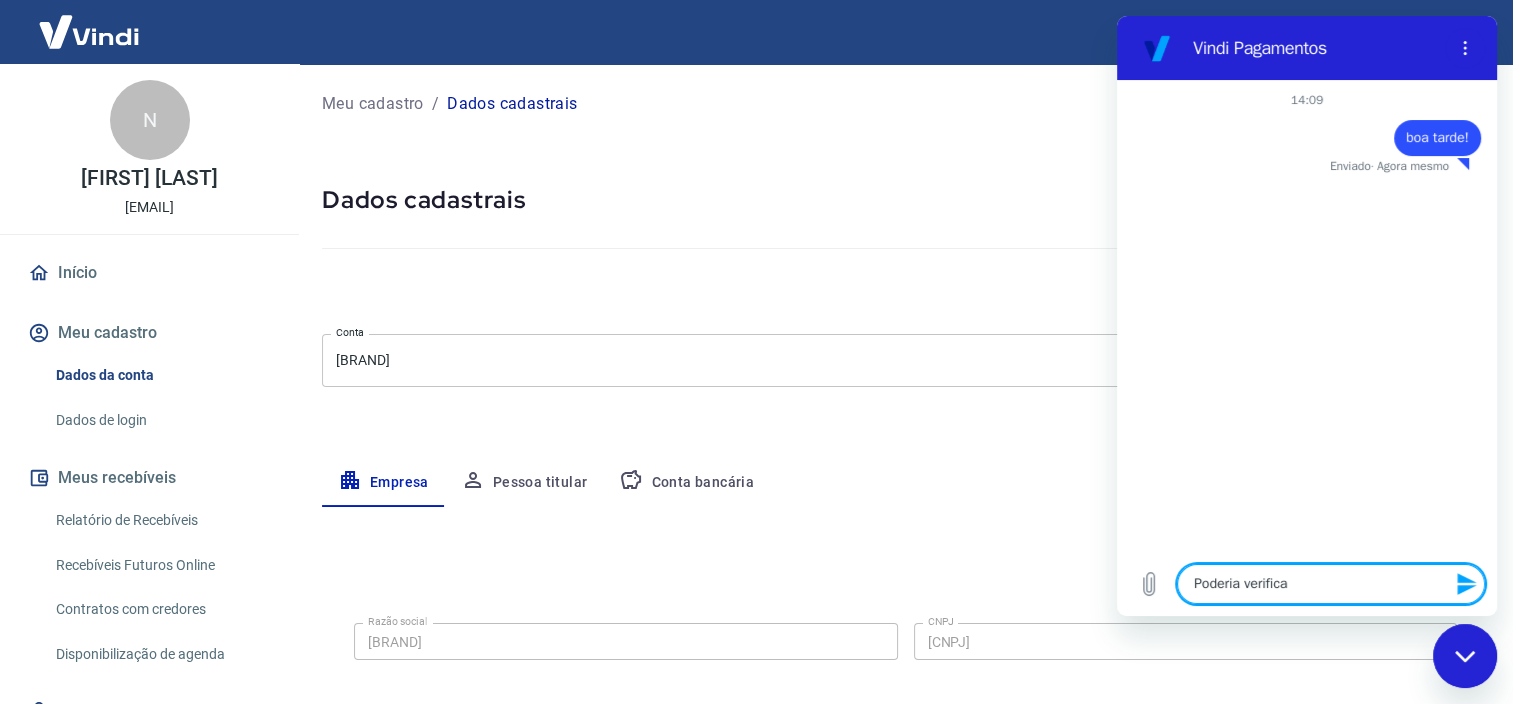 type on "x" 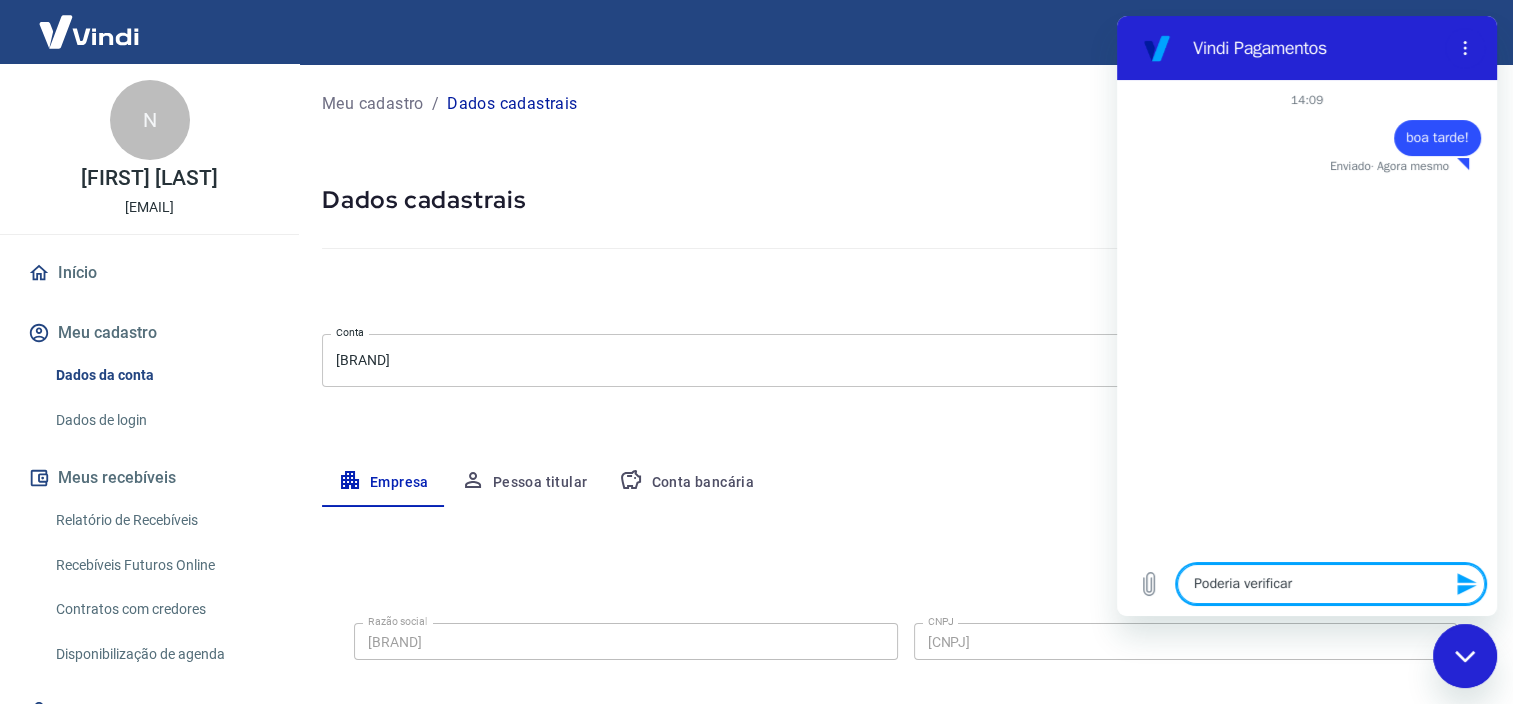 type on "Poderia verificar" 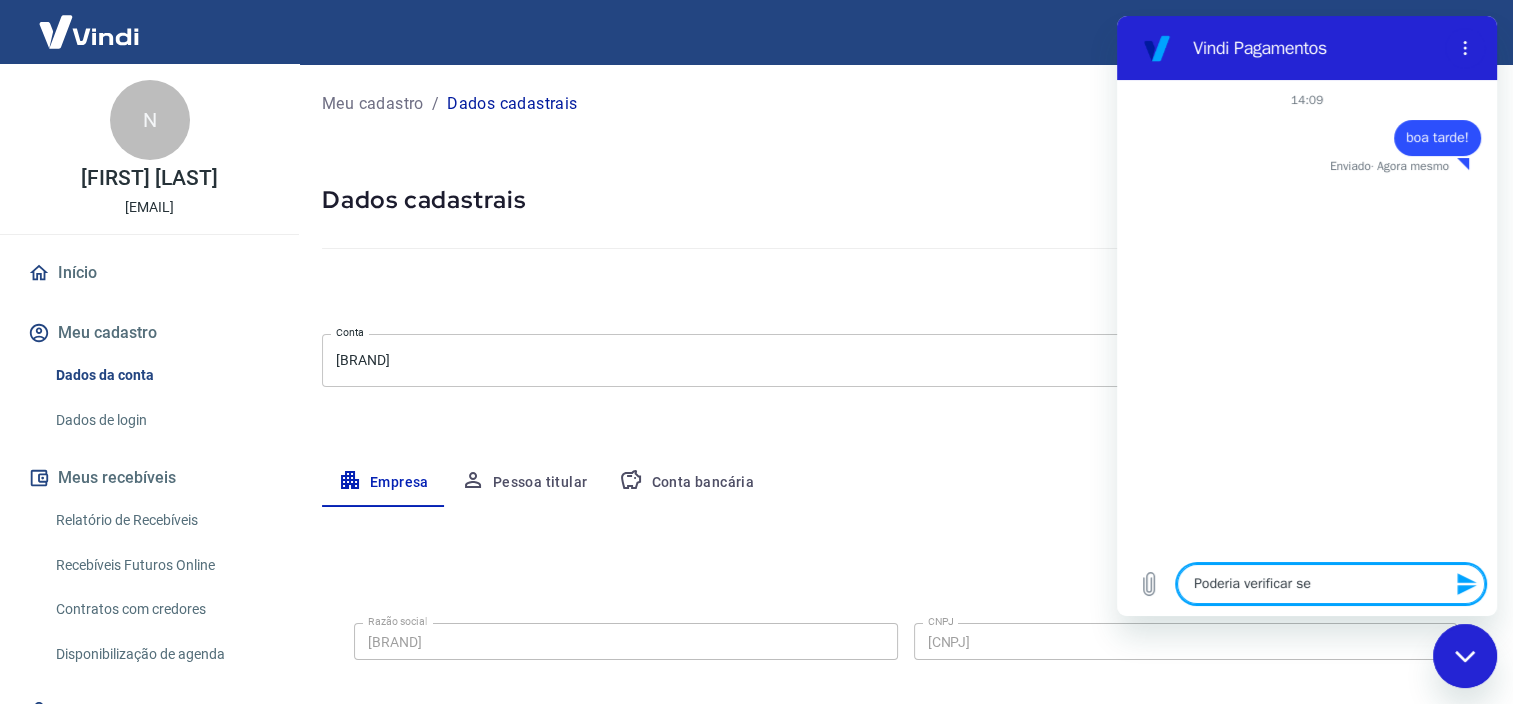 type on "Poderia verificar se" 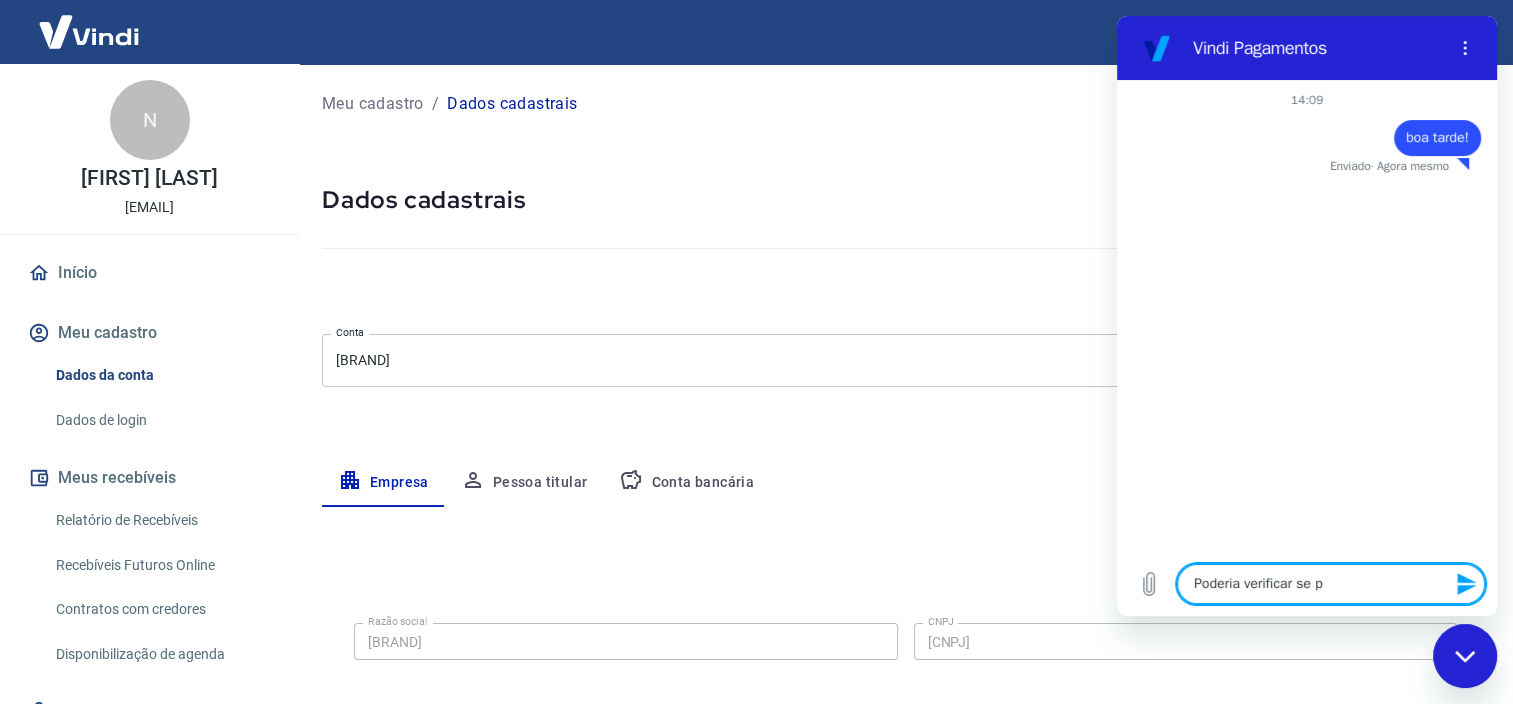 type on "Poderia verificar se po" 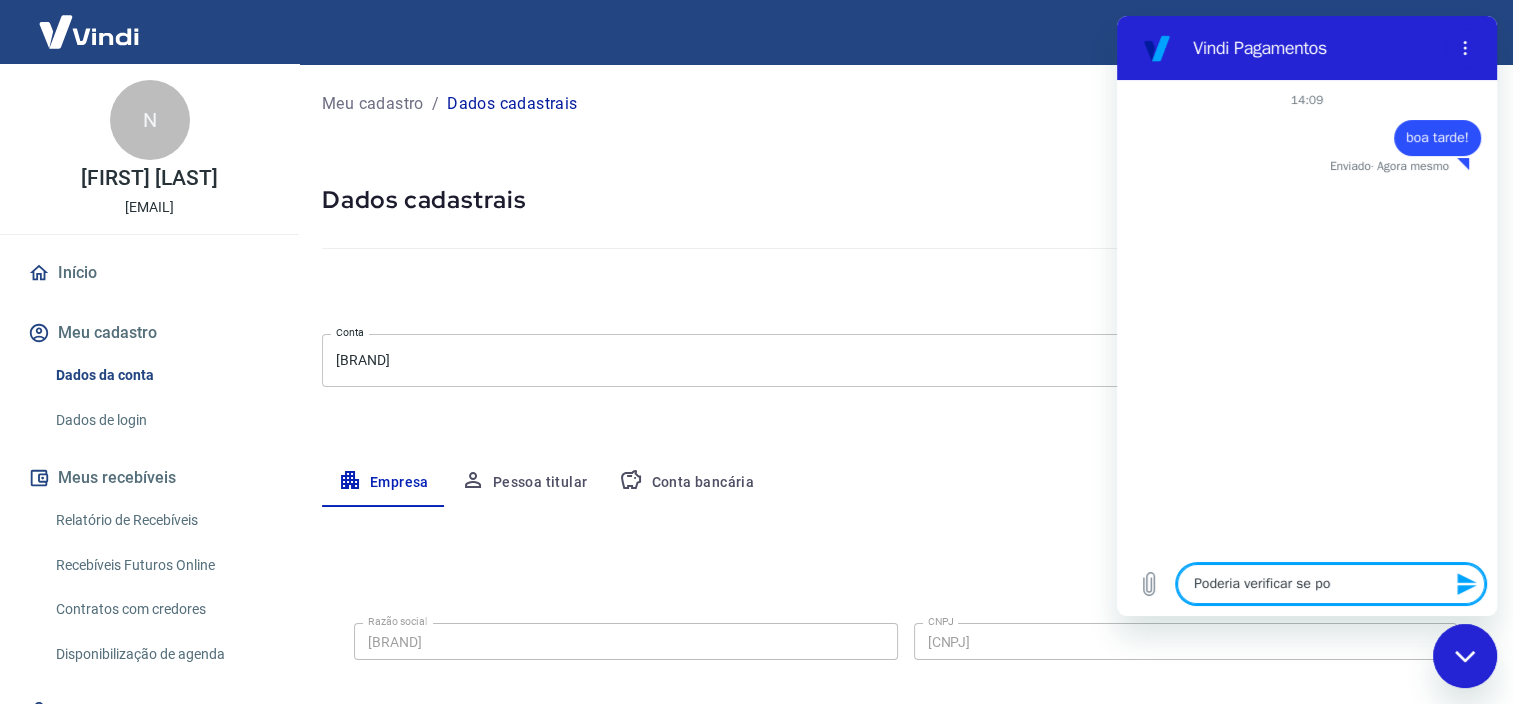 type on "Poderia verificar se pos" 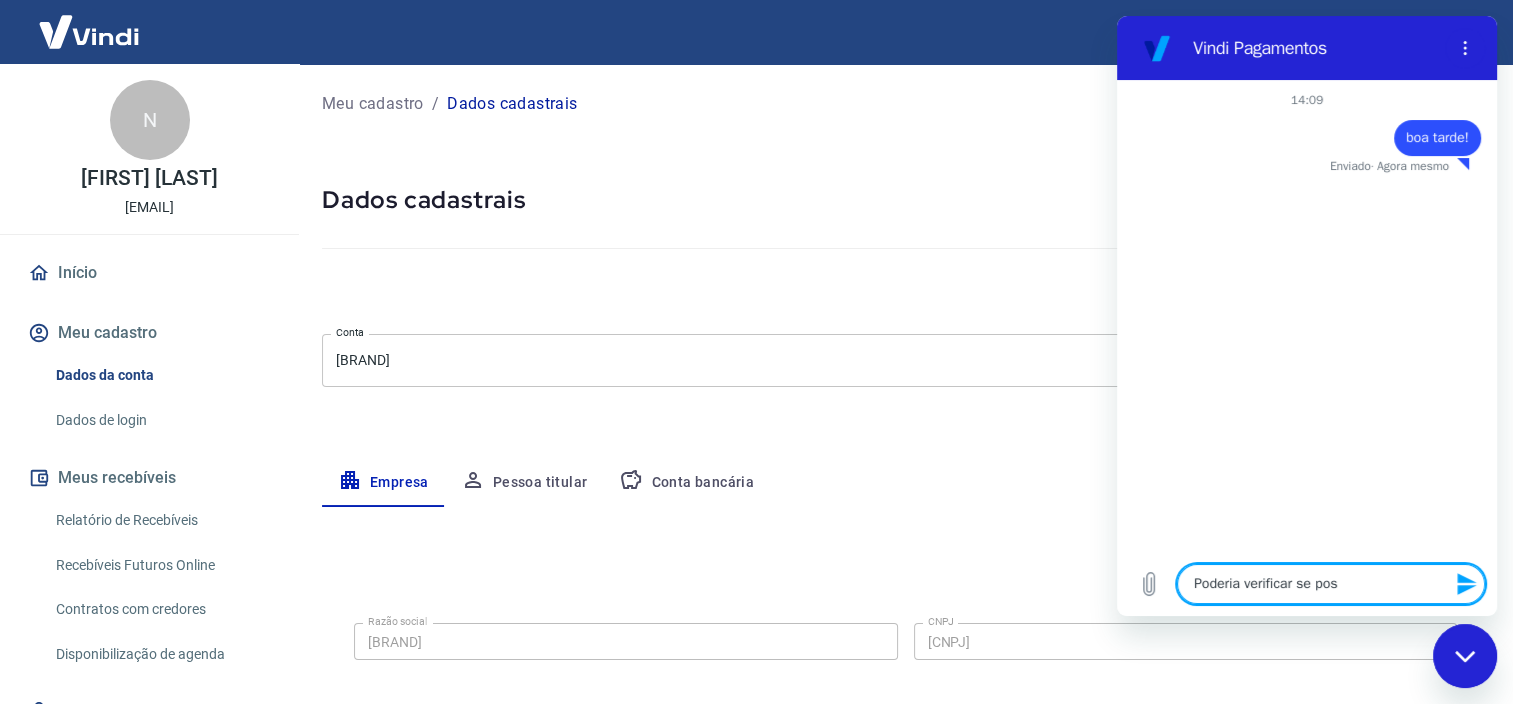 type on "Poderia verificar se poss" 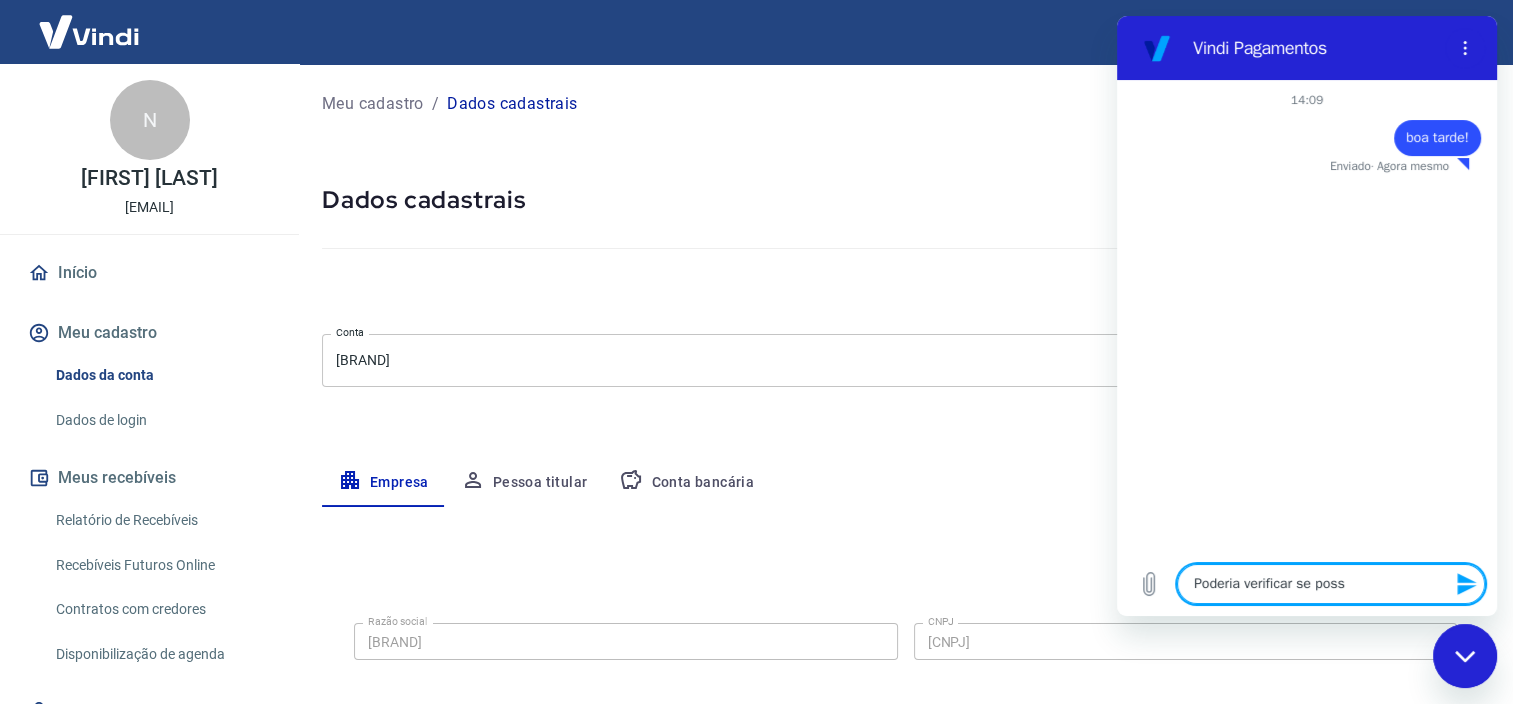 type on "Poderia verificar se posso" 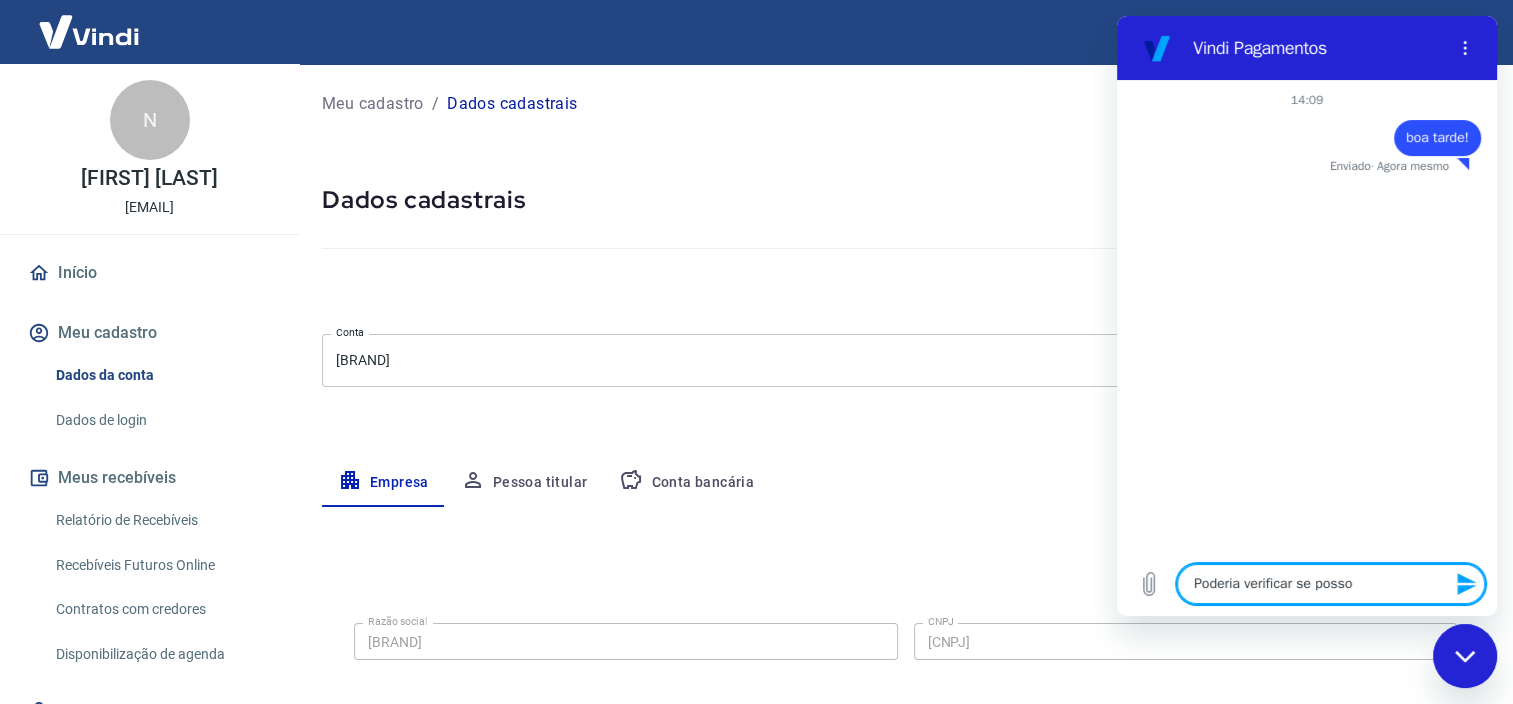 type on "Poderia verificar se posso" 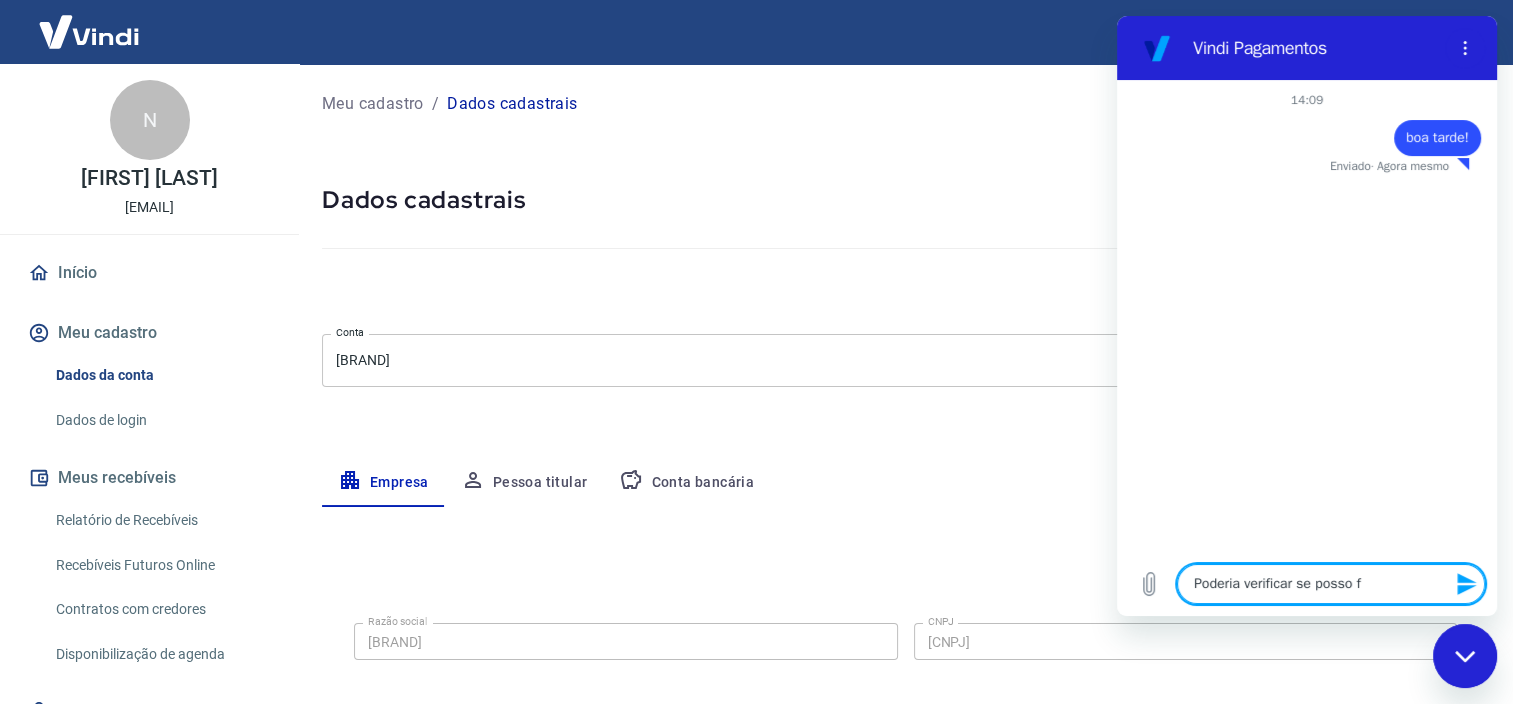 type on "Poderia verificar se posso fa" 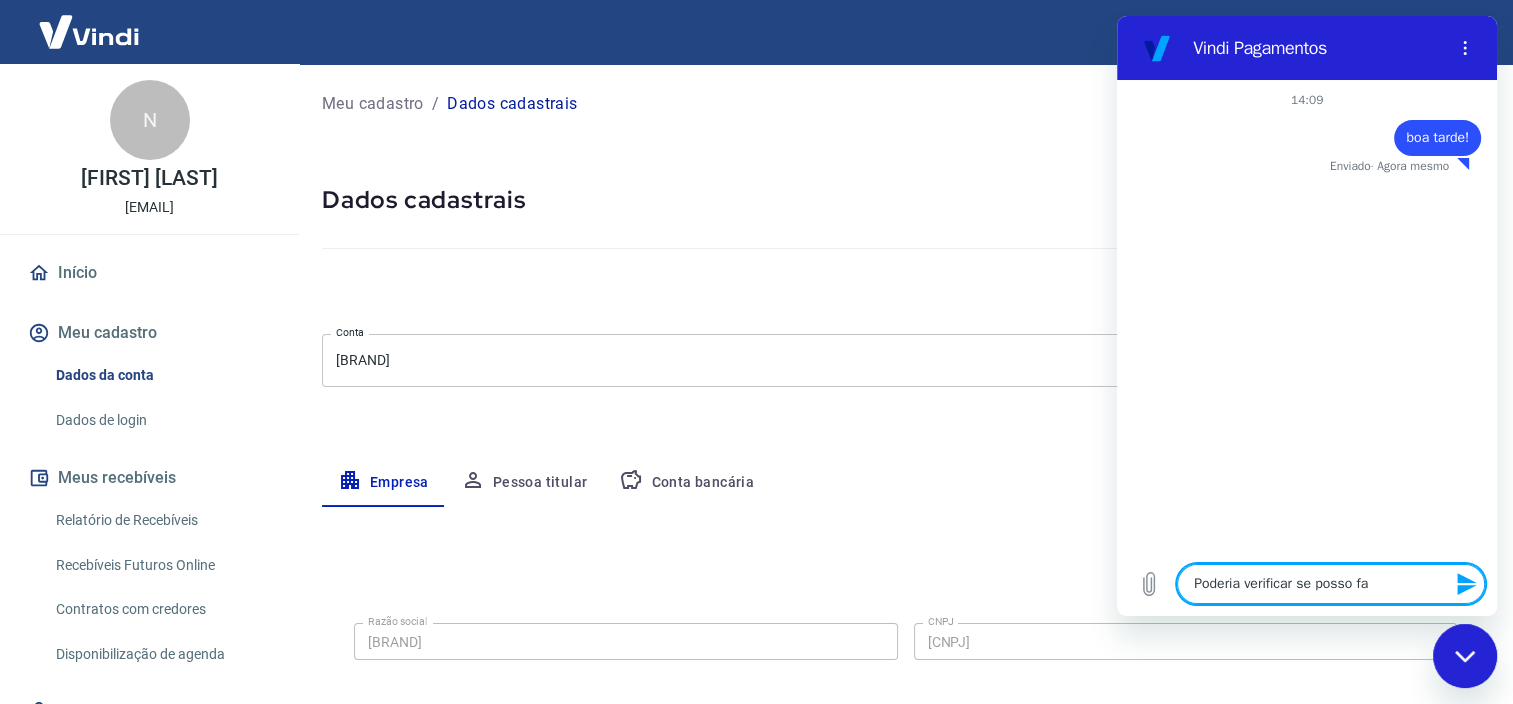 type on "Poderia verificar se posso faz" 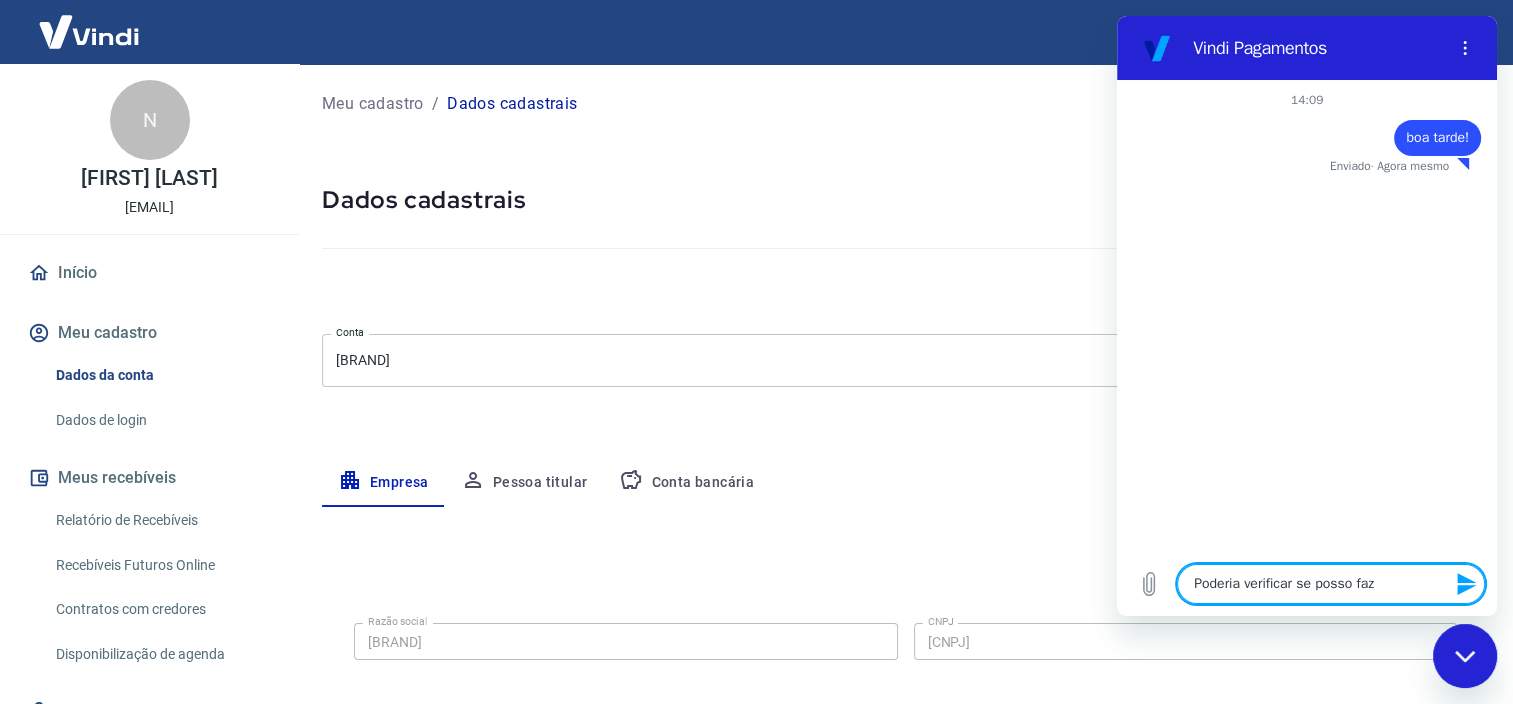 type on "Poderia verificar se posso faze" 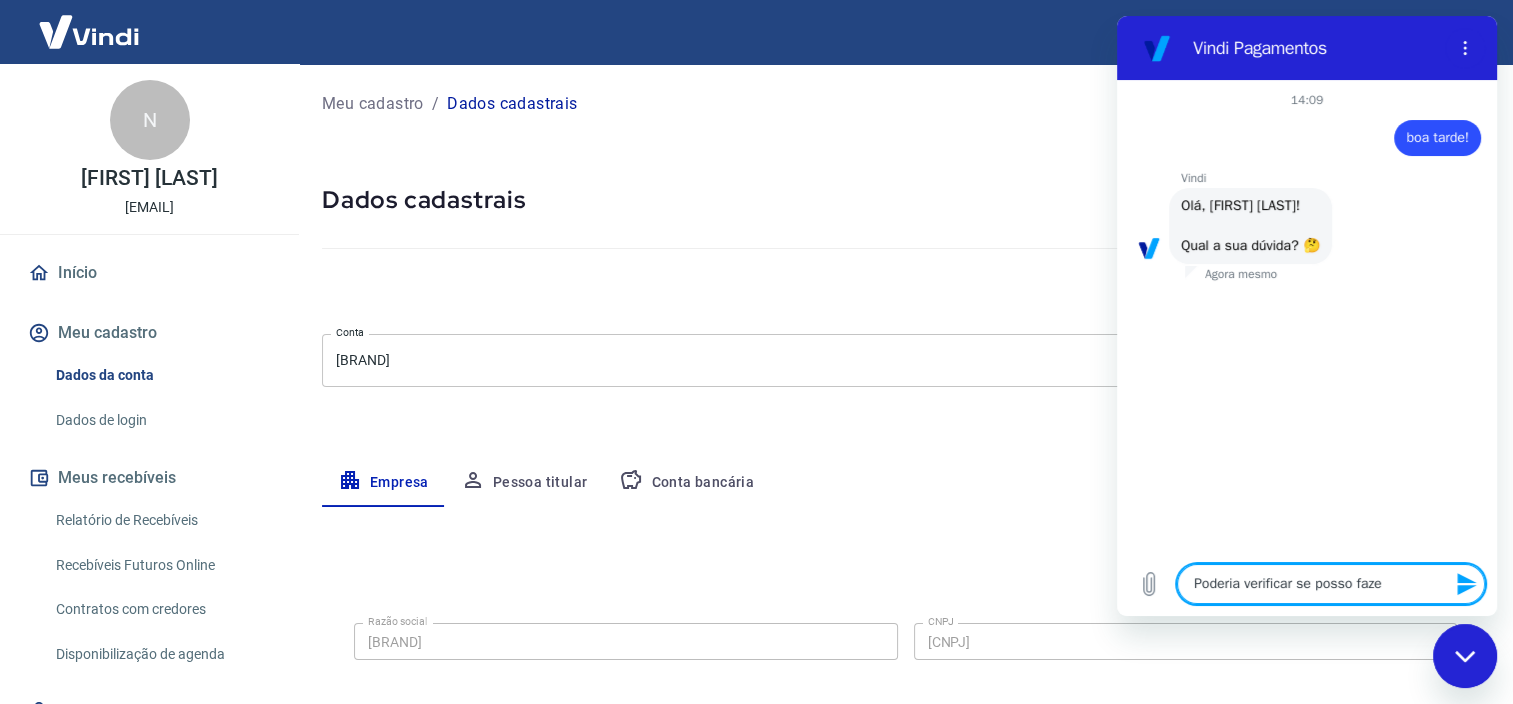 type on "Poderia verificar se posso fazer" 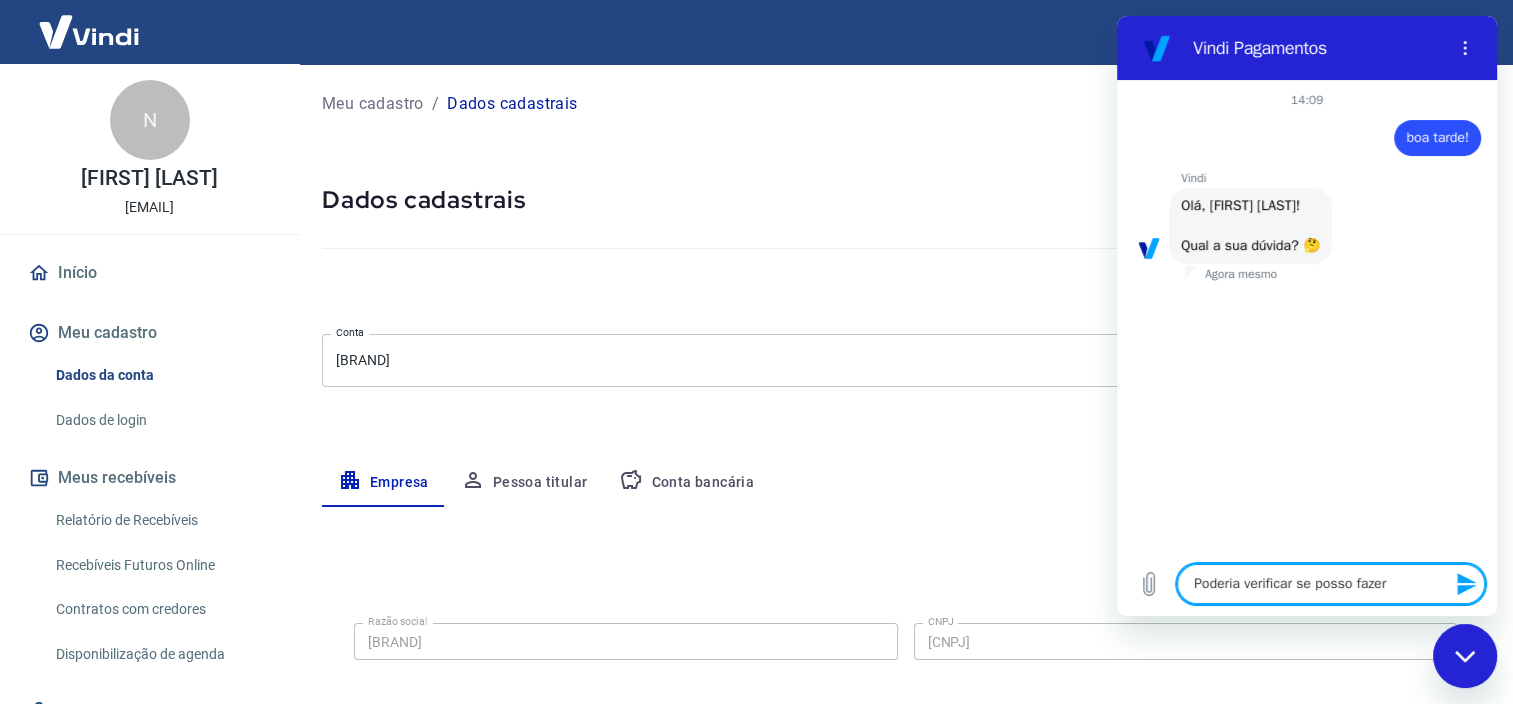 type on "Poderia verificar se posso fazer" 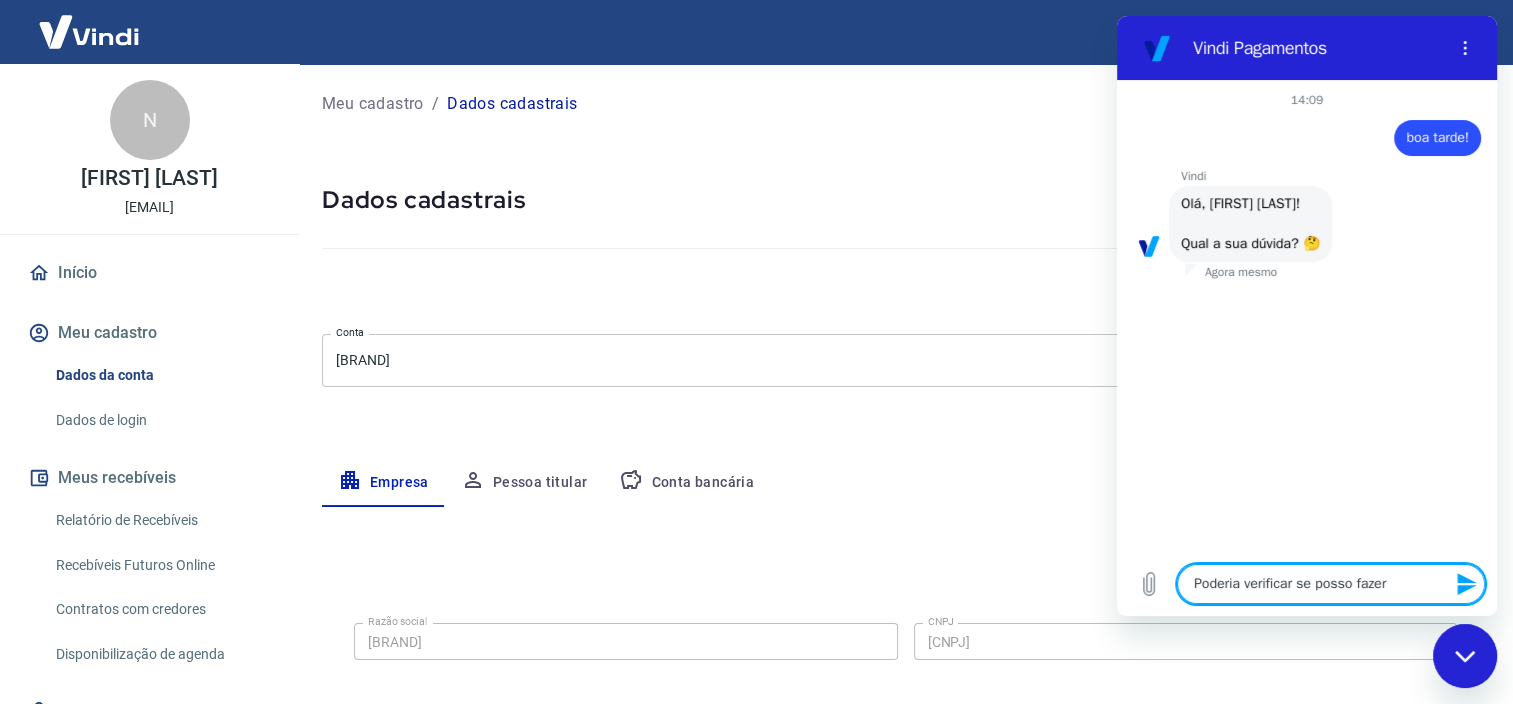 type on "Poderia verificar se posso fazer o" 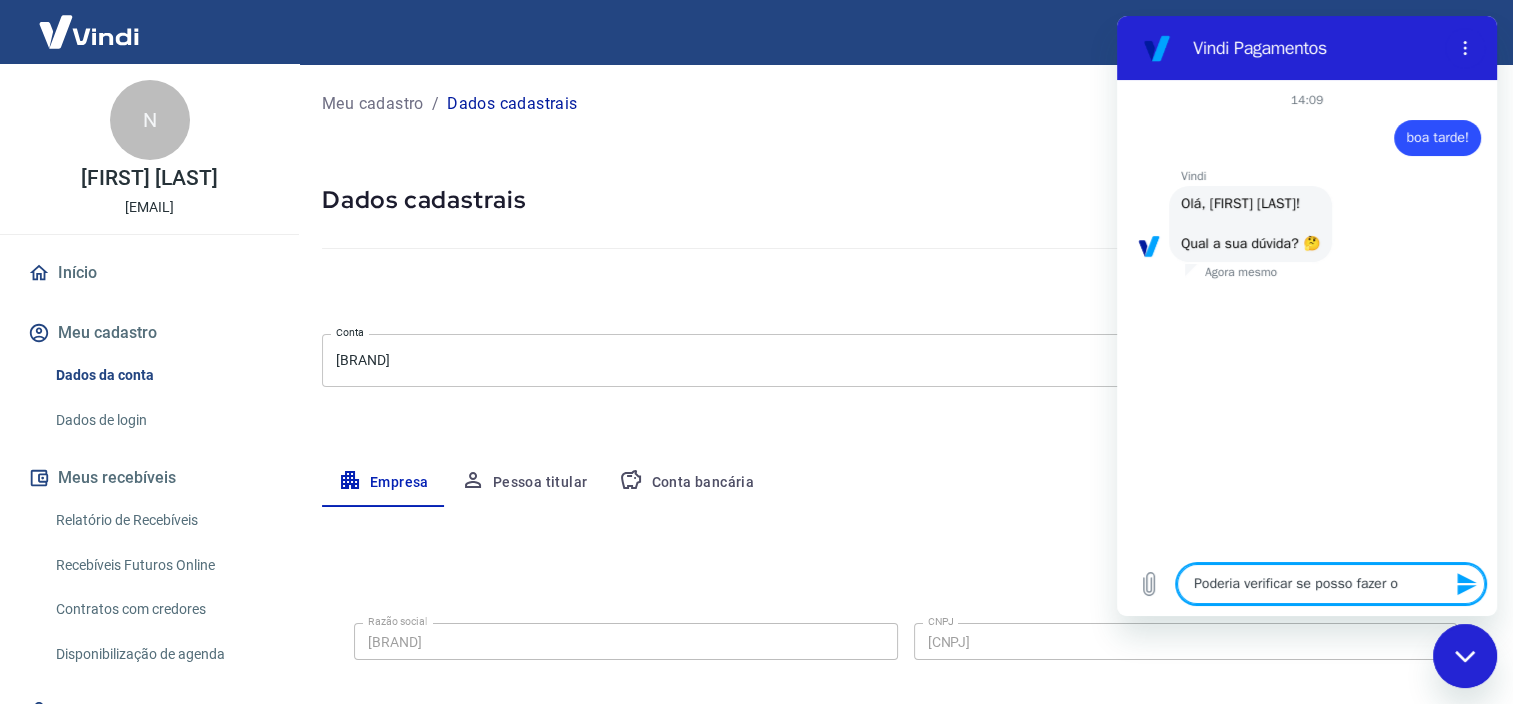 type on "Poderia verificar se posso fazer o" 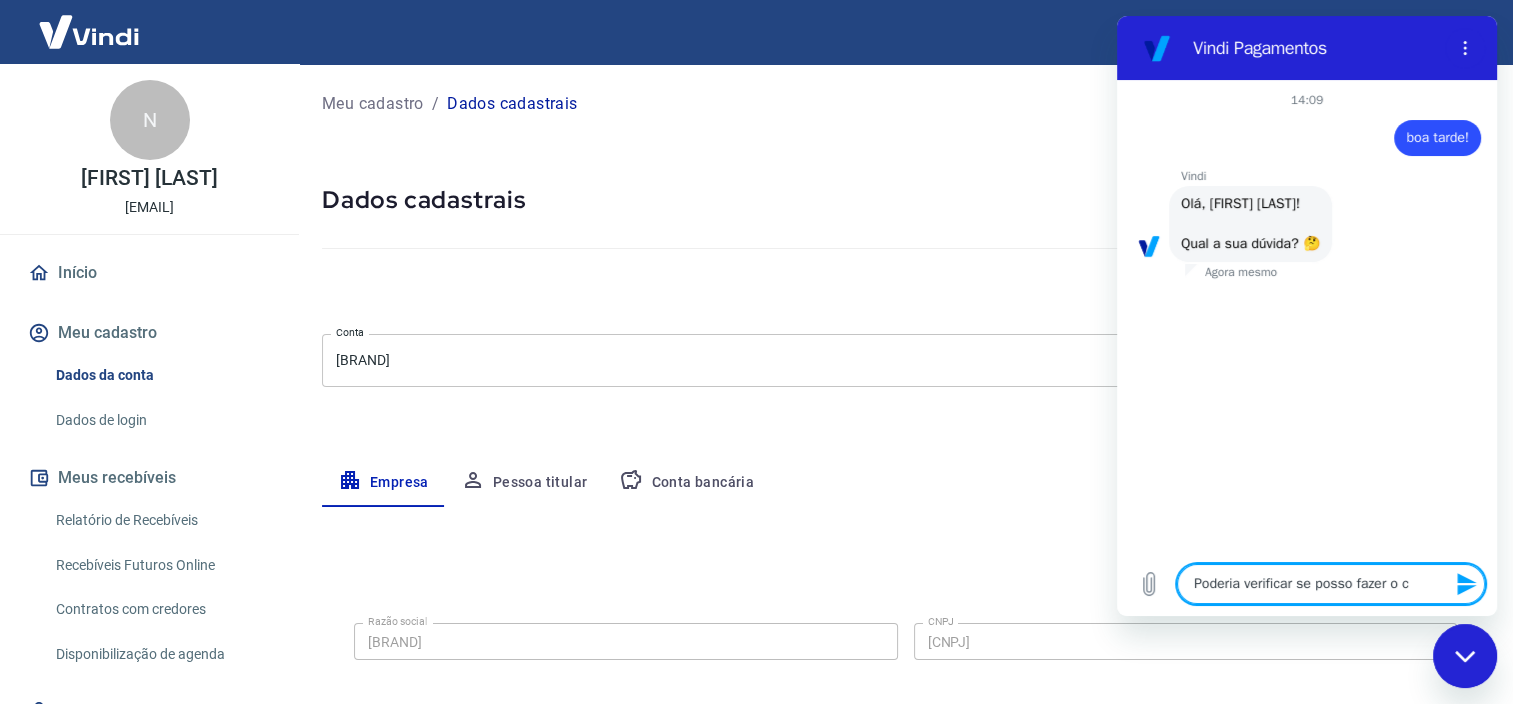 type on "Poderia verificar se posso fazer o ca" 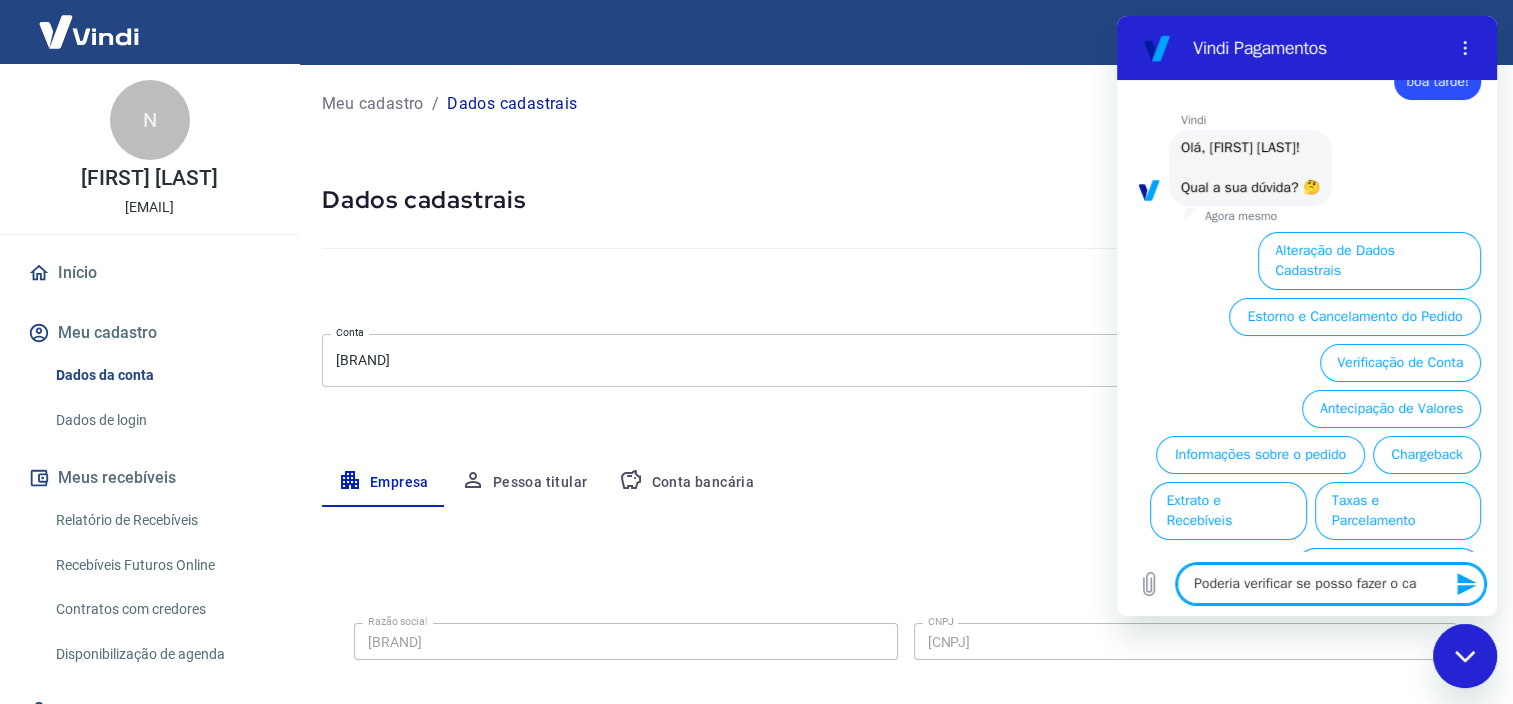 scroll, scrollTop: 97, scrollLeft: 0, axis: vertical 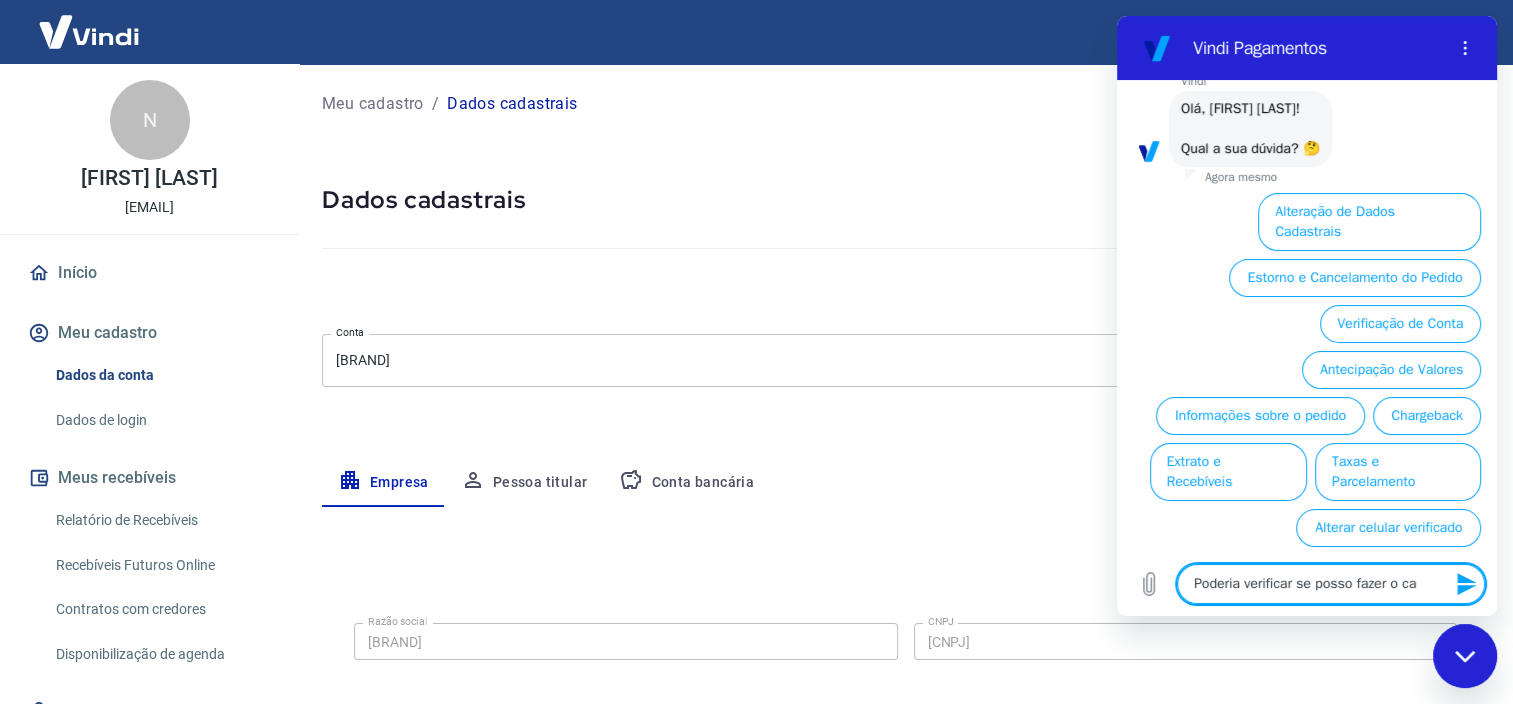 type on "Poderia verificar se posso fazer o can" 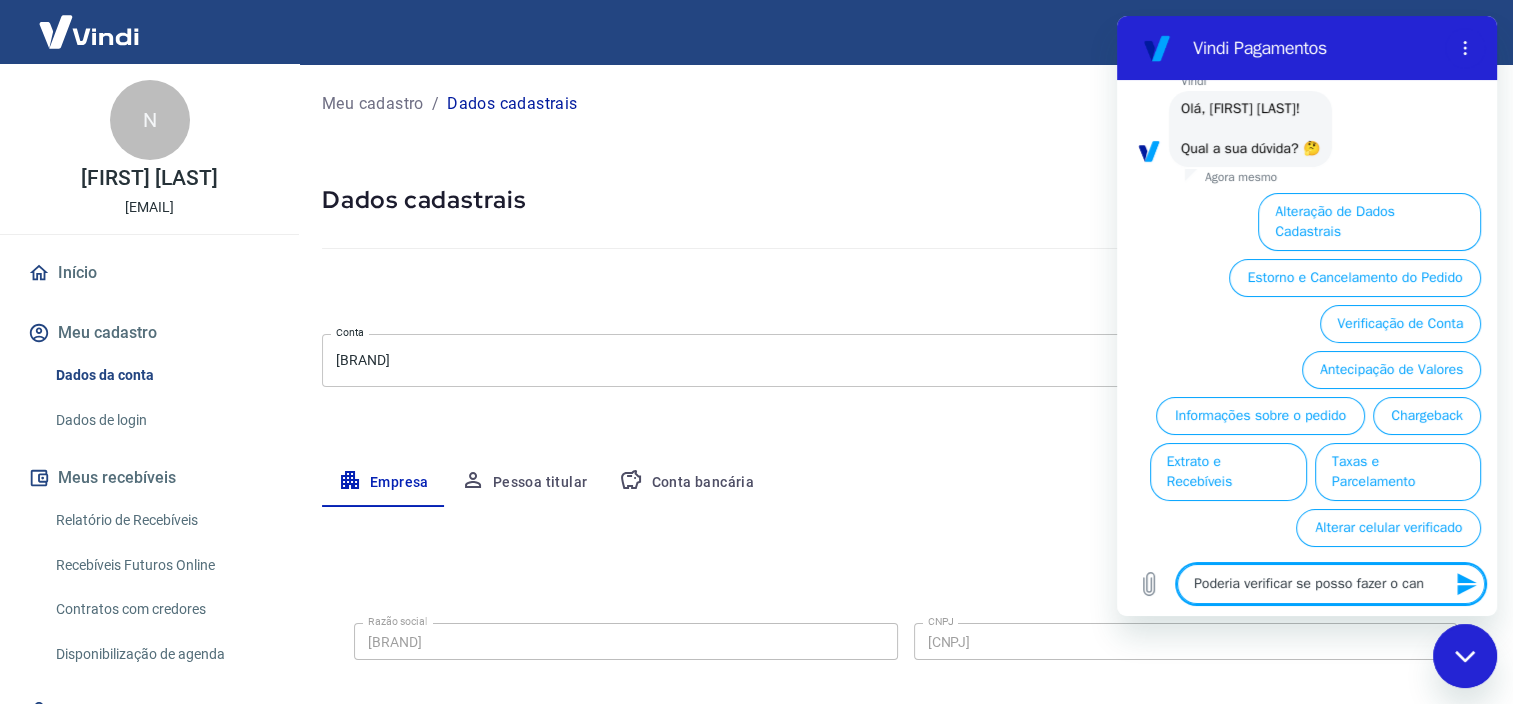 type on "Poderia verificar se posso fazer o canc" 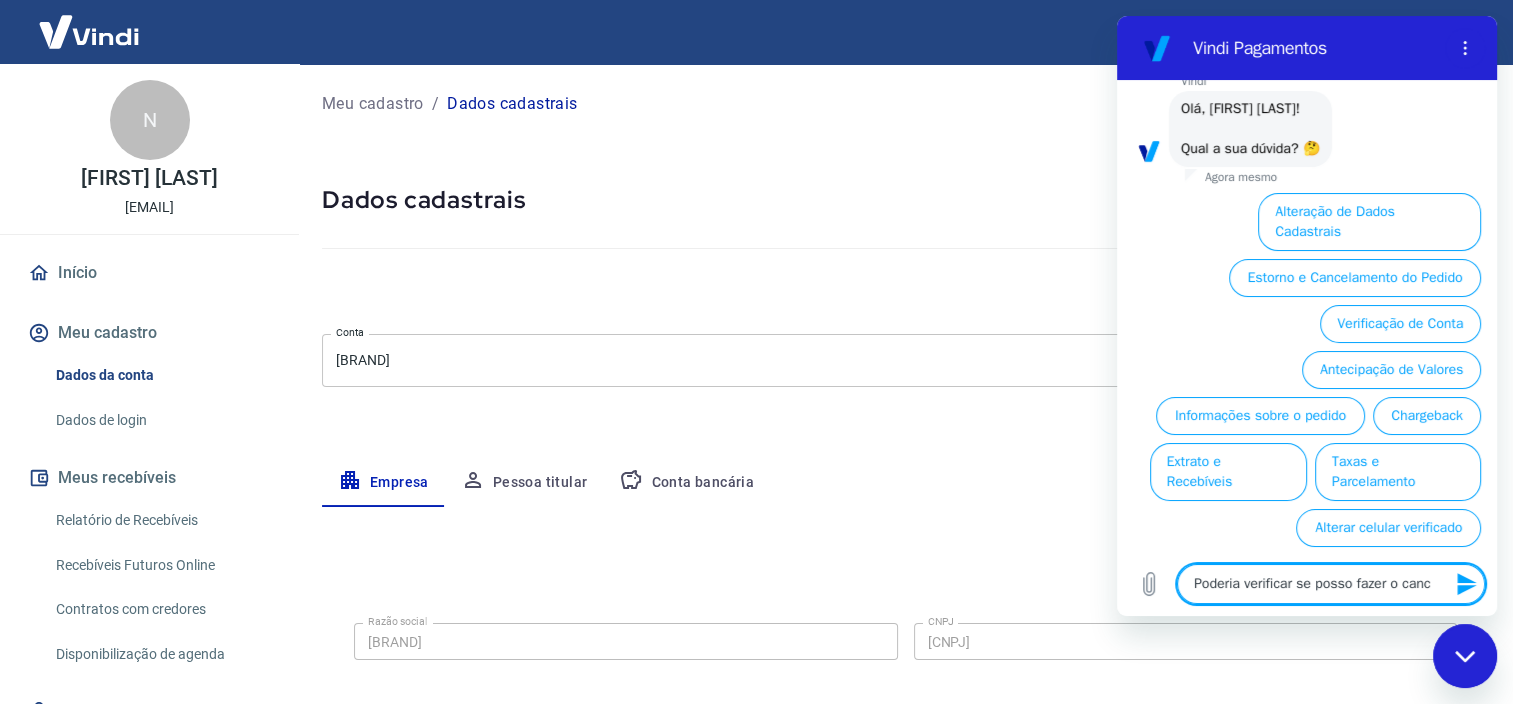type on "x" 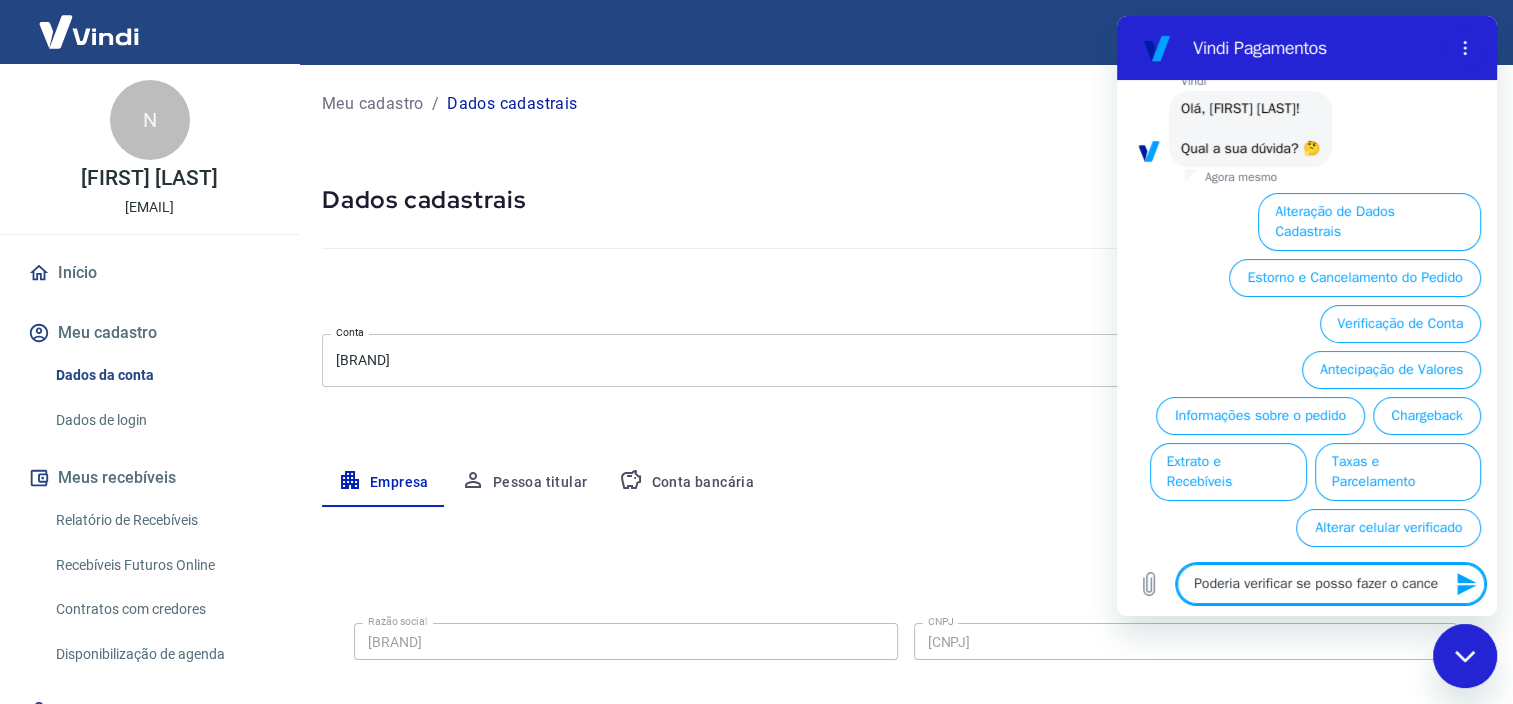 type on "Poderia verificar se posso fazer o cancel" 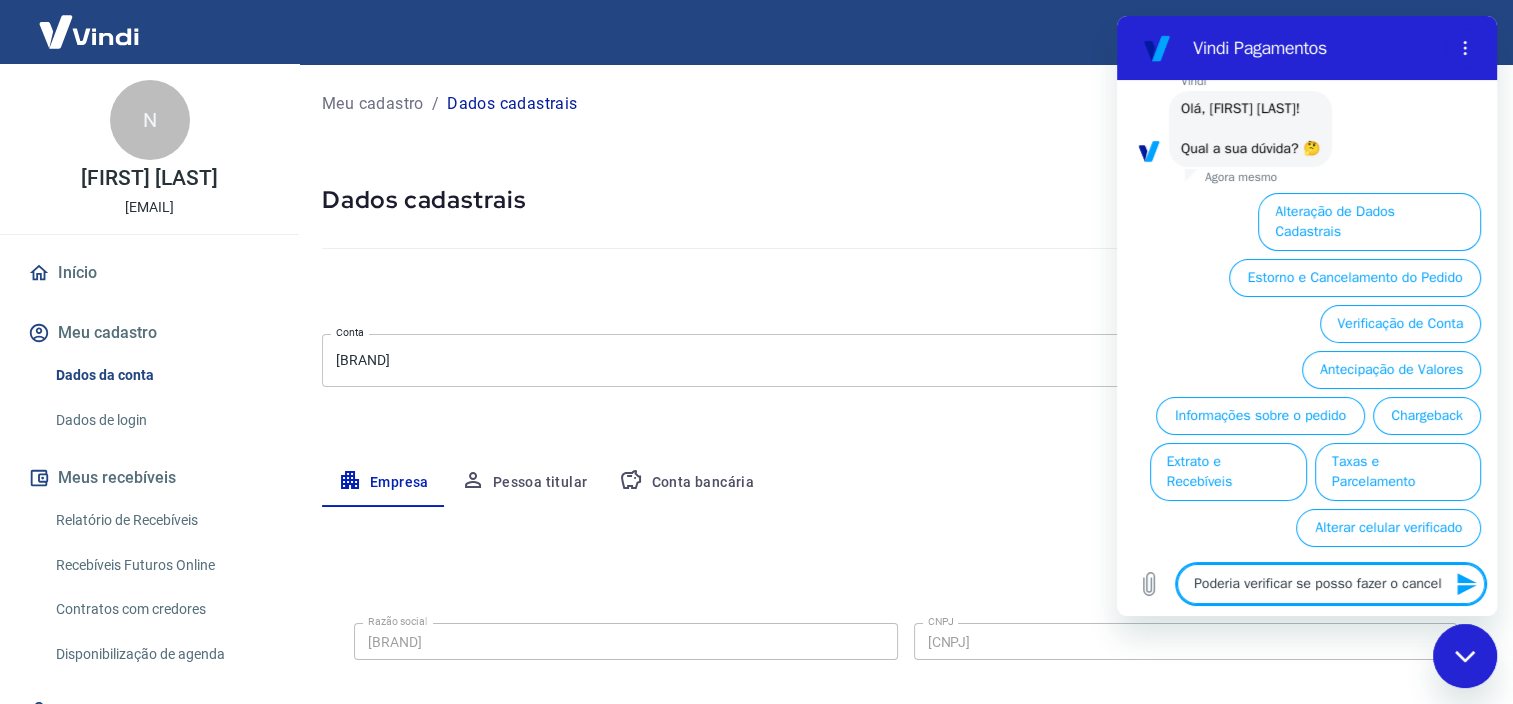 type on "Poderia verificar se posso fazer o cancela" 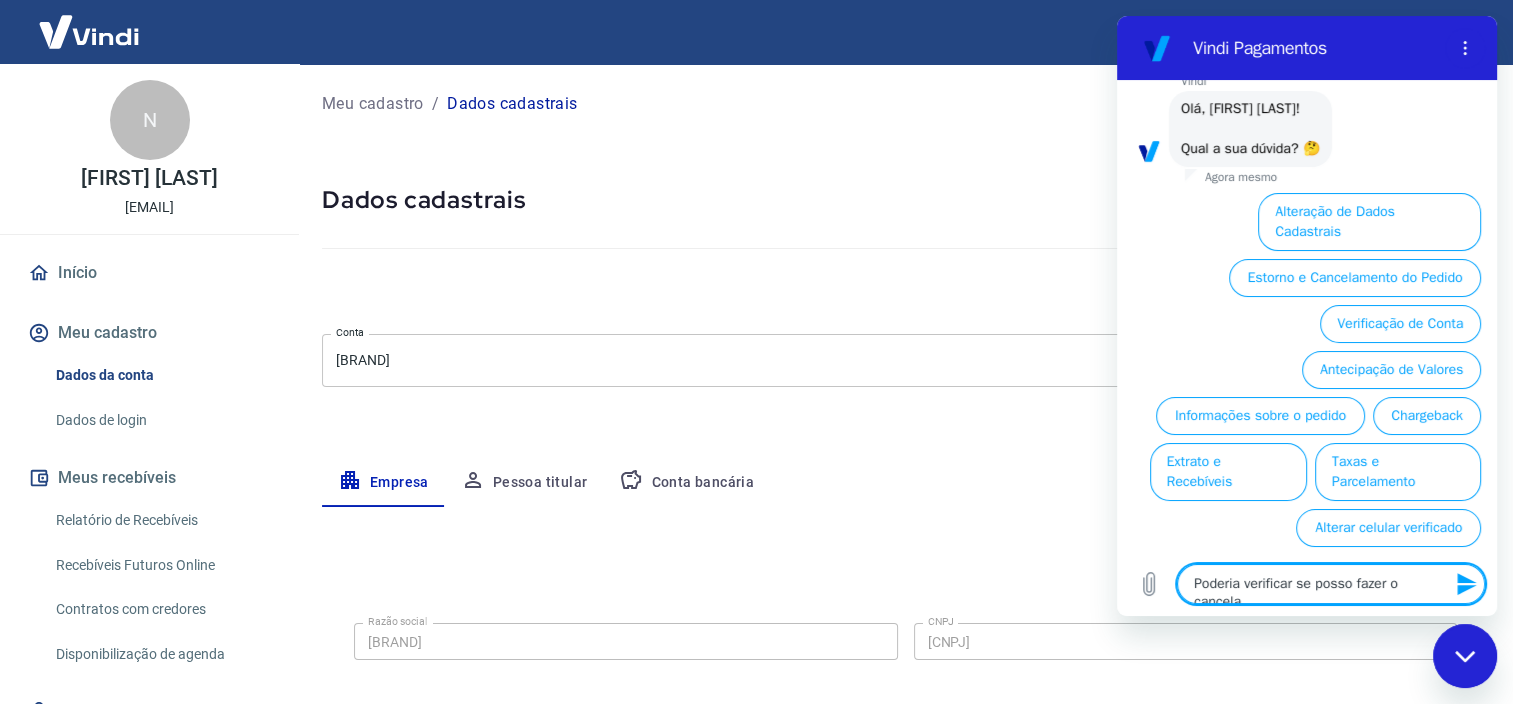 type on "Poderia verificar se posso fazer o cancelam" 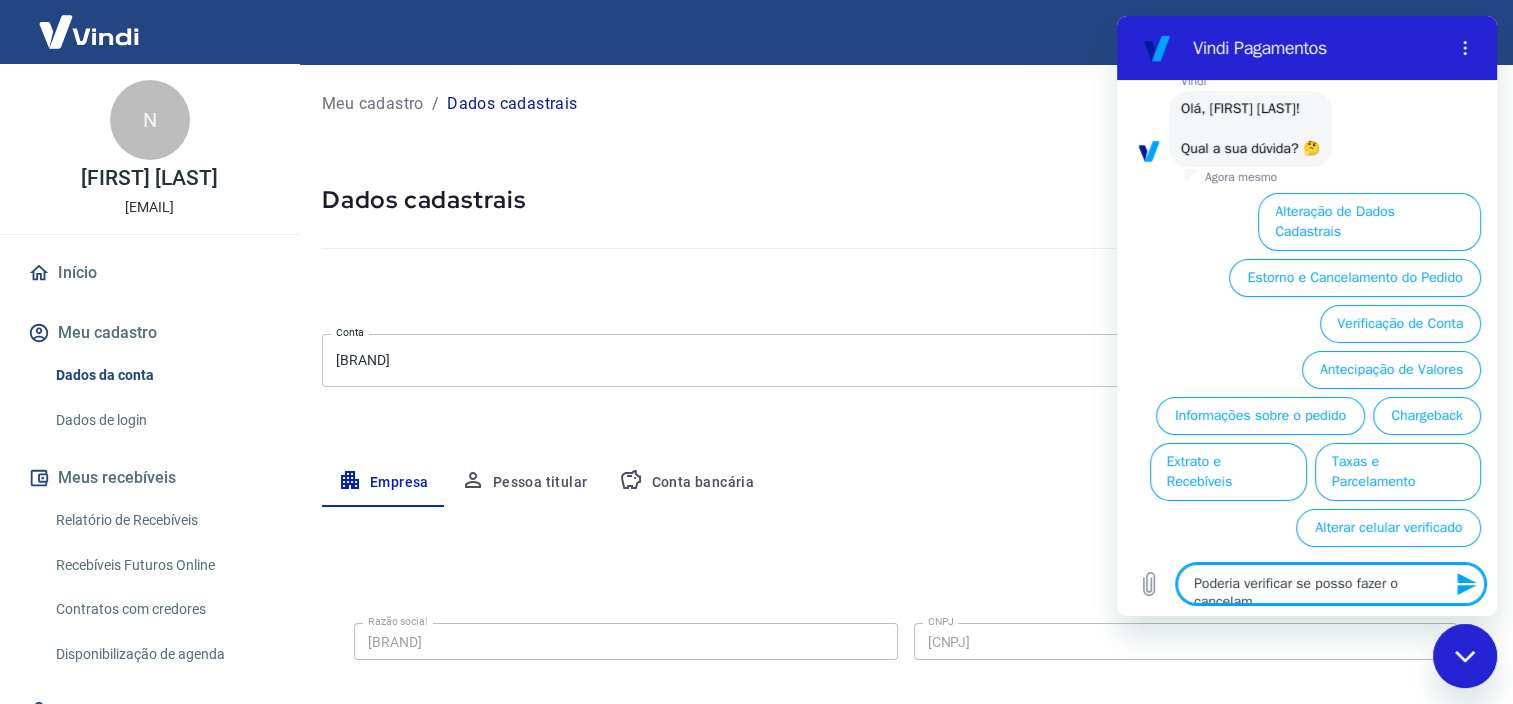 type on "Poderia verificar se posso fazer o cancelame" 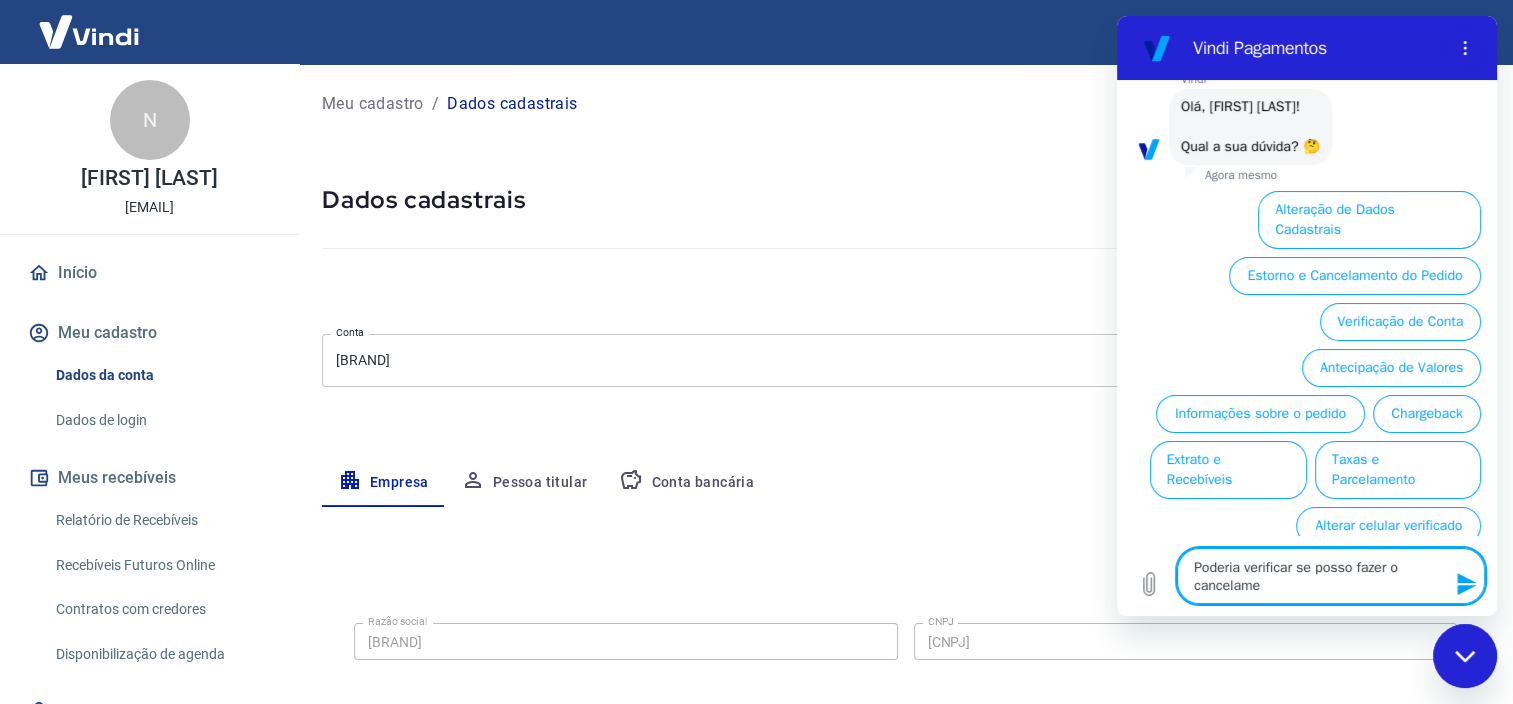 type on "Poderia verificar se posso fazer o cancelamen" 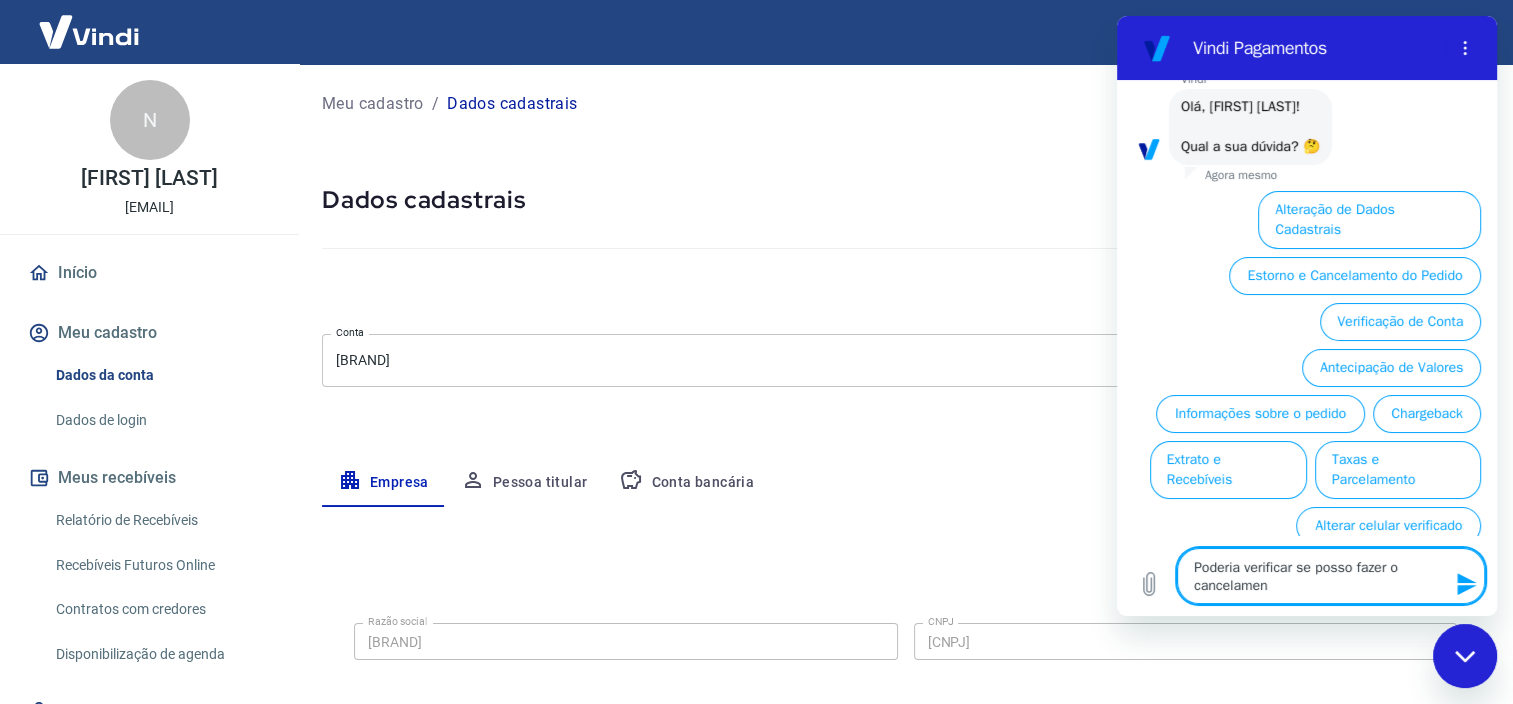 type on "Poderia verificar se posso fazer o cancelament" 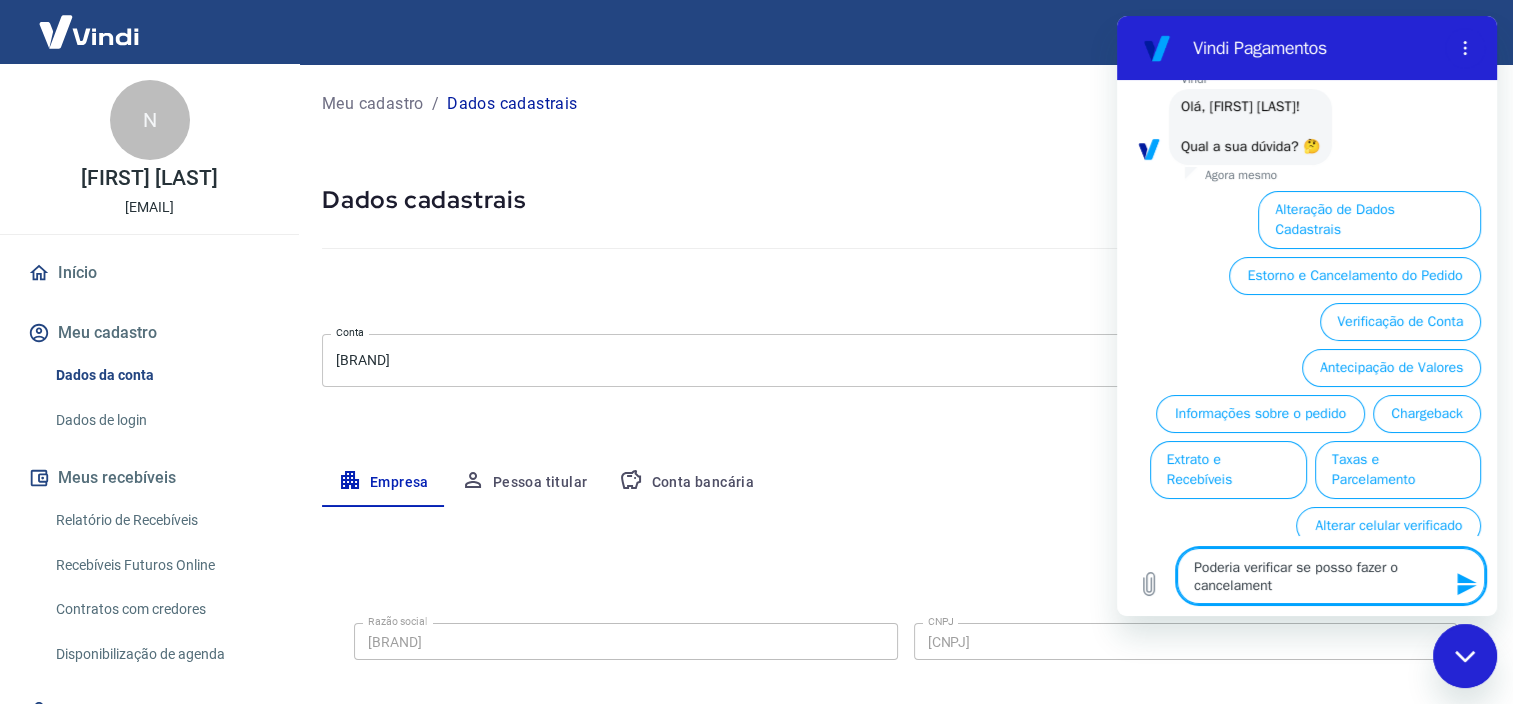 type on "Poderia verificar se posso fazer o cancelamento" 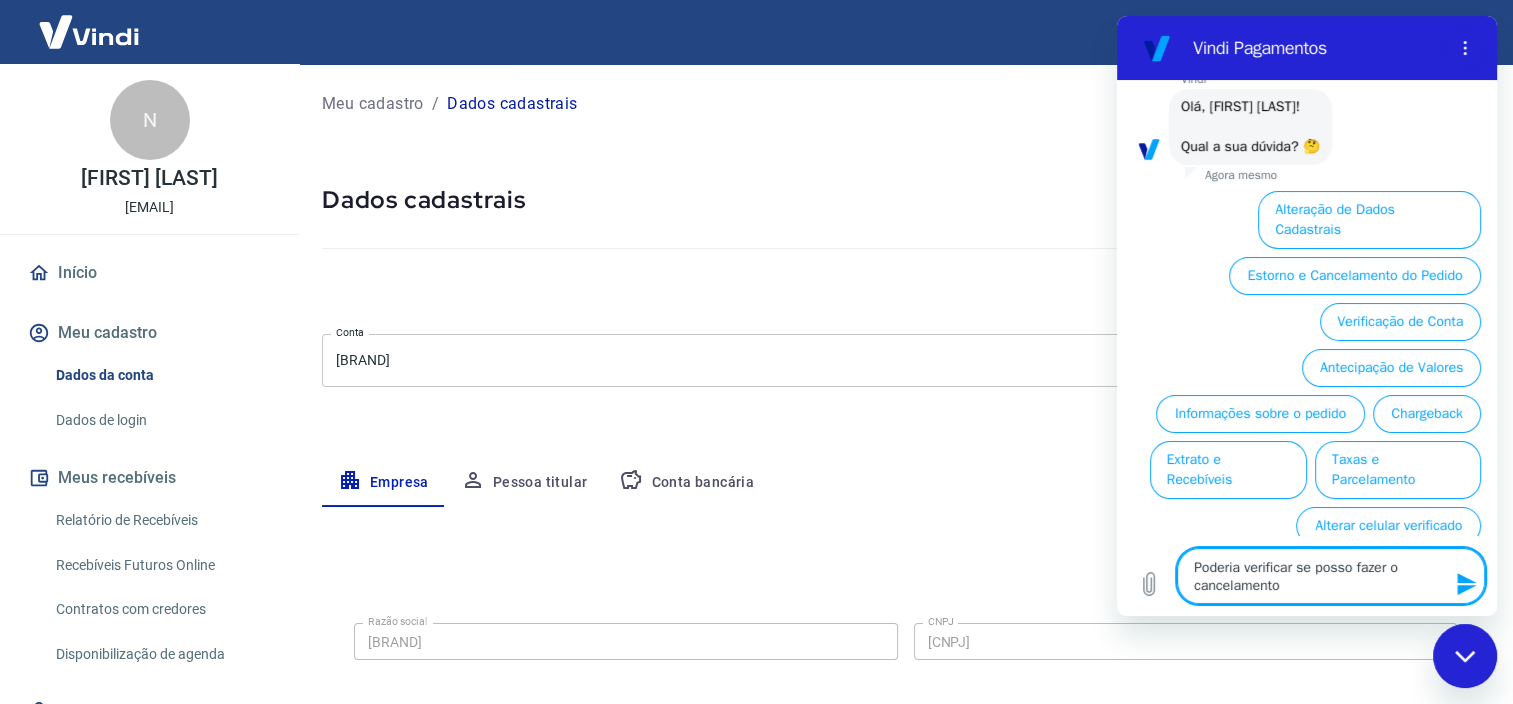 type on "Poderia verificar se posso fazer o cancelamento" 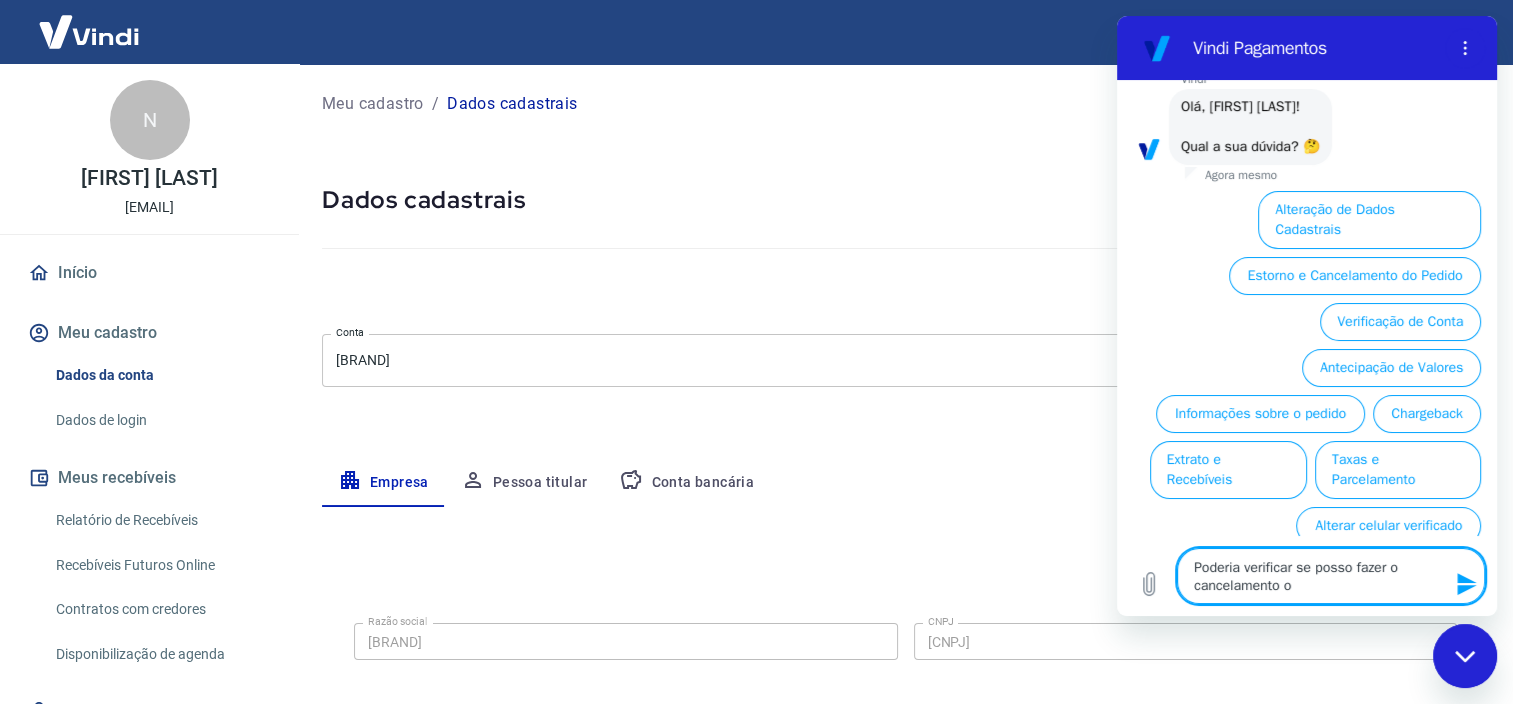 type on "Poderia verificar se posso fazer o cancelamento ou" 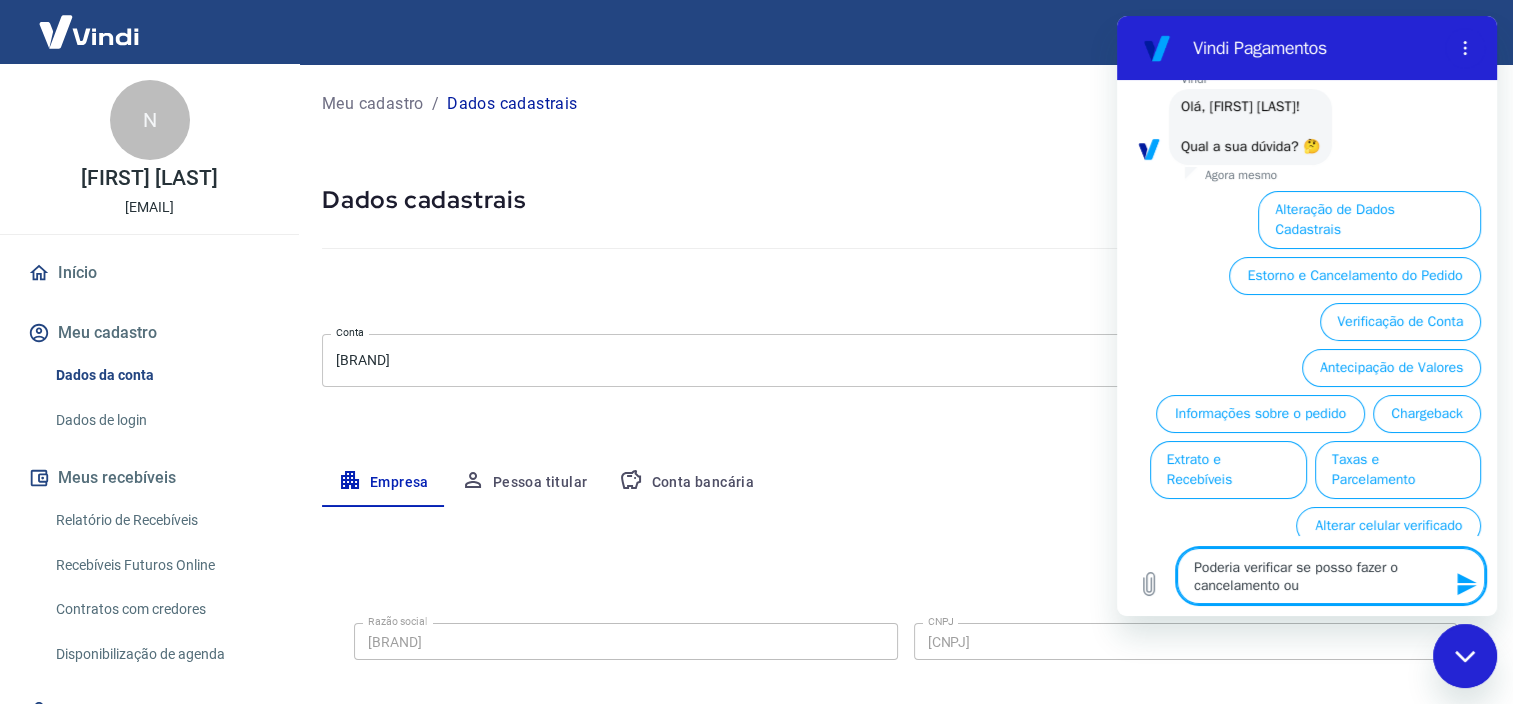 type on "Poderia verificar se posso fazer o cancelamento ou" 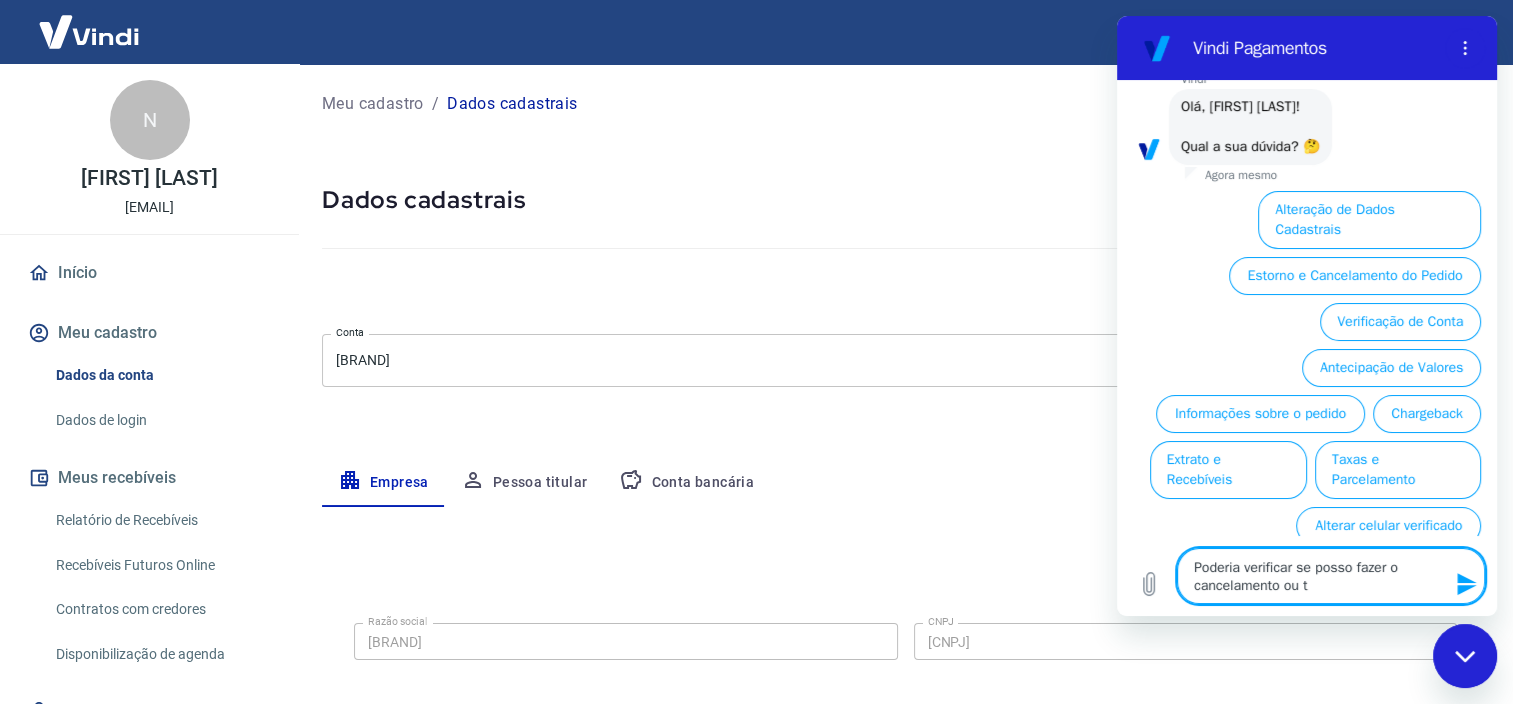 type on "Poderia verificar se posso fazer o cancelamento ou te" 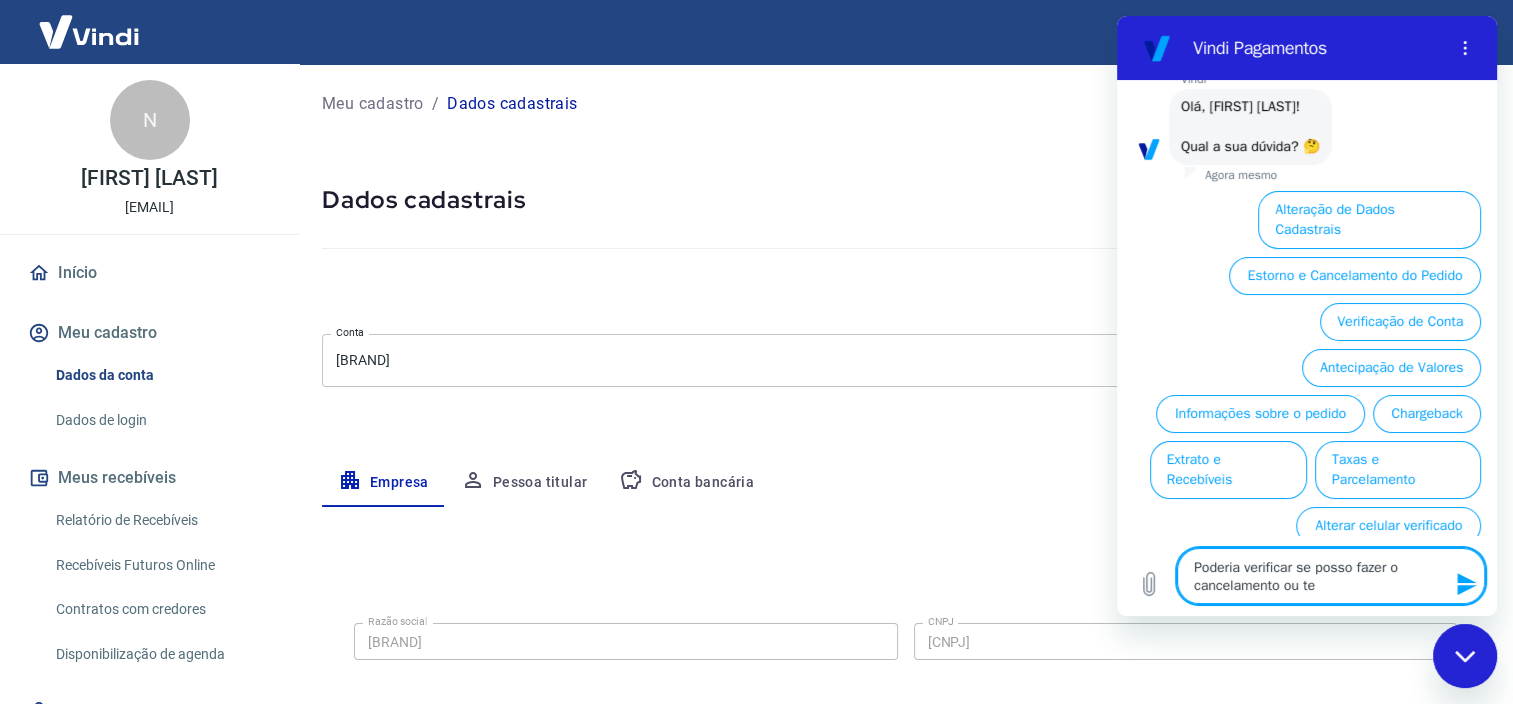 type on "Poderia verificar se posso fazer o cancelamento ou tem" 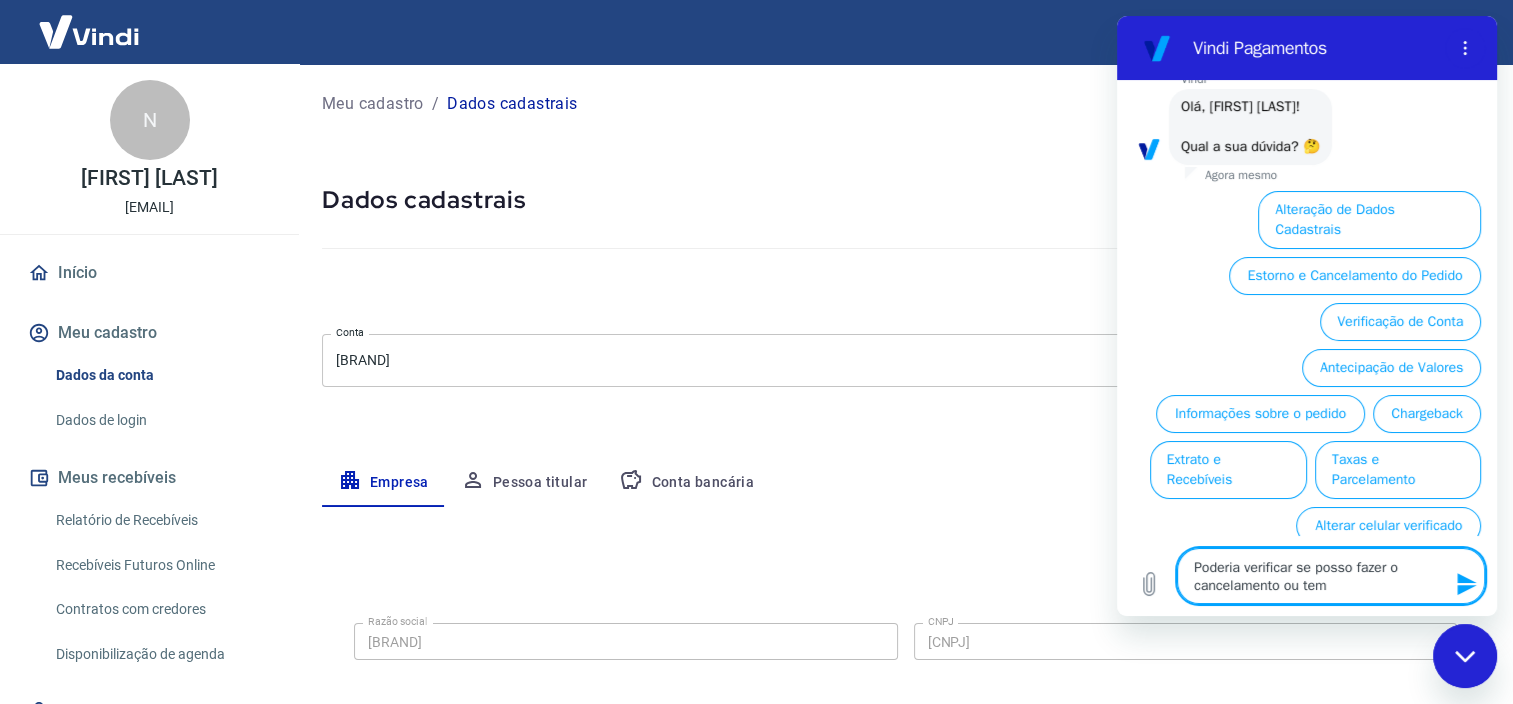 type on "Poderia verificar se posso fazer o cancelamento ou temo" 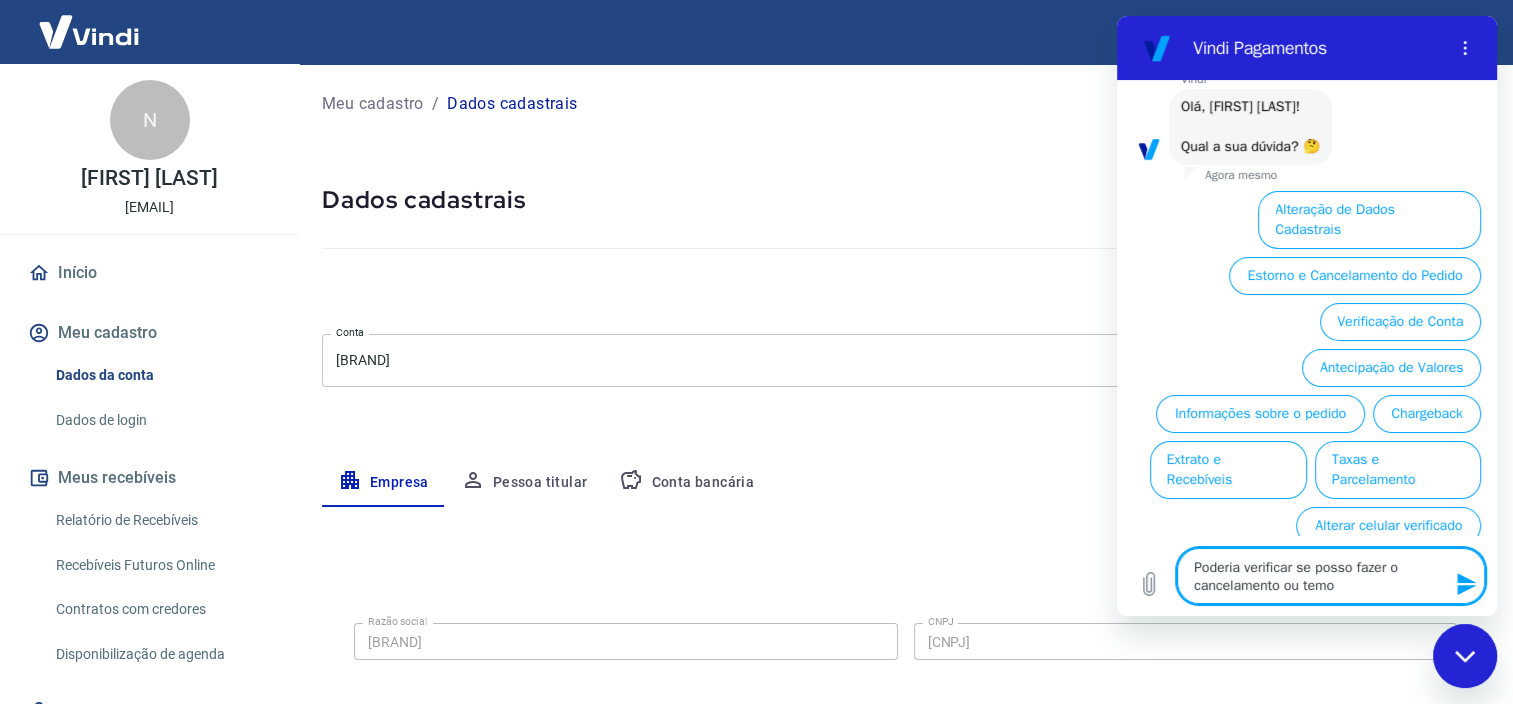 type on "Poderia verificar se posso fazer o cancelamento ou temos" 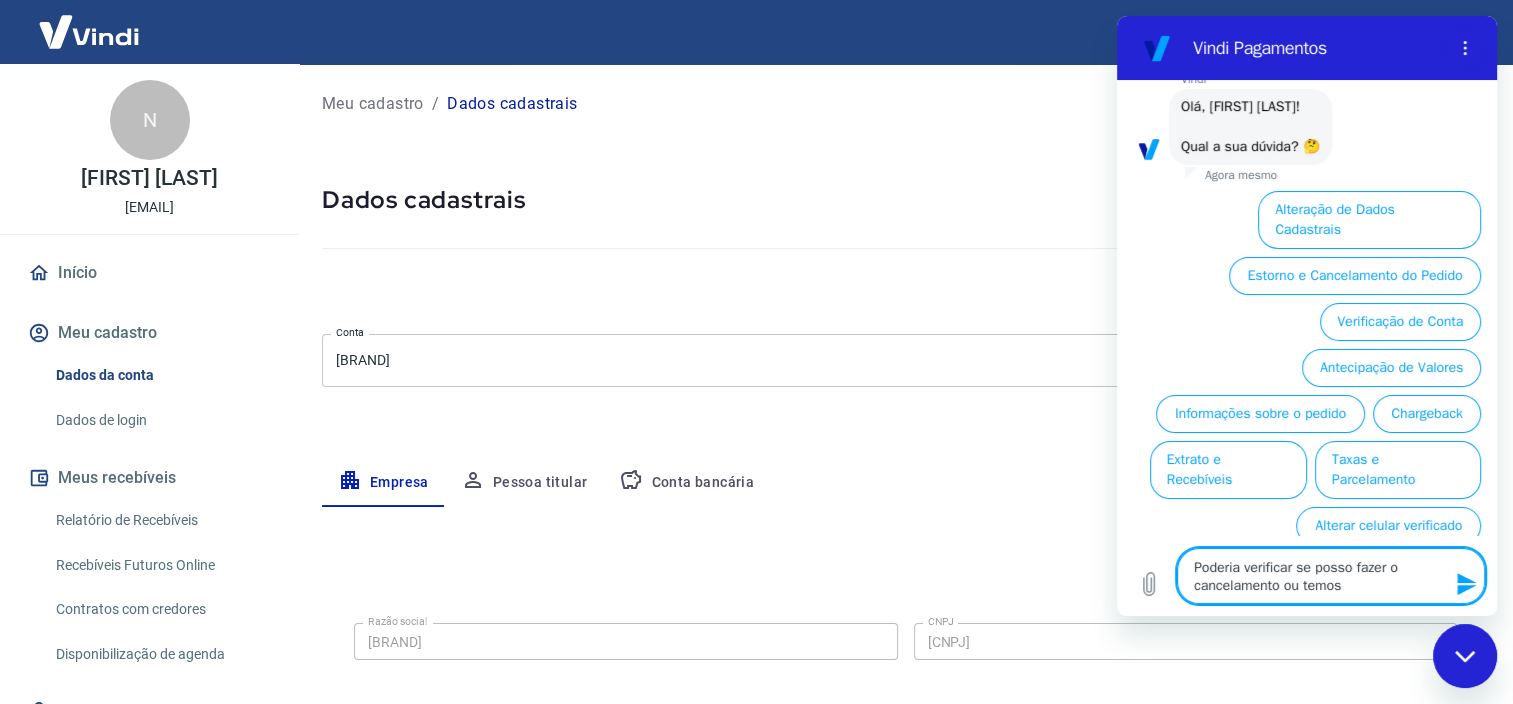 type on "Poderia verificar se posso fazer o cancelamento ou temos" 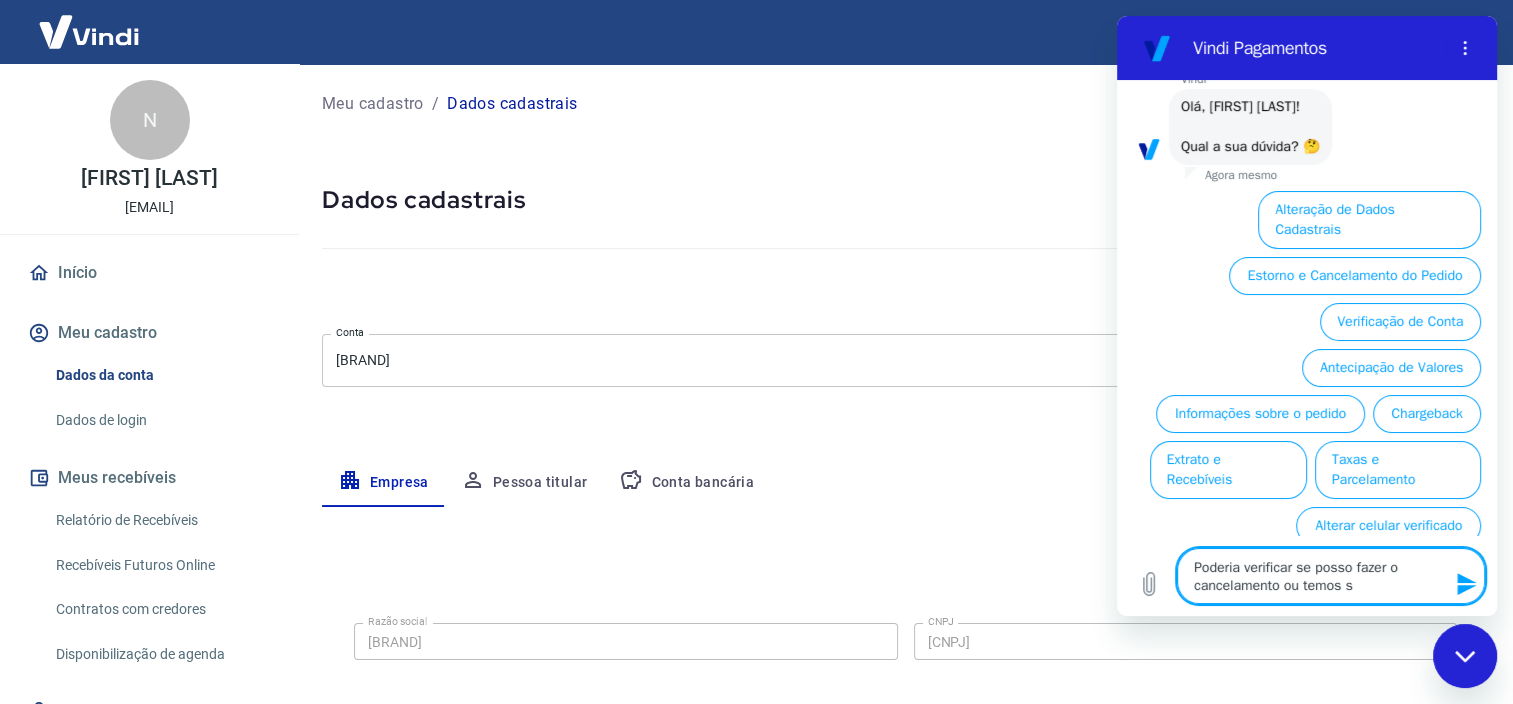 type on "Poderia verificar se posso fazer o cancelamento ou temos sa" 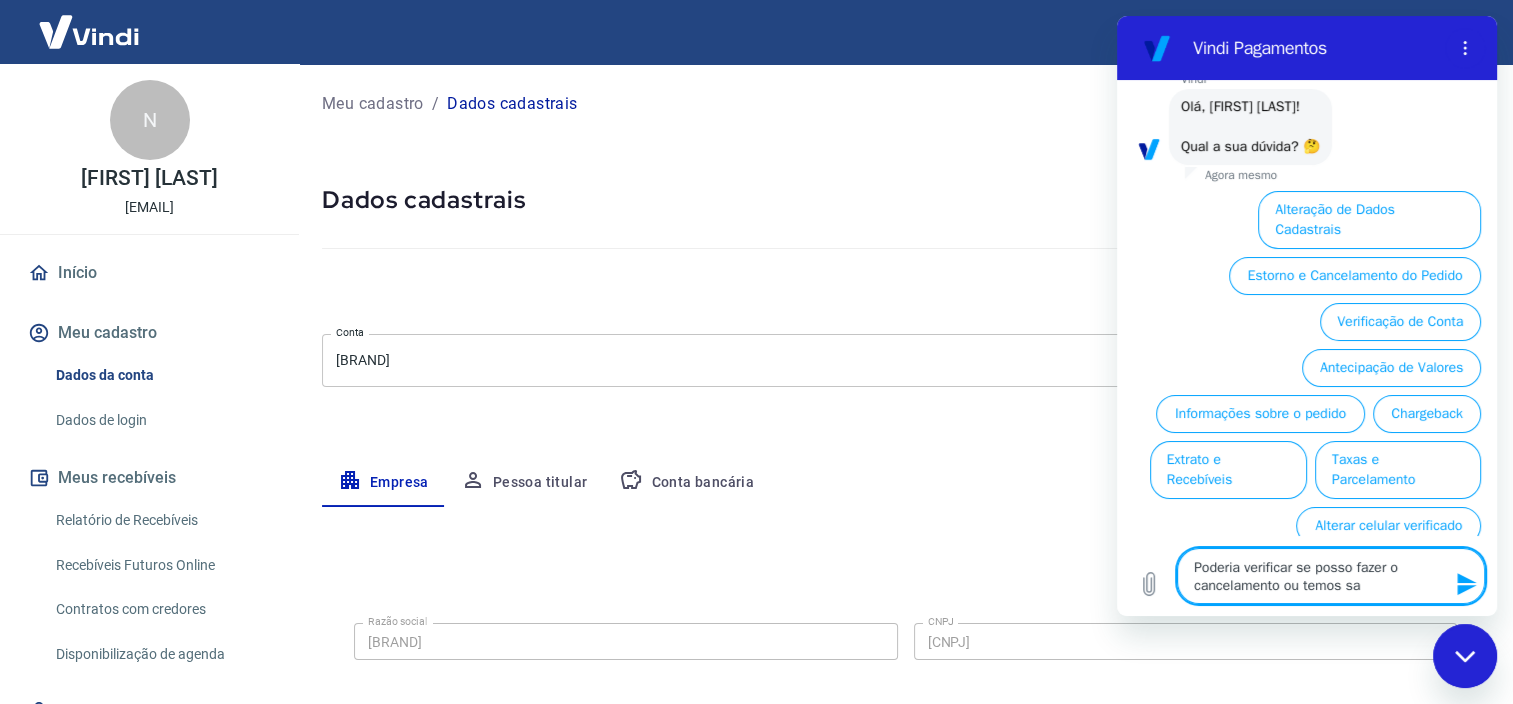 type on "Poderia verificar se posso fazer o cancelamento ou temos sal" 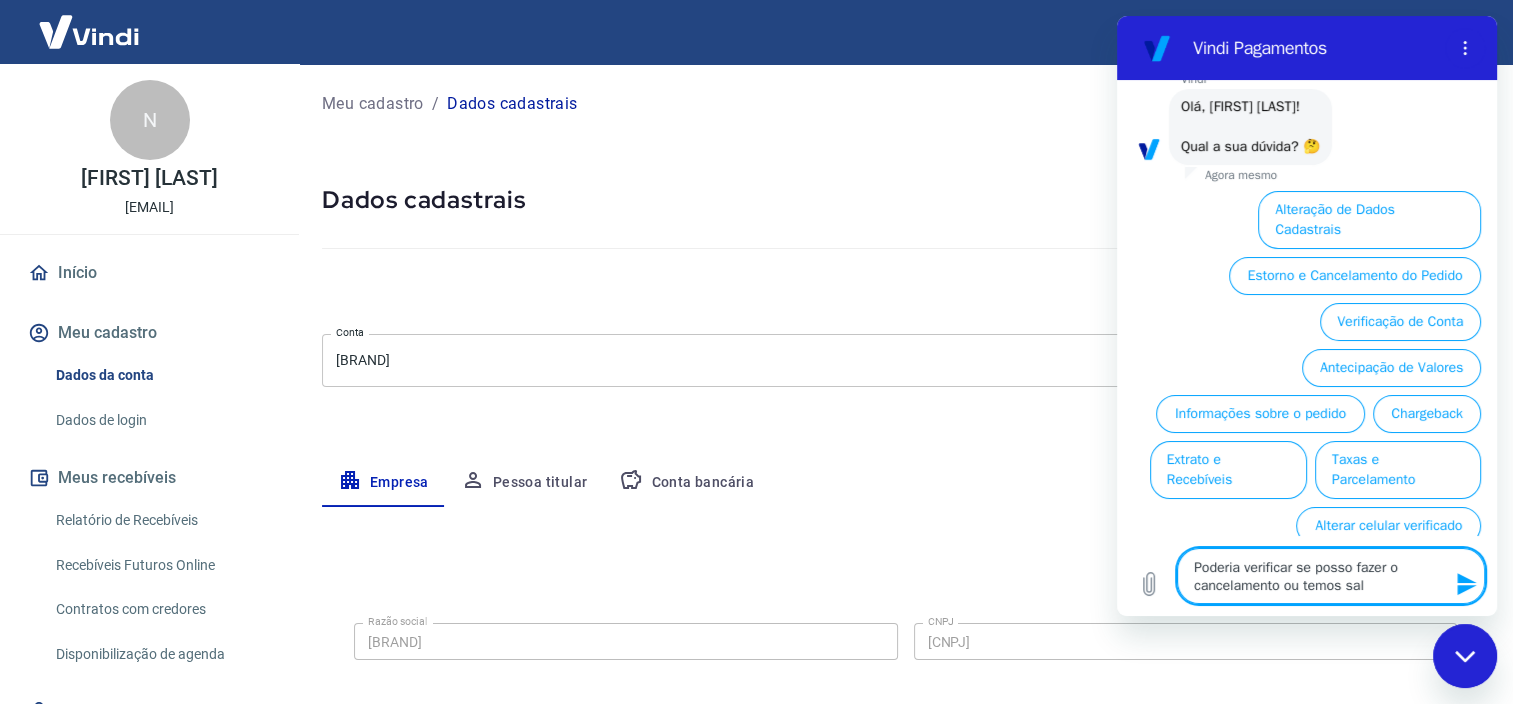 type on "Poderia verificar se posso fazer o cancelamento ou temos sald" 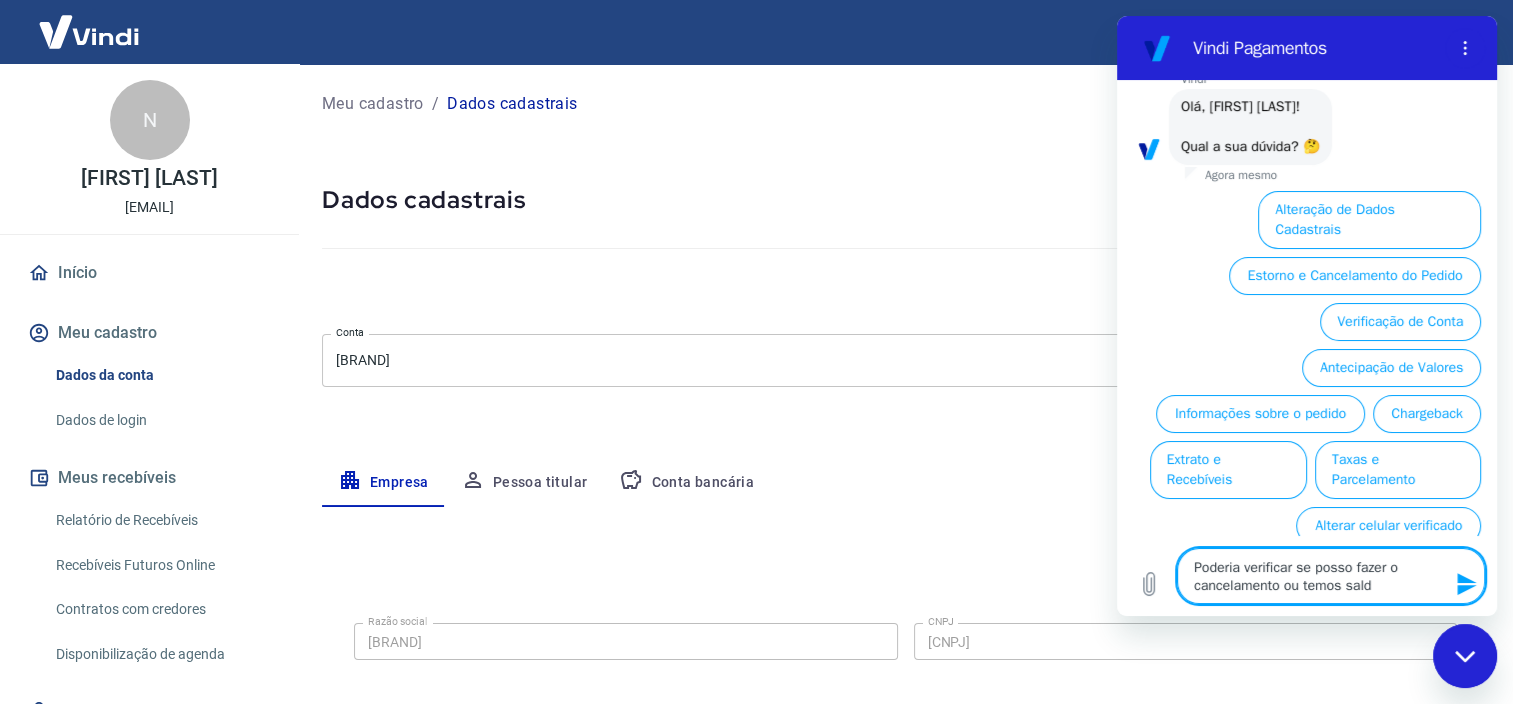 type on "Poderia verificar se posso fazer o cancelamento ou temos saldo" 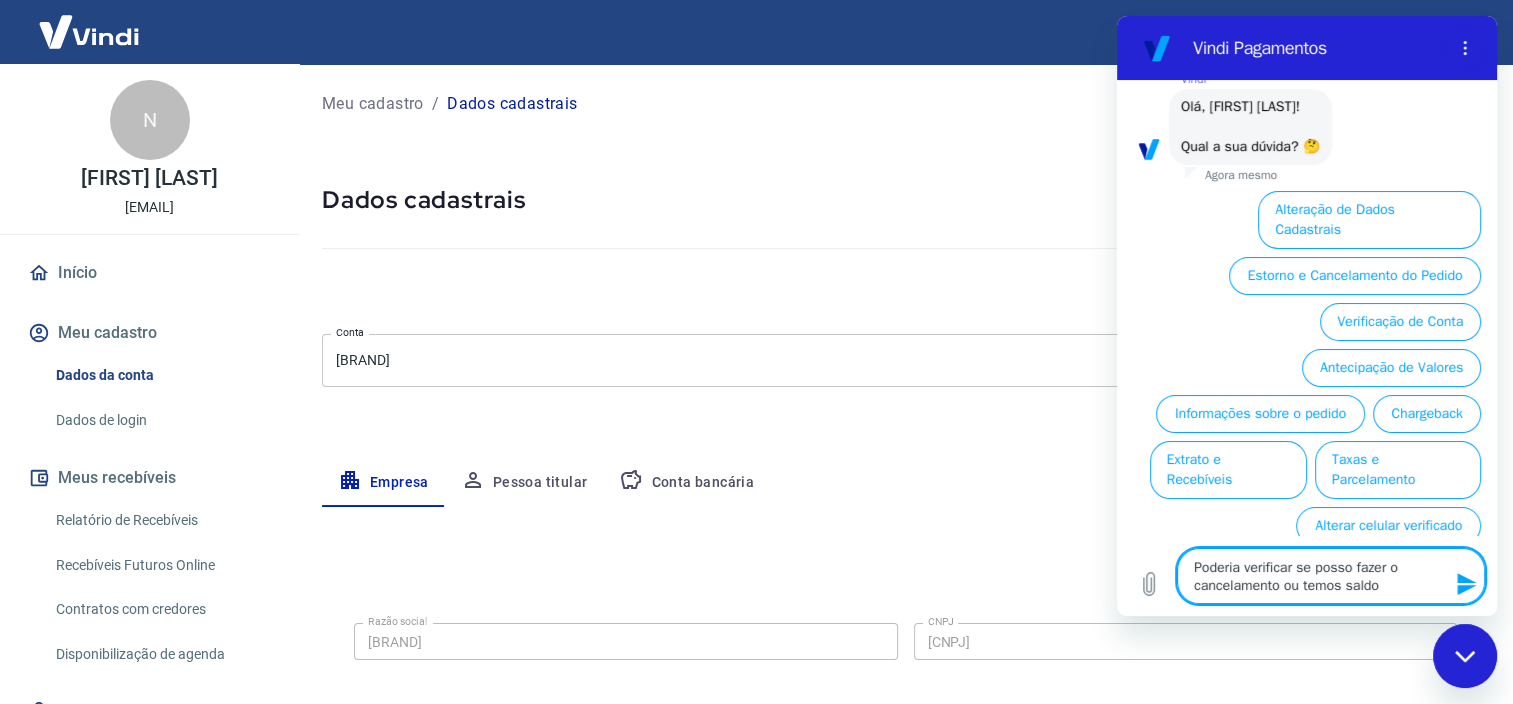 type on "Poderia verificar se posso fazer o cancelamento ou temos saldo" 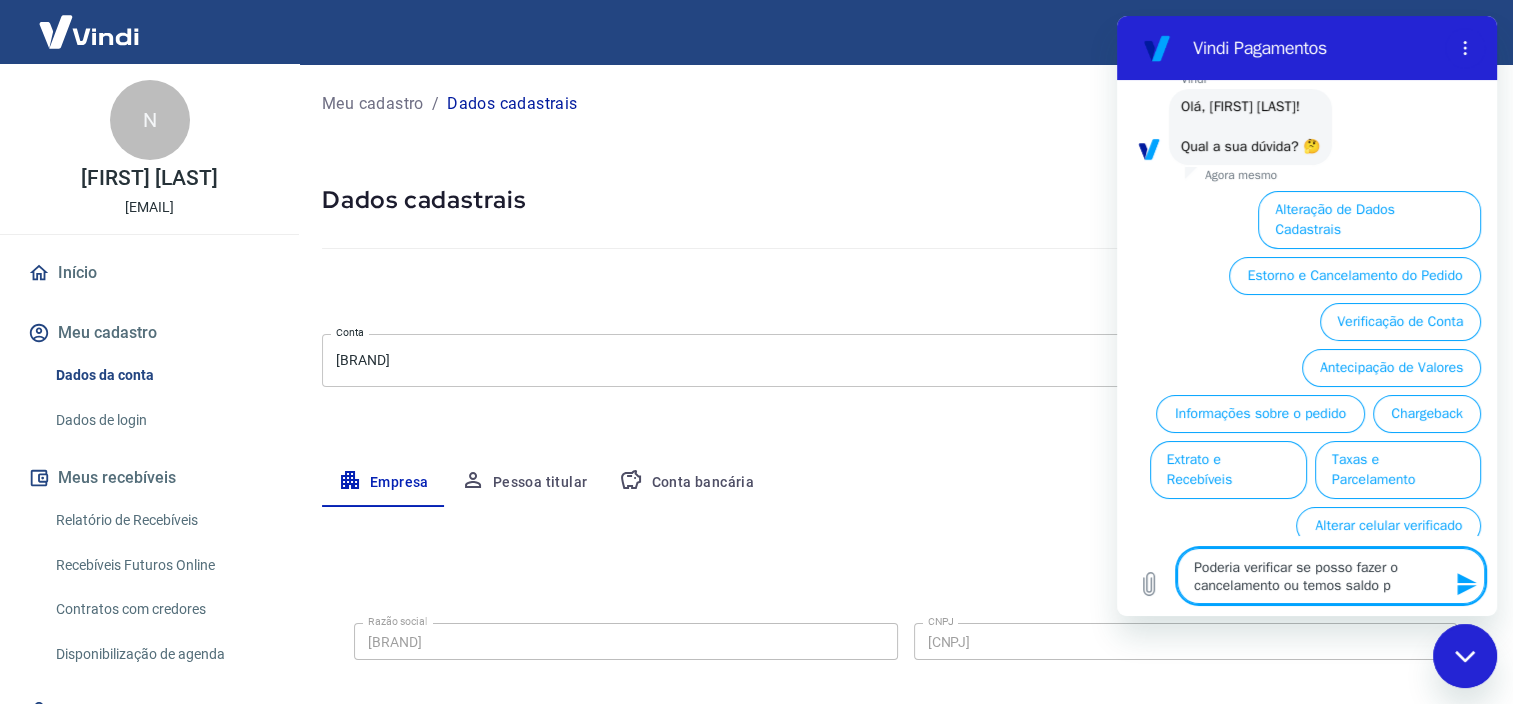 type on "Poderia verificar se posso fazer o cancelamento ou temos saldo pa" 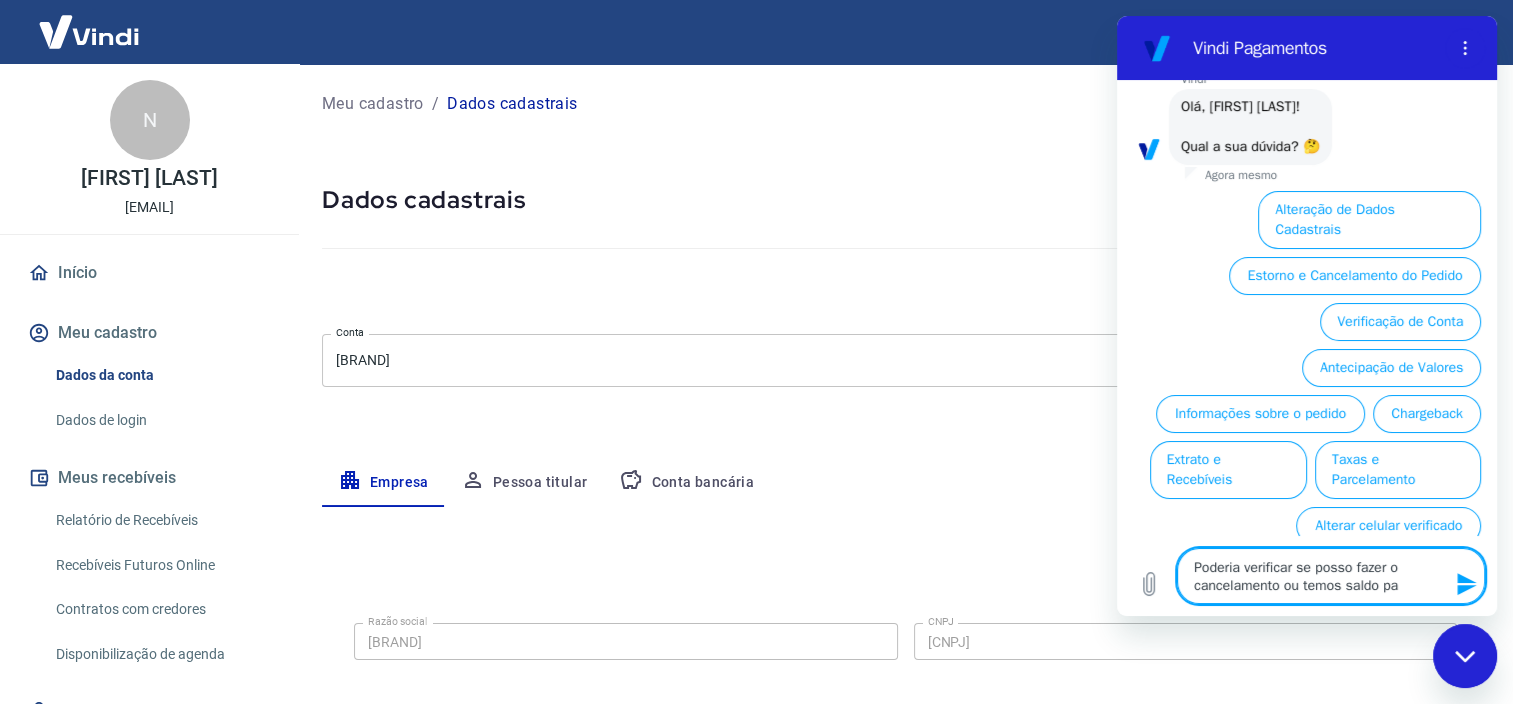 type on "Poderia verificar se posso fazer o cancelamento ou temos saldo par" 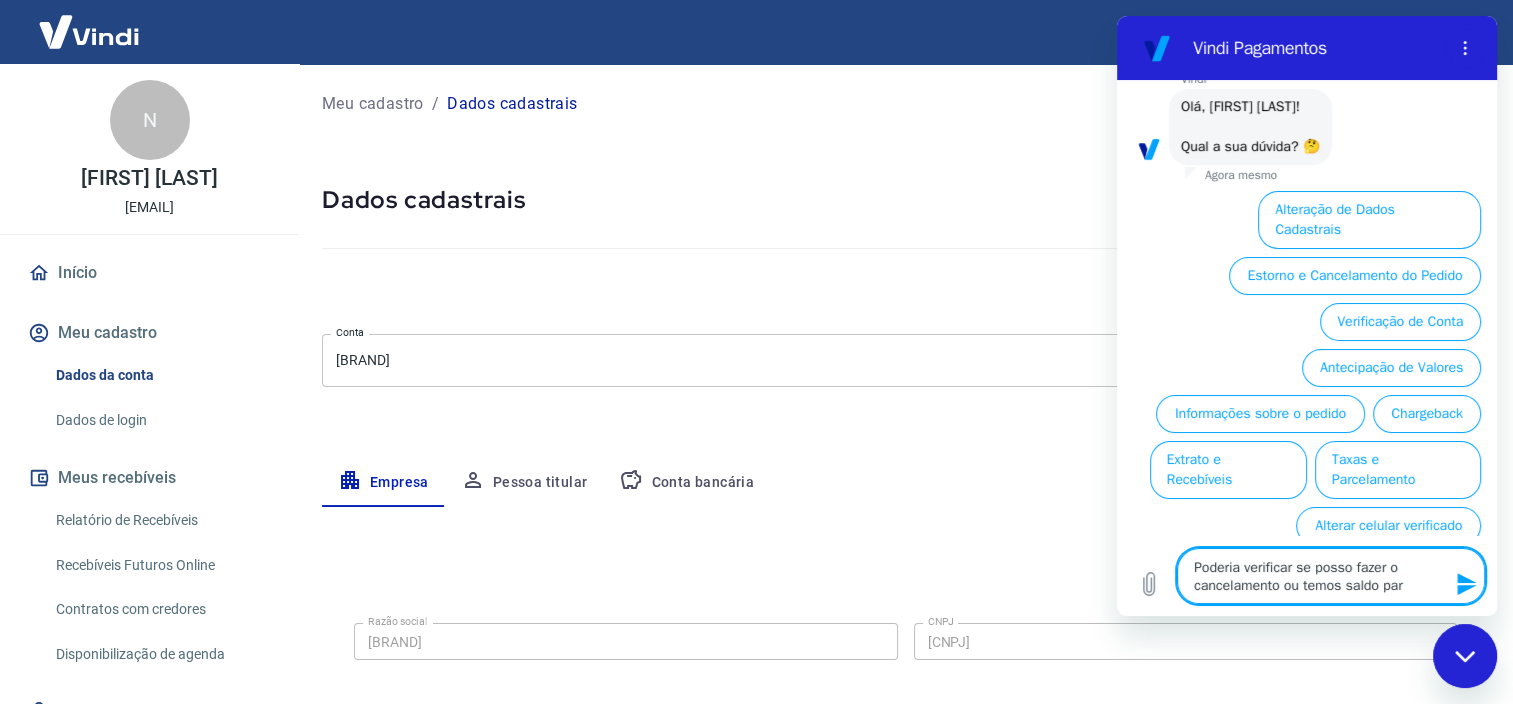 type on "Poderia verificar se posso fazer o cancelamento ou temos saldo para" 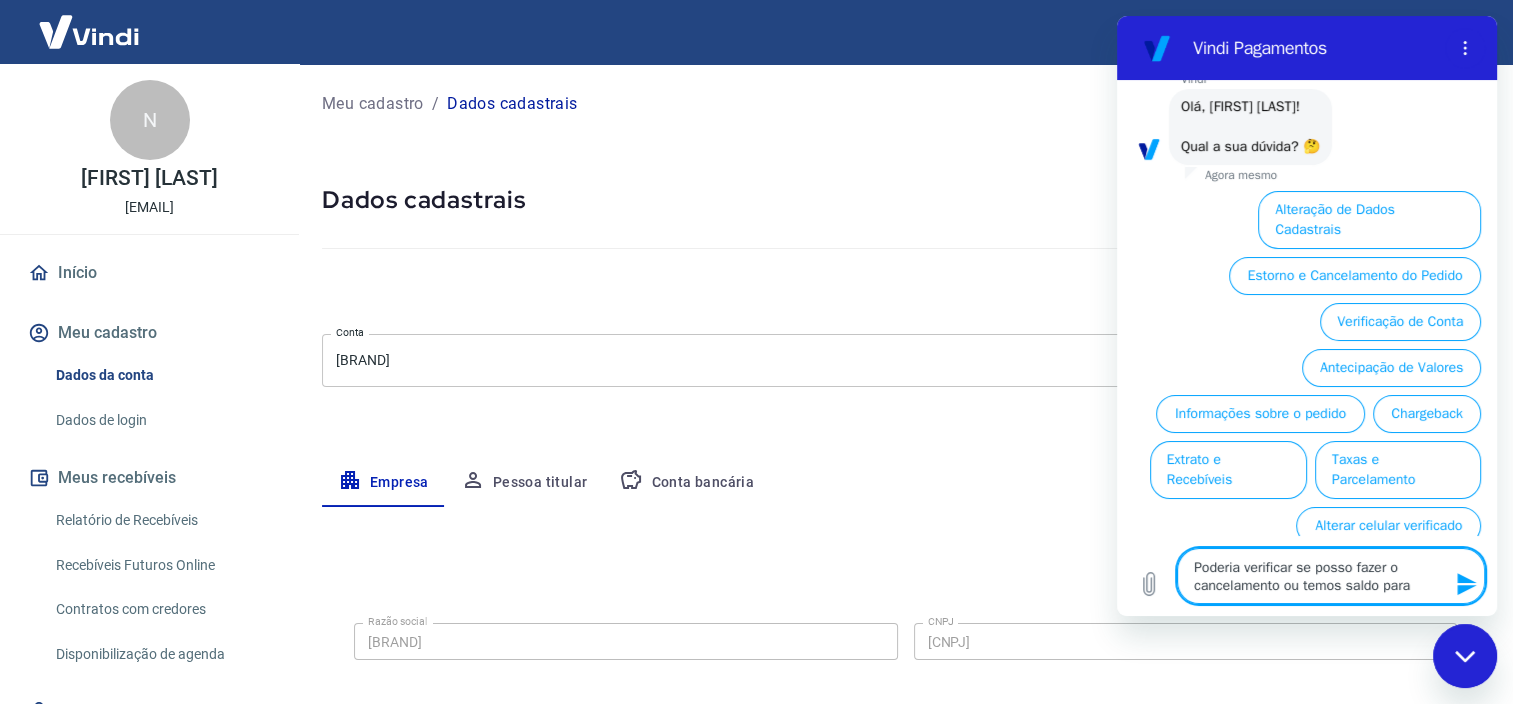 type on "Poderia verificar se posso fazer o cancelamento ou temos saldo para" 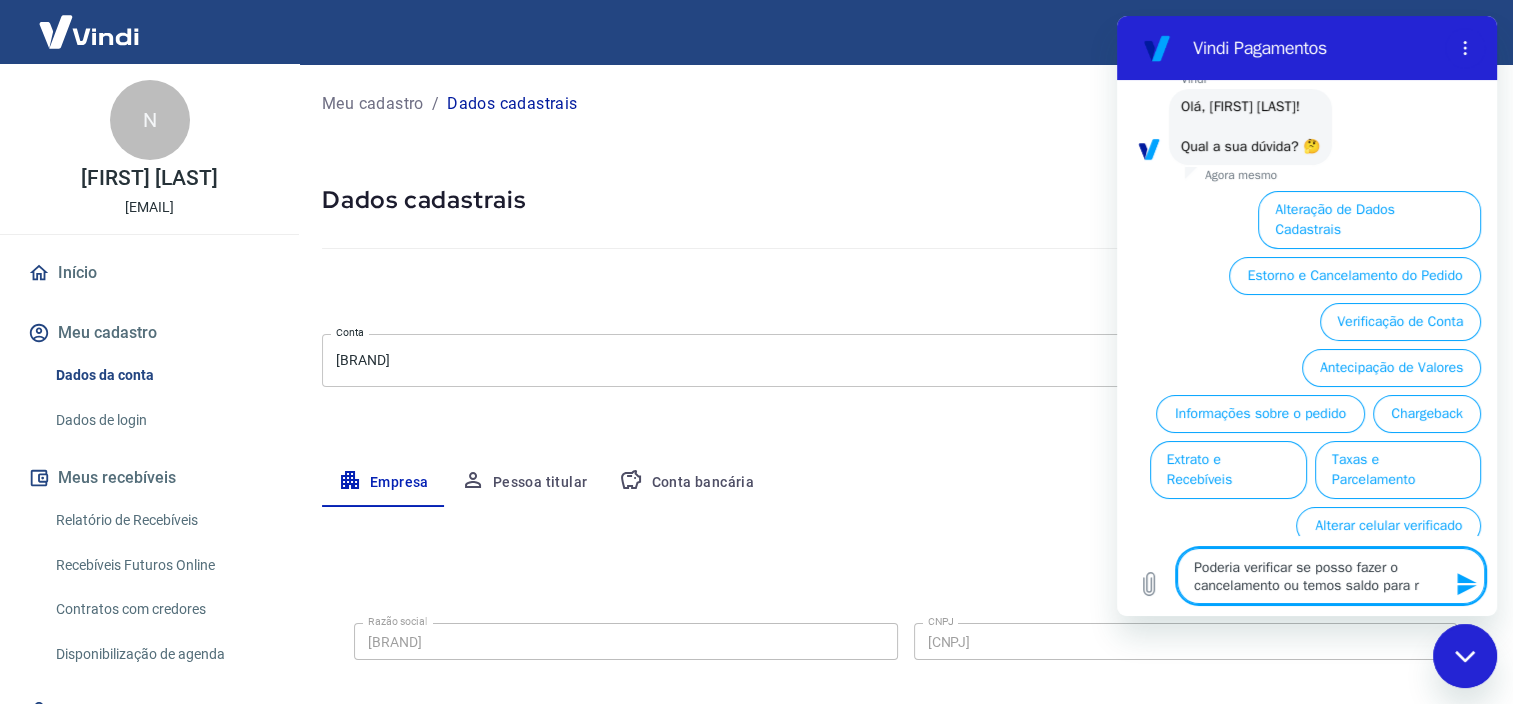 type on "Poderia verificar se posso fazer o cancelamento ou temos saldo para re" 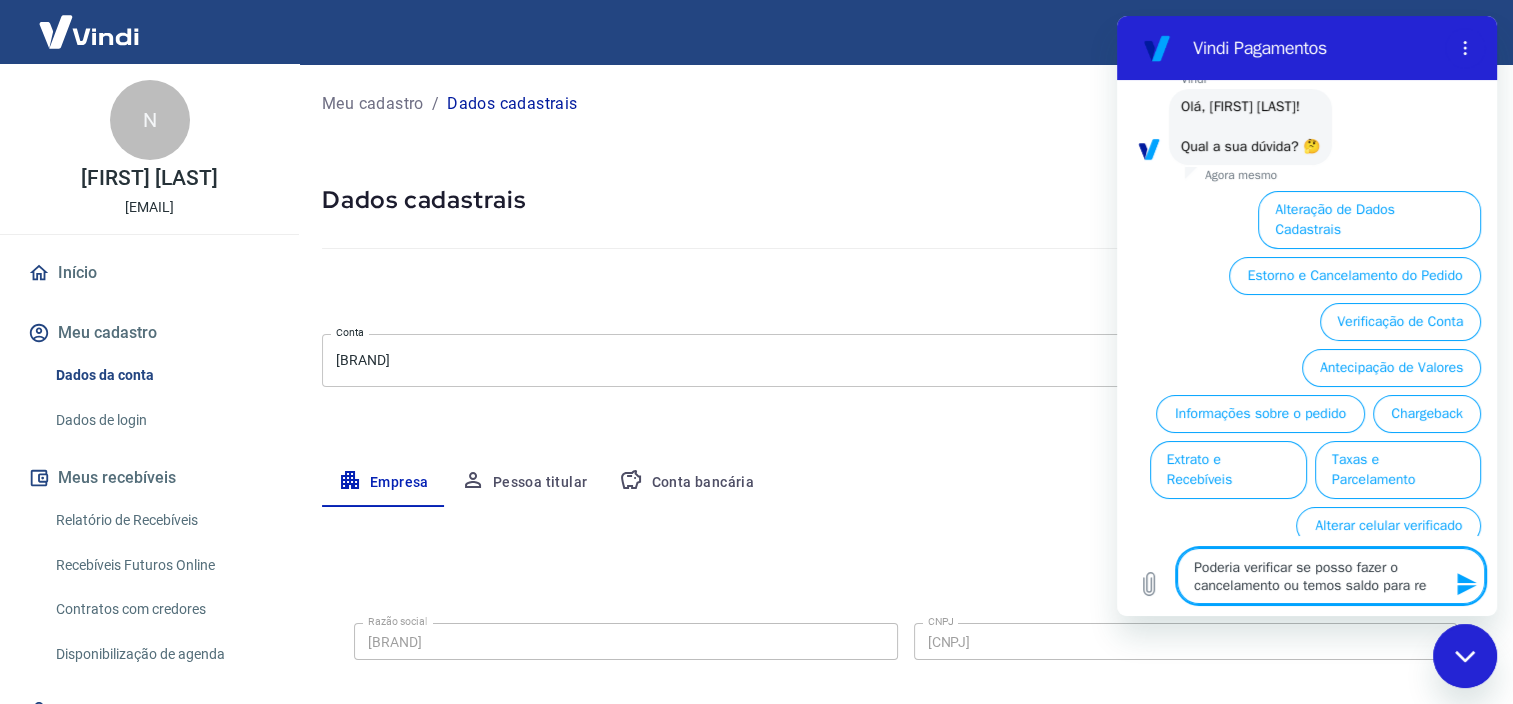 type on "Poderia verificar se posso fazer o cancelamento ou temos saldo para rec" 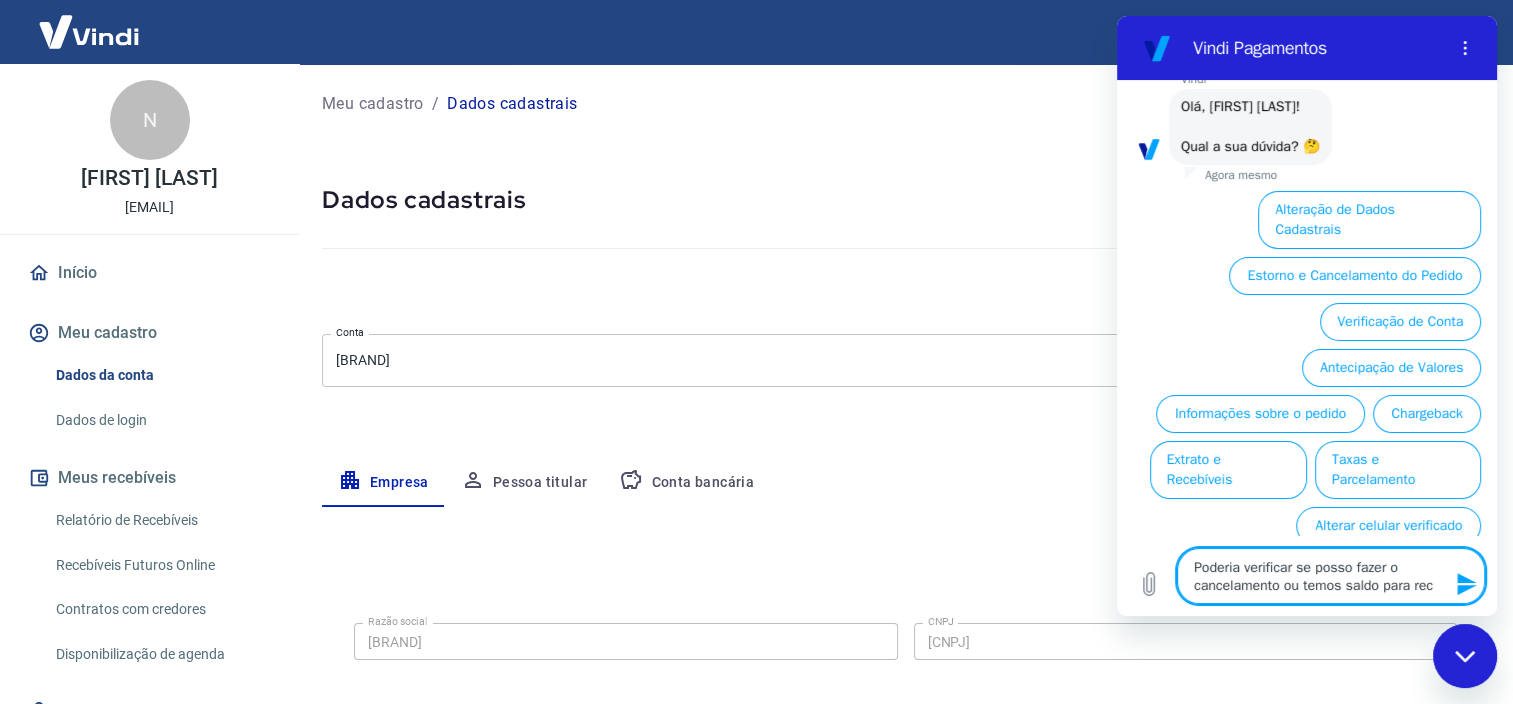 type on "Poderia verificar se posso fazer o cancelamento ou temos saldo para rece" 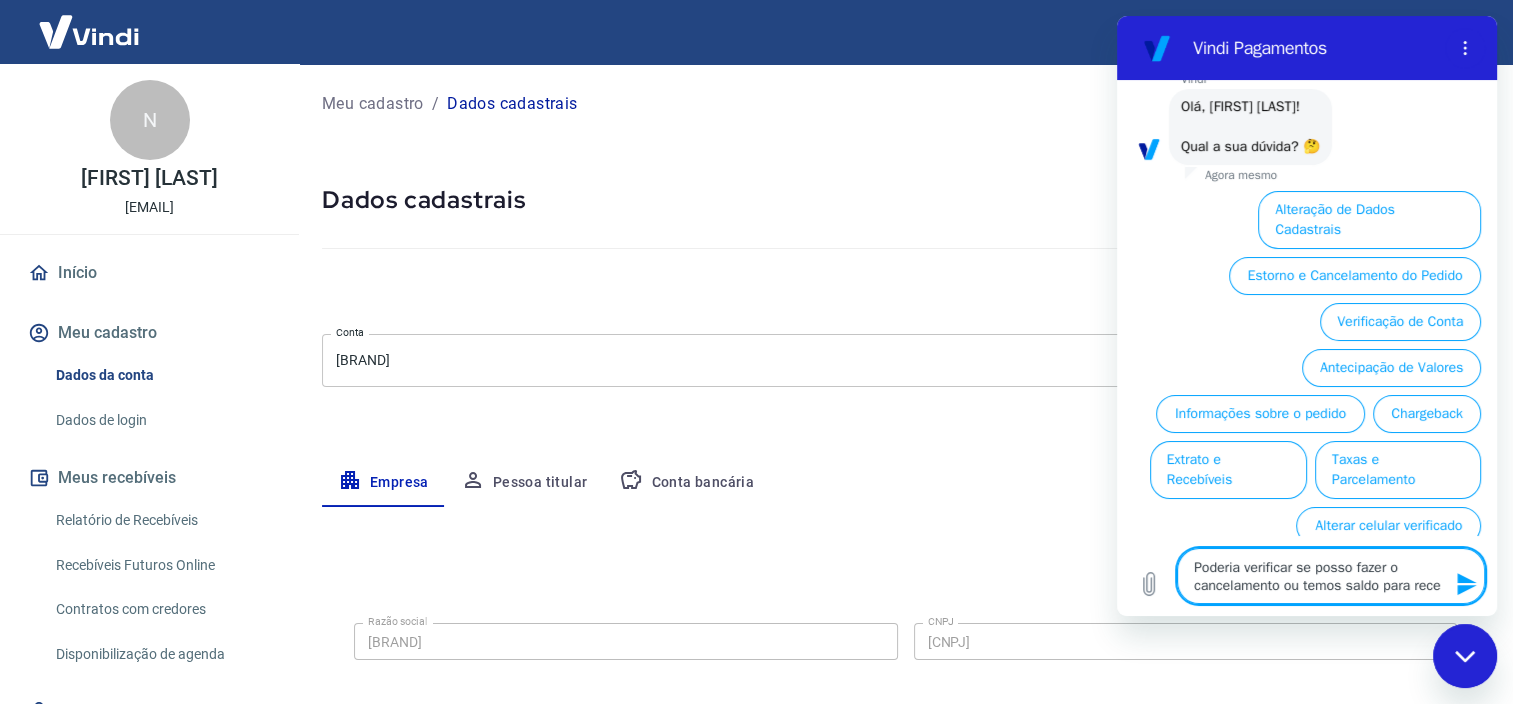 type on "Poderia verificar se posso fazer o cancelamento ou temos saldo para receb" 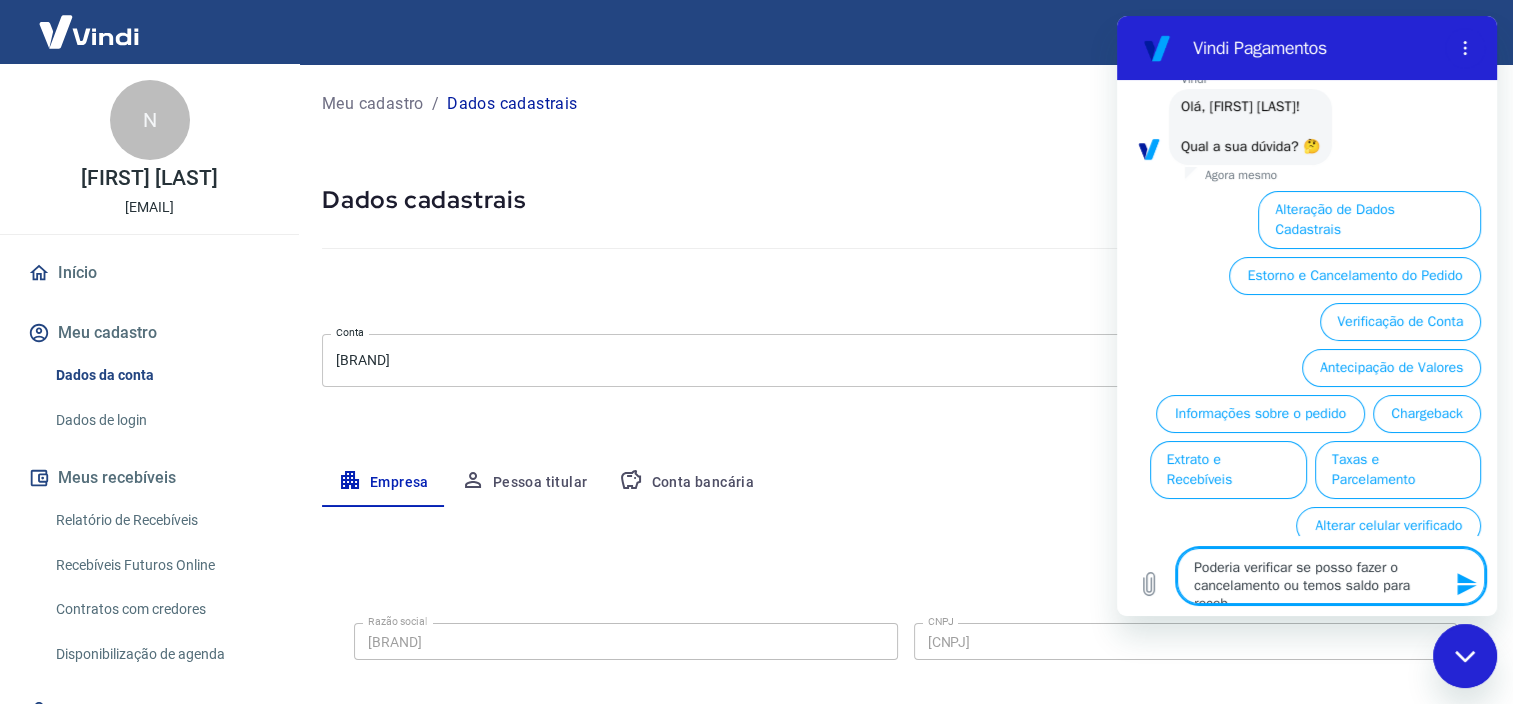 type on "Poderia verificar se posso fazer o cancelamento ou temos saldo para recebi" 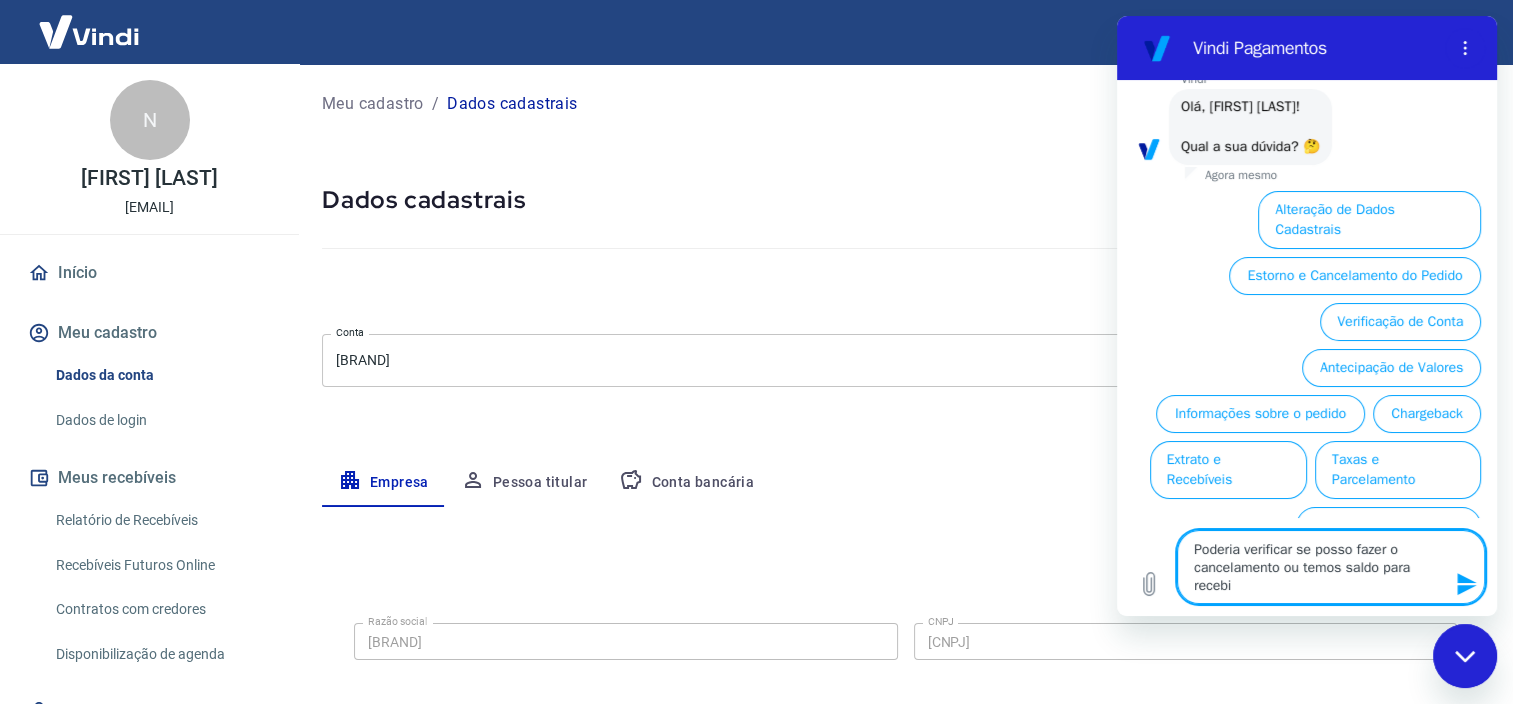 type on "Poderia verificar se posso fazer o cancelamento ou temos saldo para recebim" 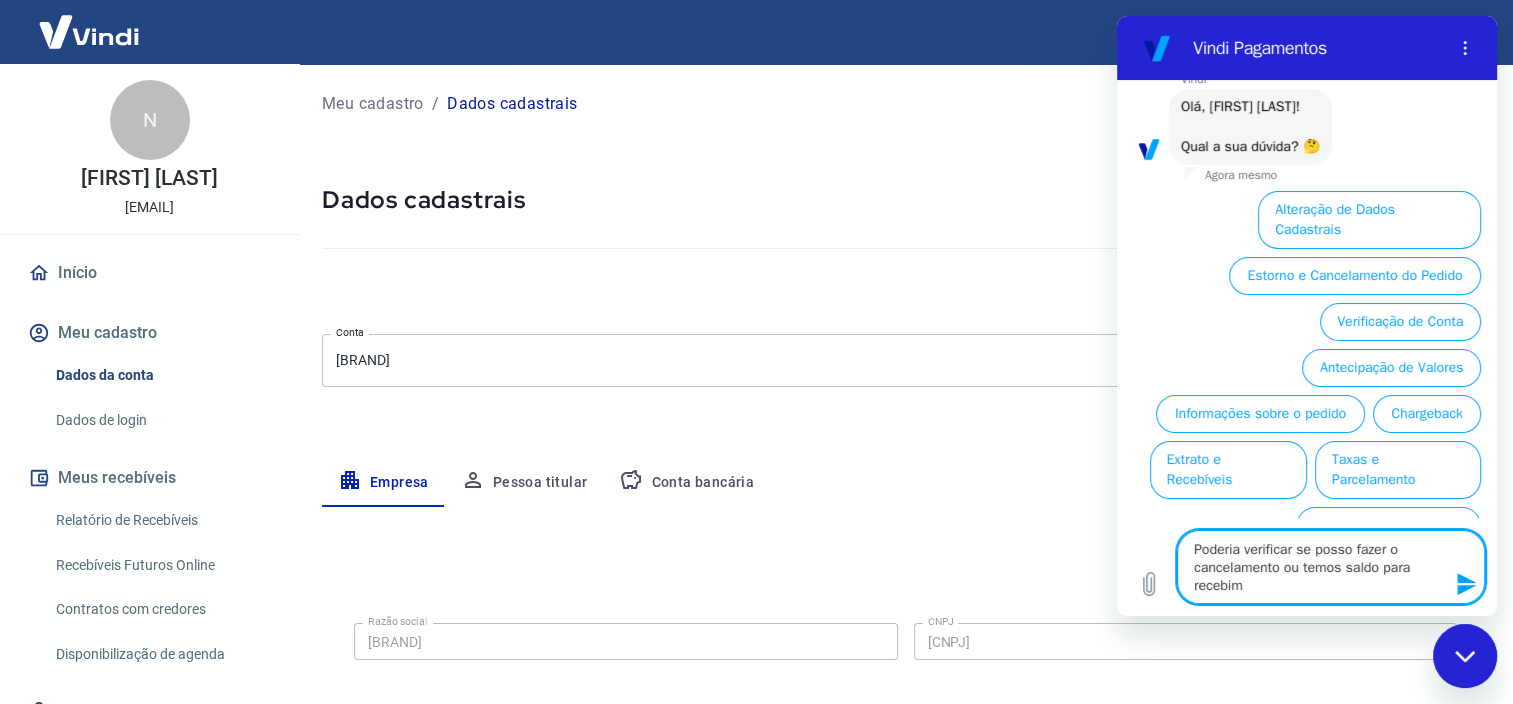 type on "x" 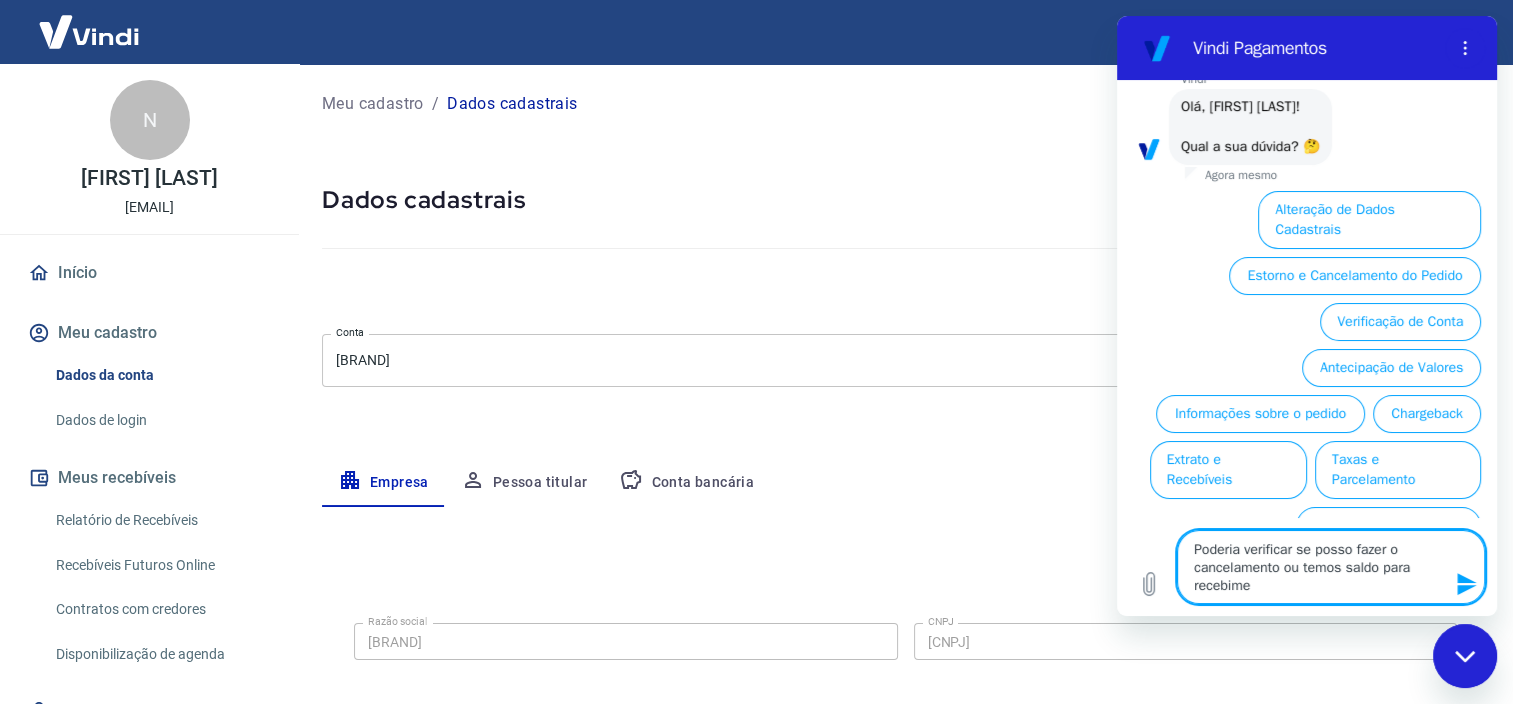 type on "Poderia verificar se posso fazer o cancelamento ou temos saldo para recebimen" 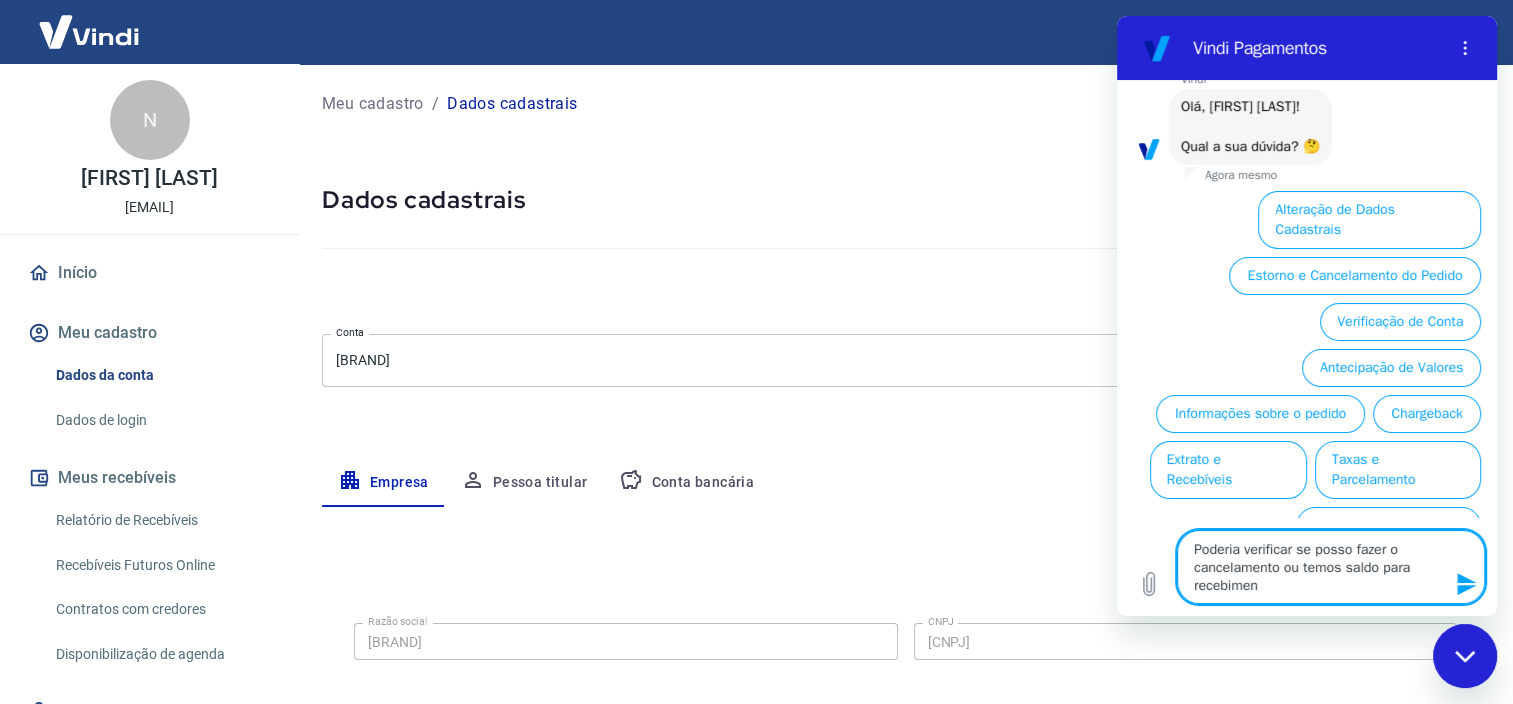 type on "Poderia verificar se posso fazer o cancelamento ou temos saldo para recebiment" 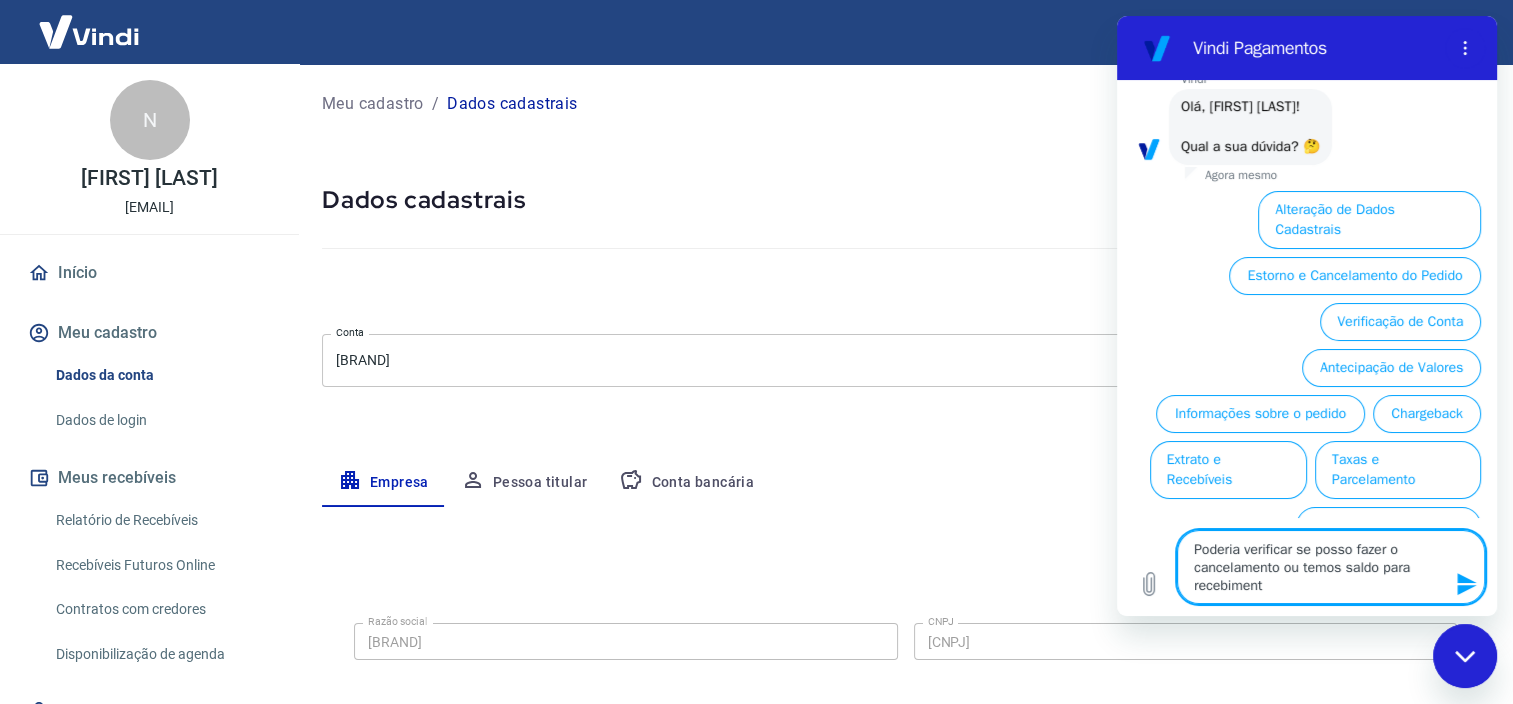 type 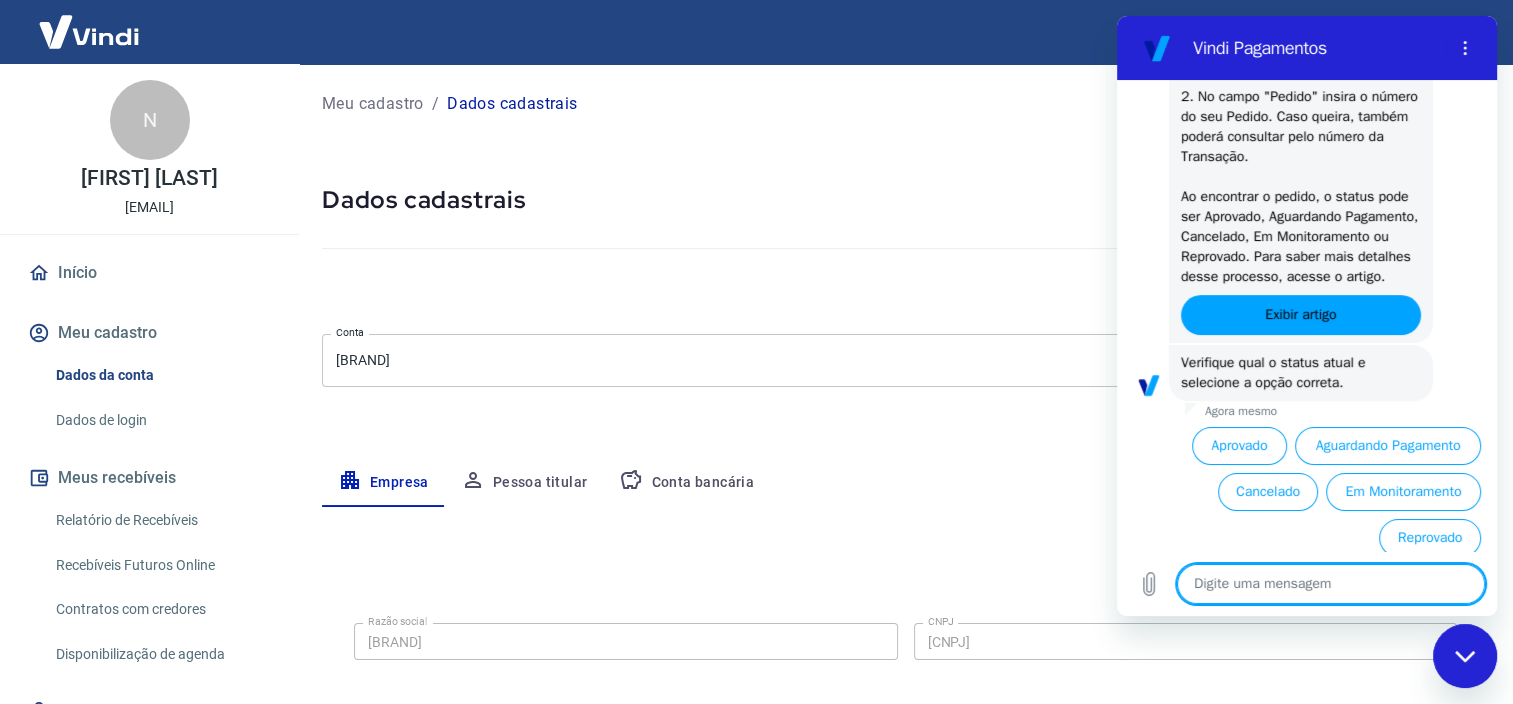 scroll, scrollTop: 529, scrollLeft: 0, axis: vertical 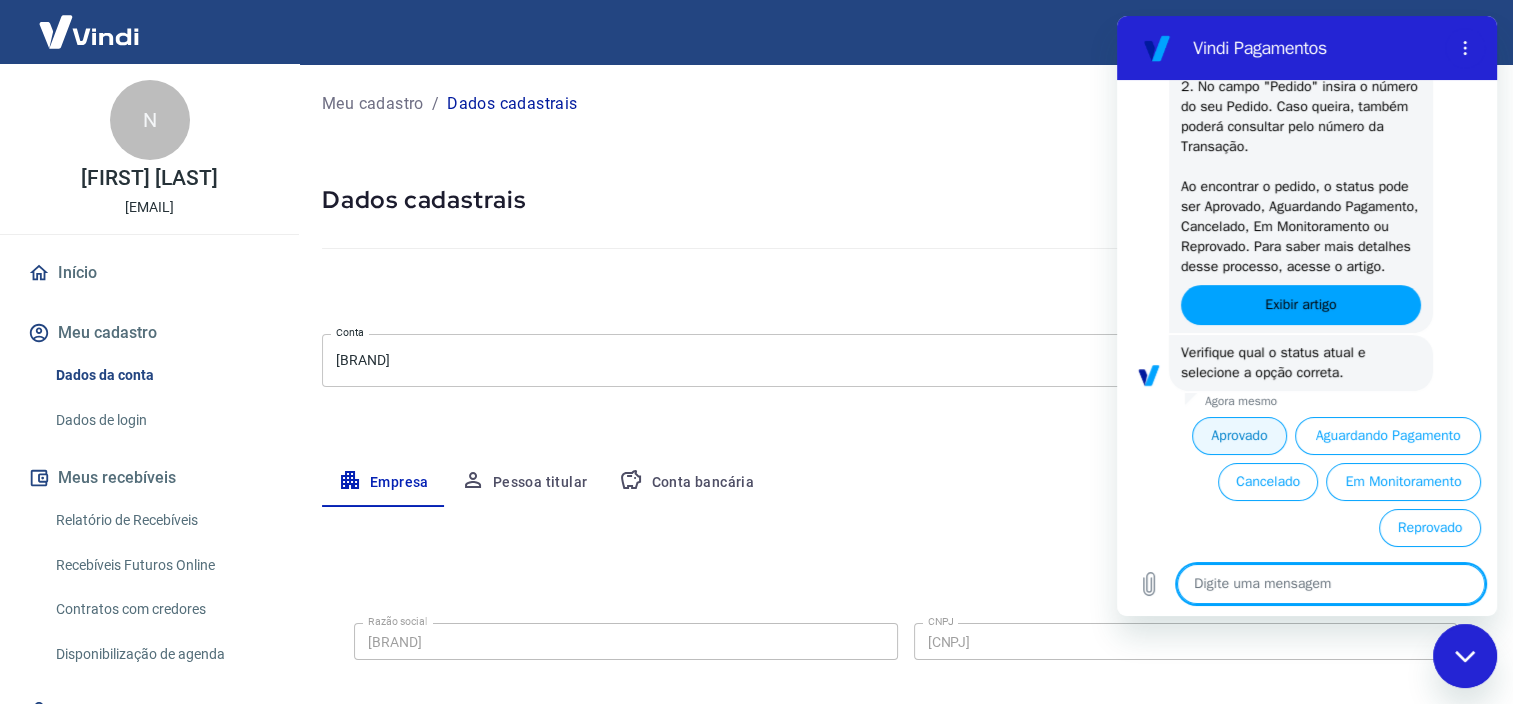click on "Aprovado" at bounding box center (1240, 436) 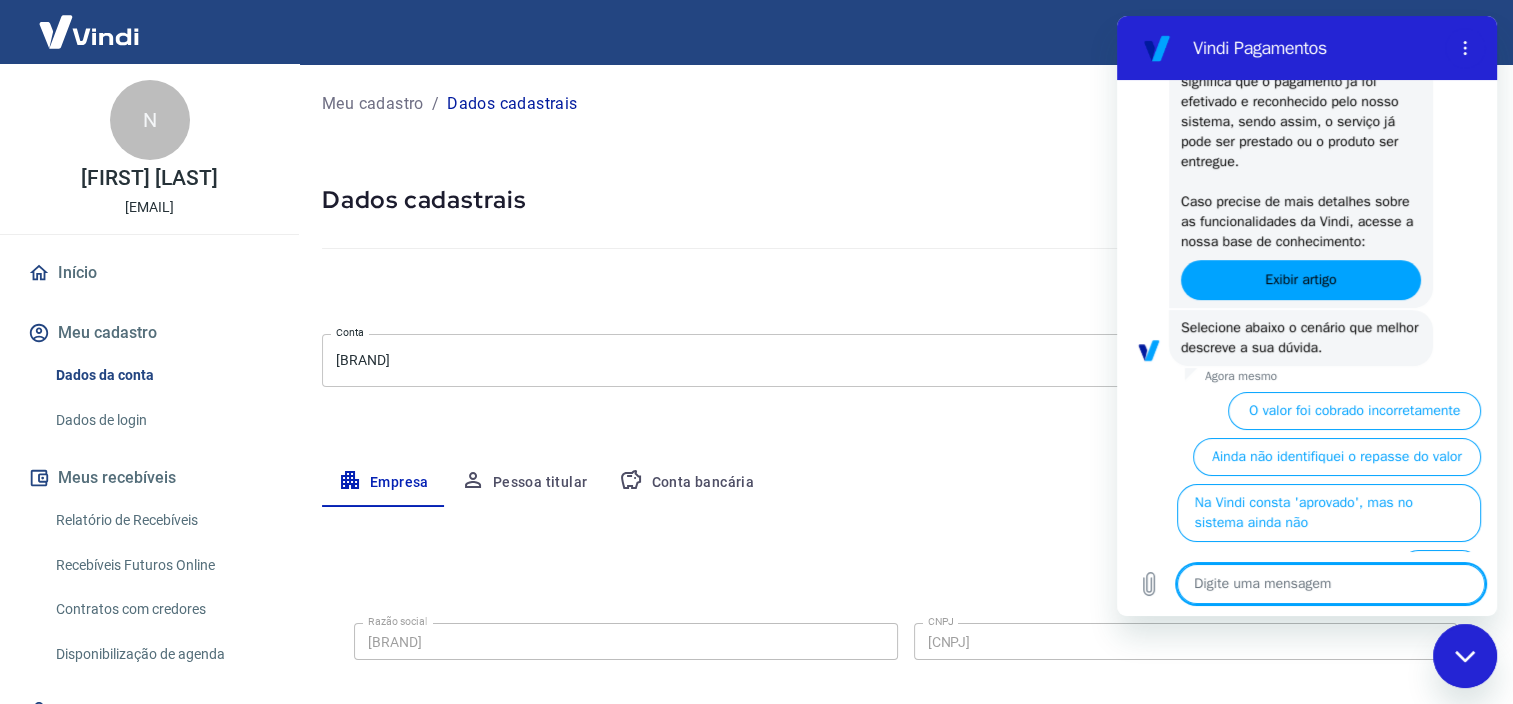 scroll, scrollTop: 1111, scrollLeft: 0, axis: vertical 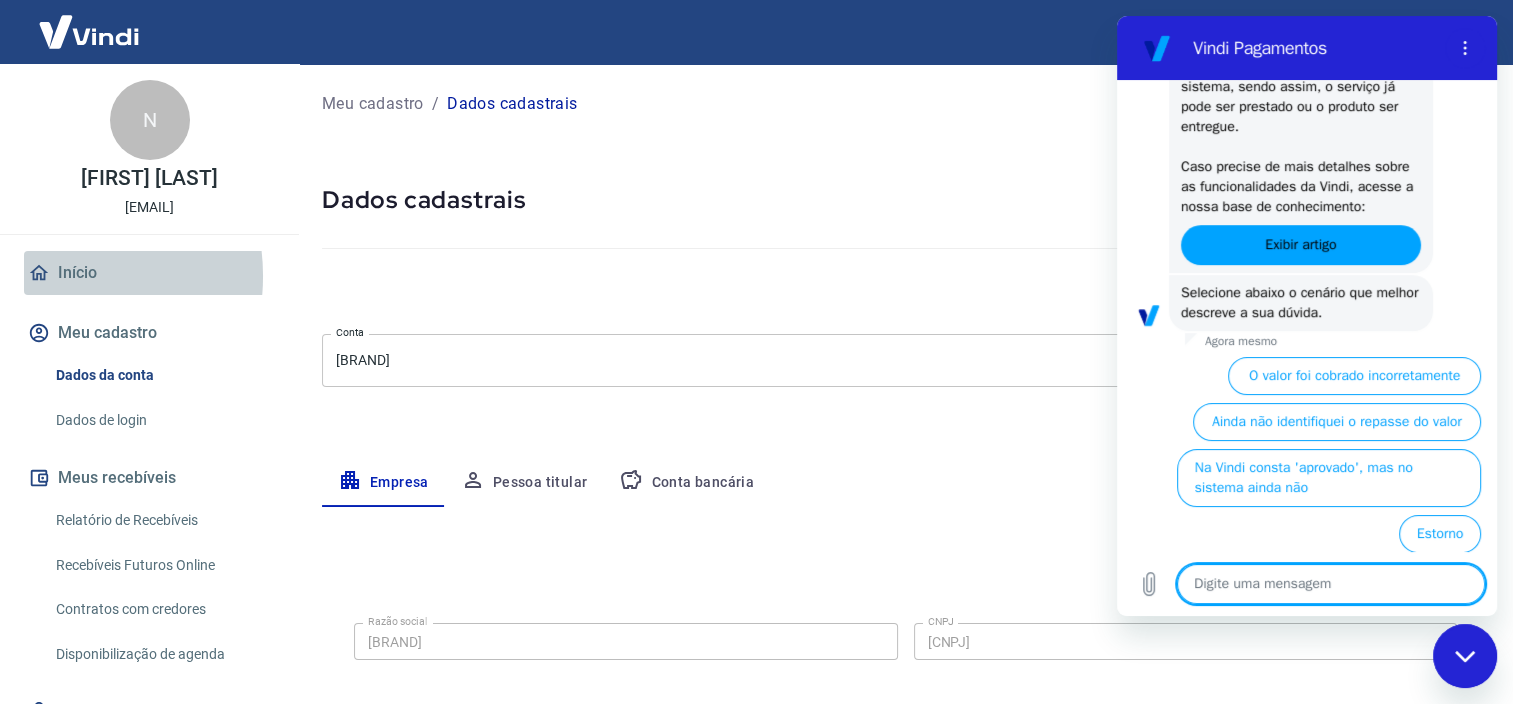 click on "Início" at bounding box center [149, 273] 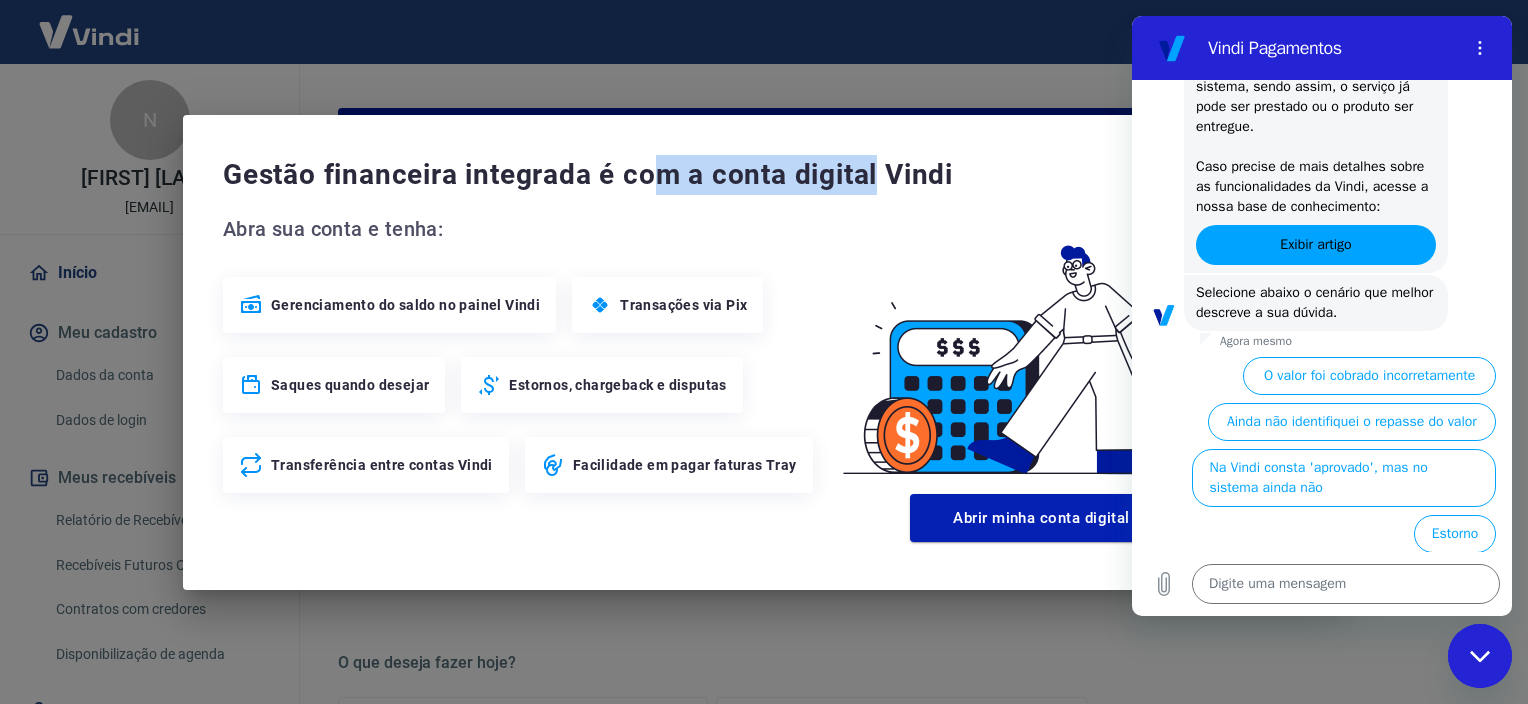 drag, startPoint x: 881, startPoint y: 153, endPoint x: 656, endPoint y: 148, distance: 225.05554 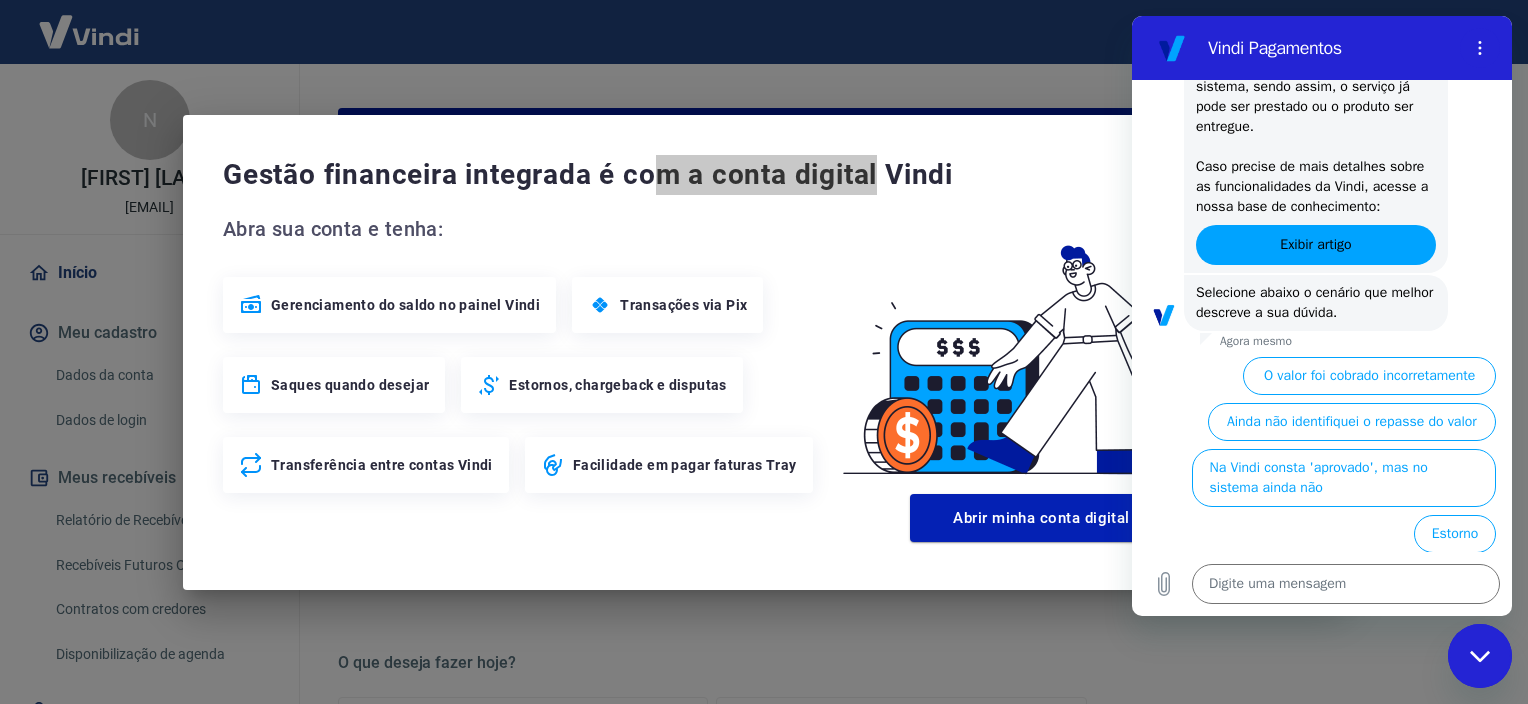 click on "Vindi Pagamentos" at bounding box center [1330, 48] 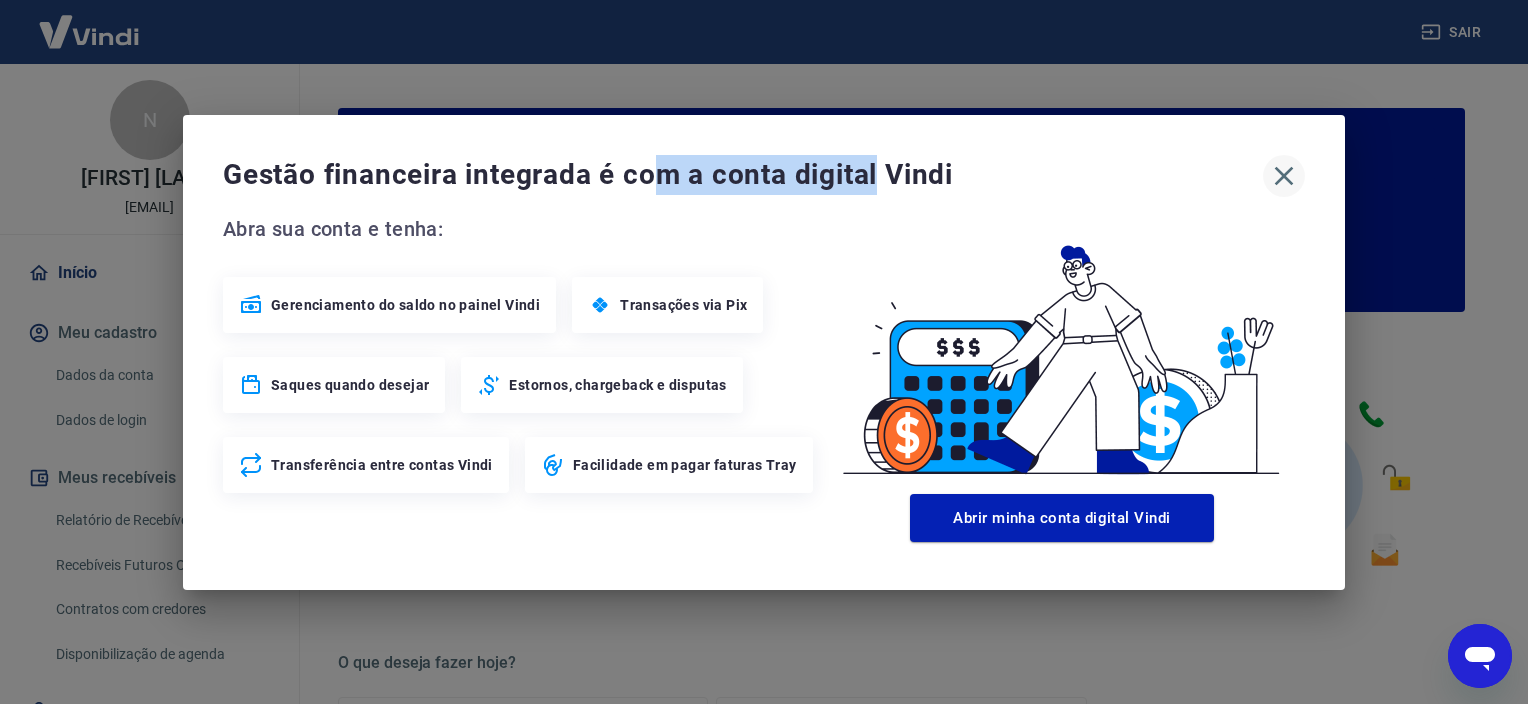 click 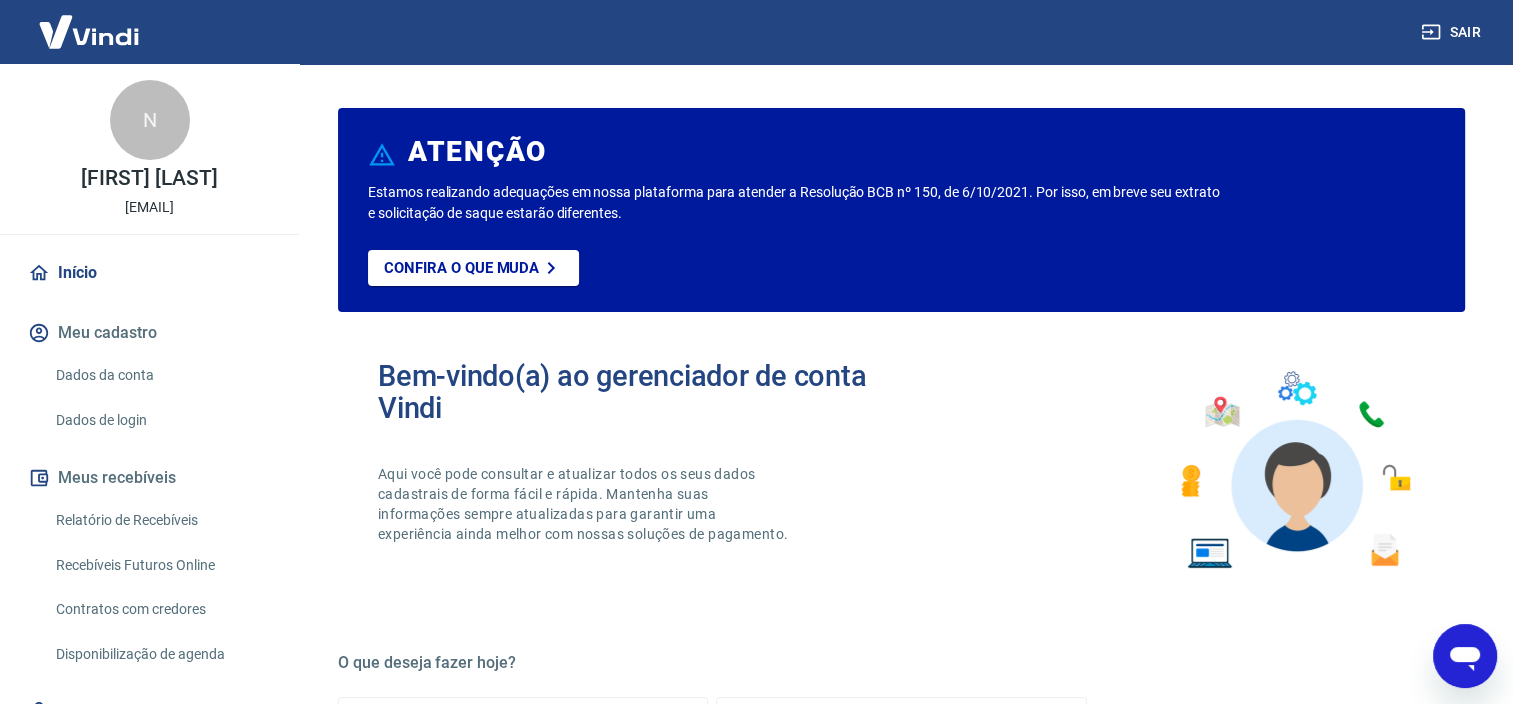 scroll, scrollTop: 100, scrollLeft: 0, axis: vertical 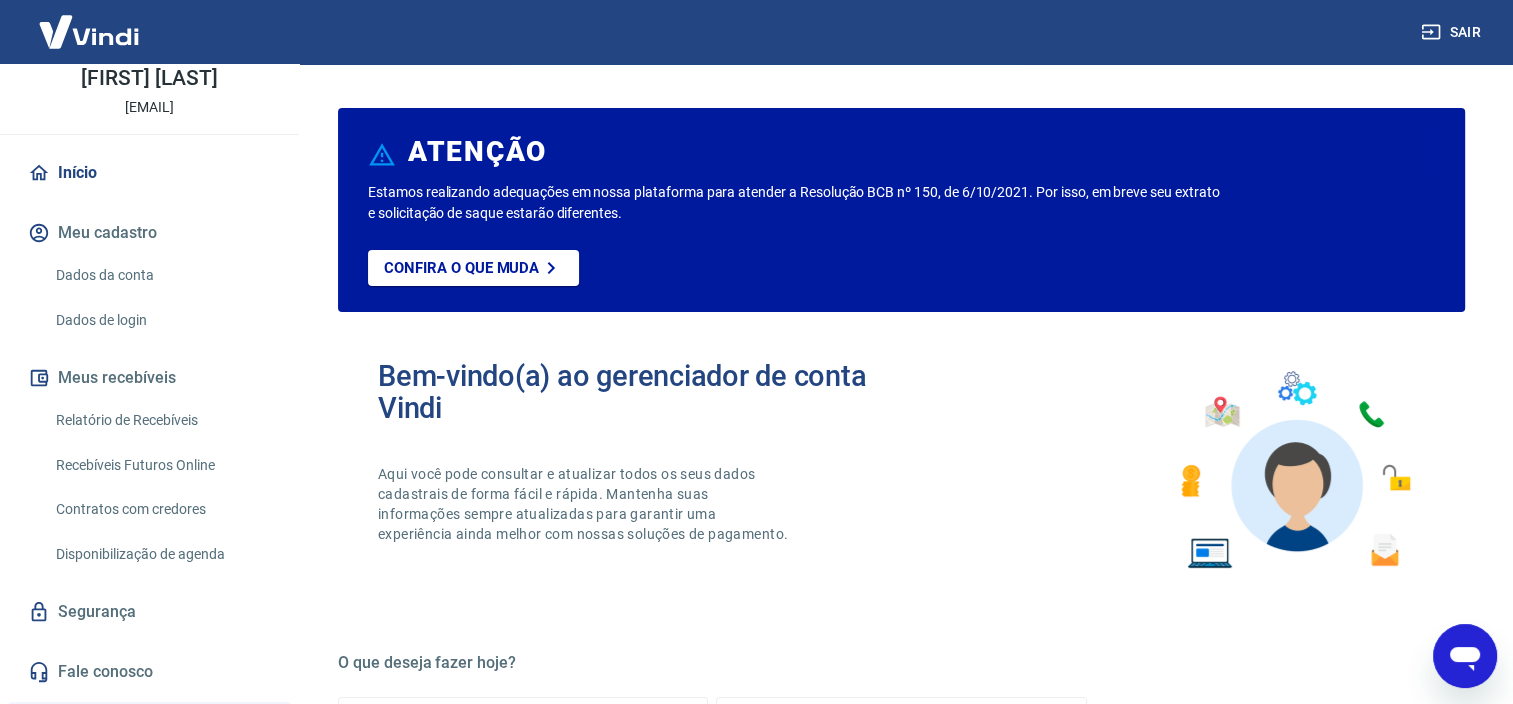 click on "Recebíveis Futuros Online" at bounding box center (161, 465) 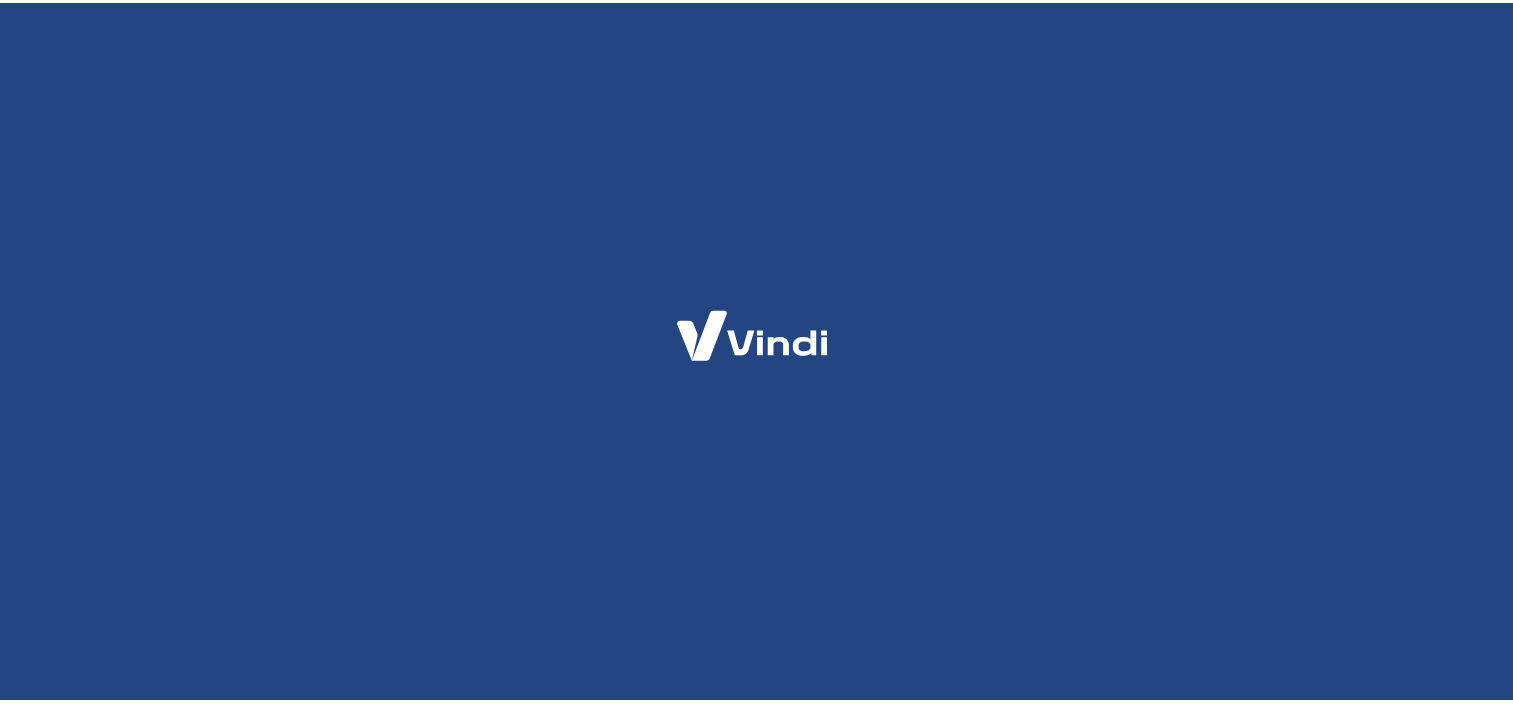scroll, scrollTop: 0, scrollLeft: 0, axis: both 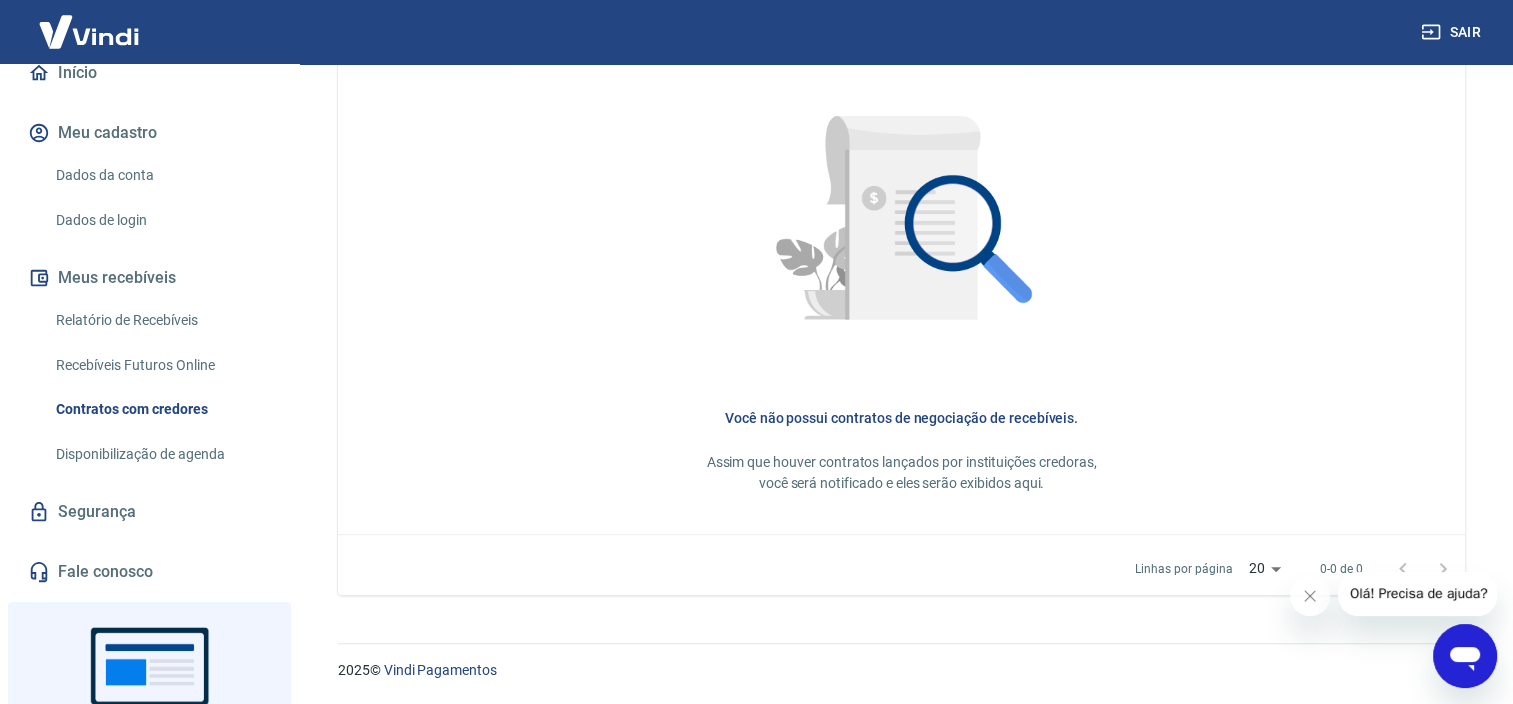 click on "Dados da conta" at bounding box center (161, 175) 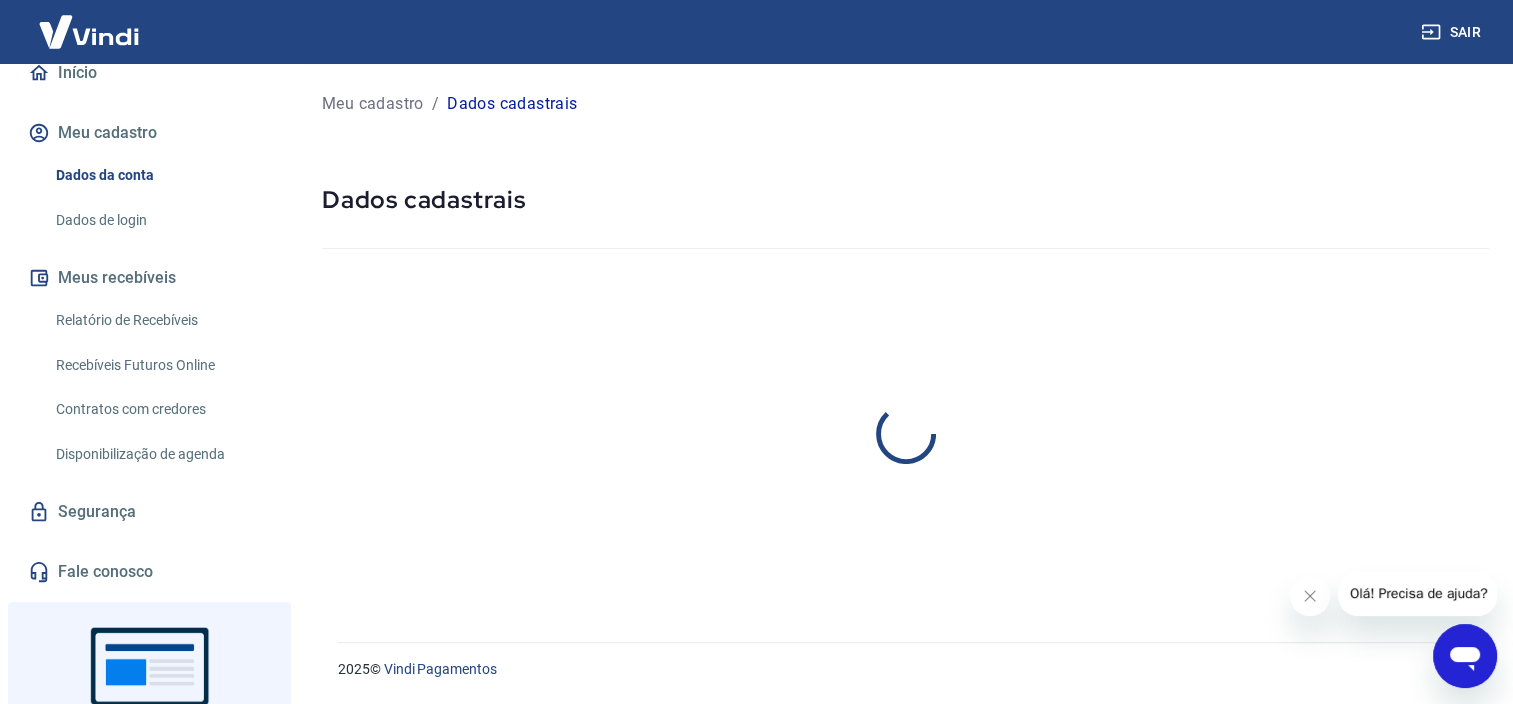 scroll, scrollTop: 0, scrollLeft: 0, axis: both 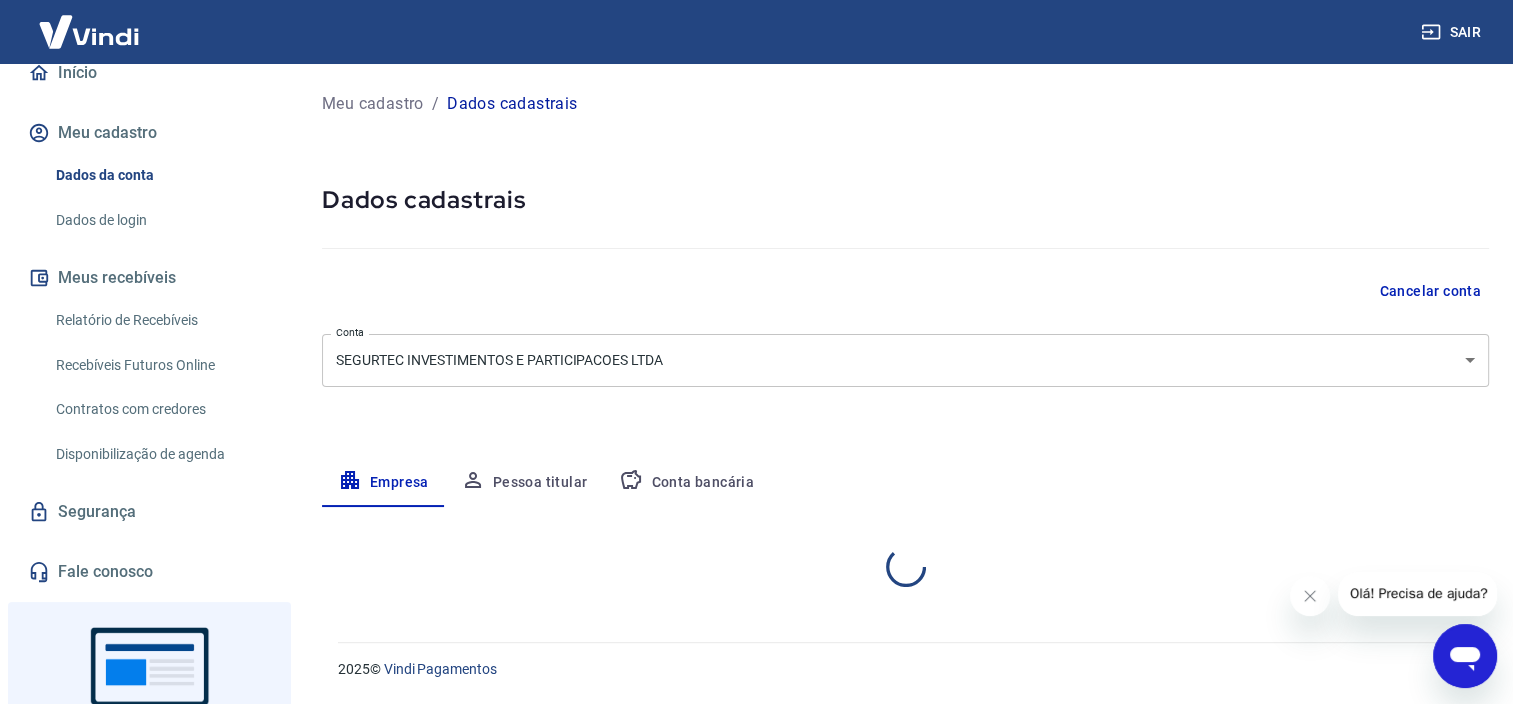 select on "SP" 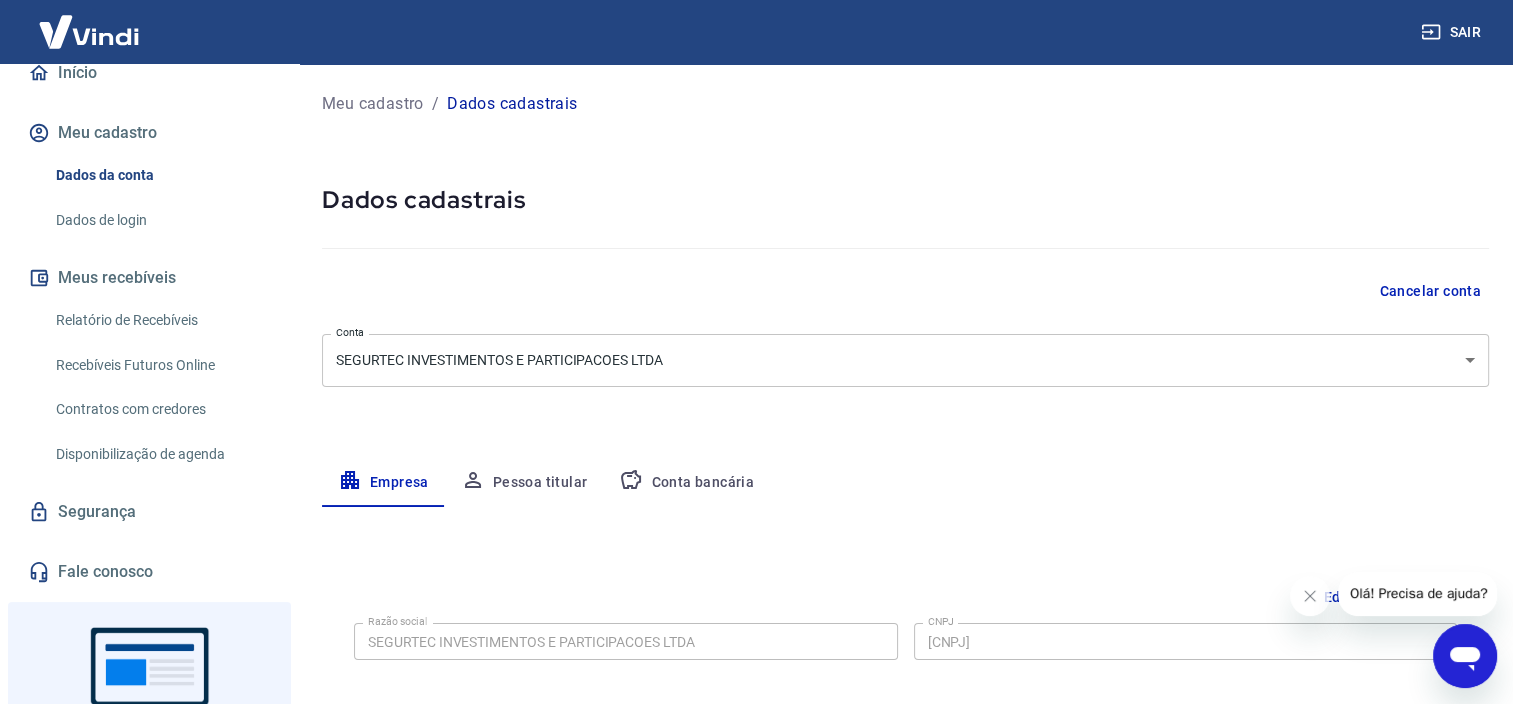 click on "Cancelar conta" at bounding box center [1430, 291] 